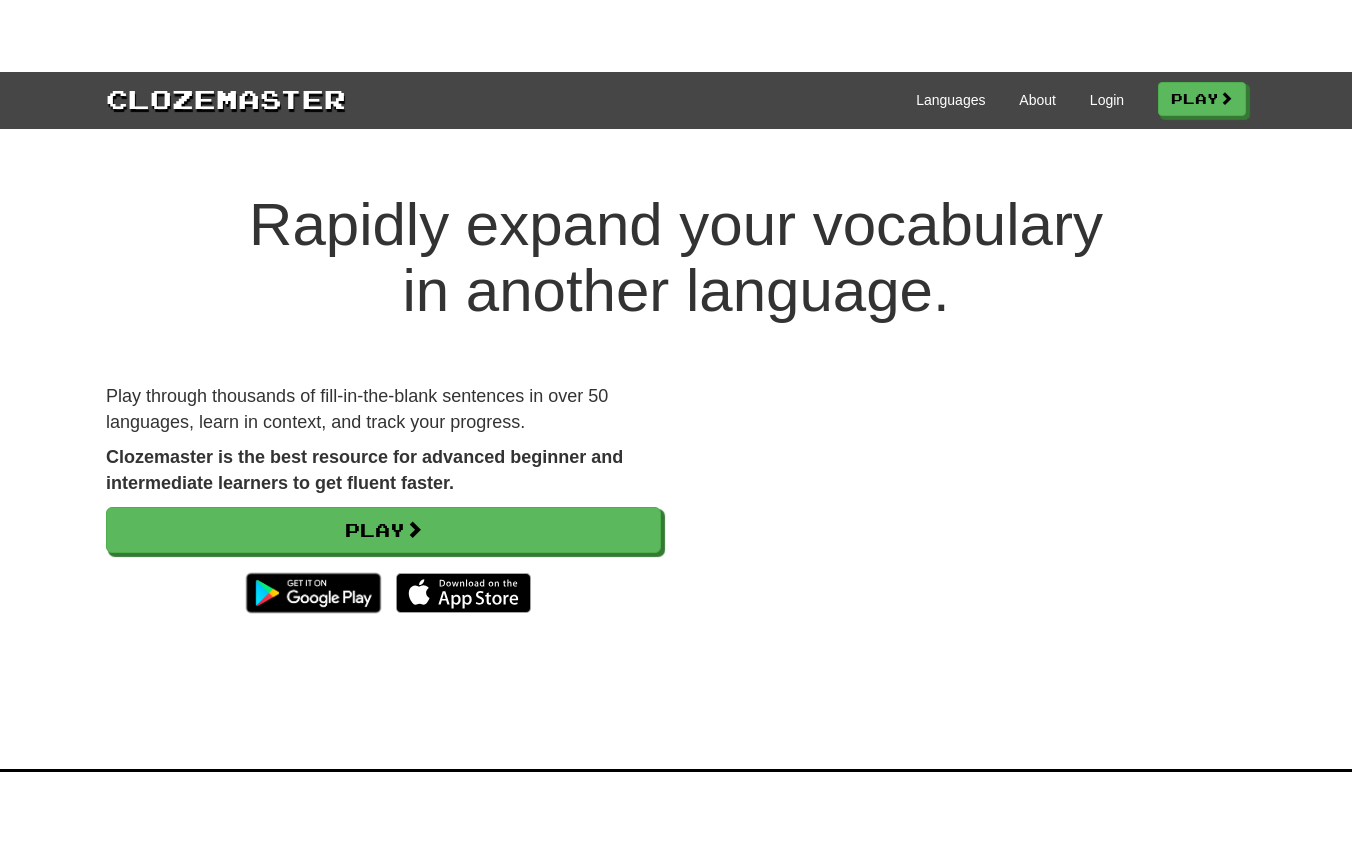 scroll, scrollTop: 0, scrollLeft: 0, axis: both 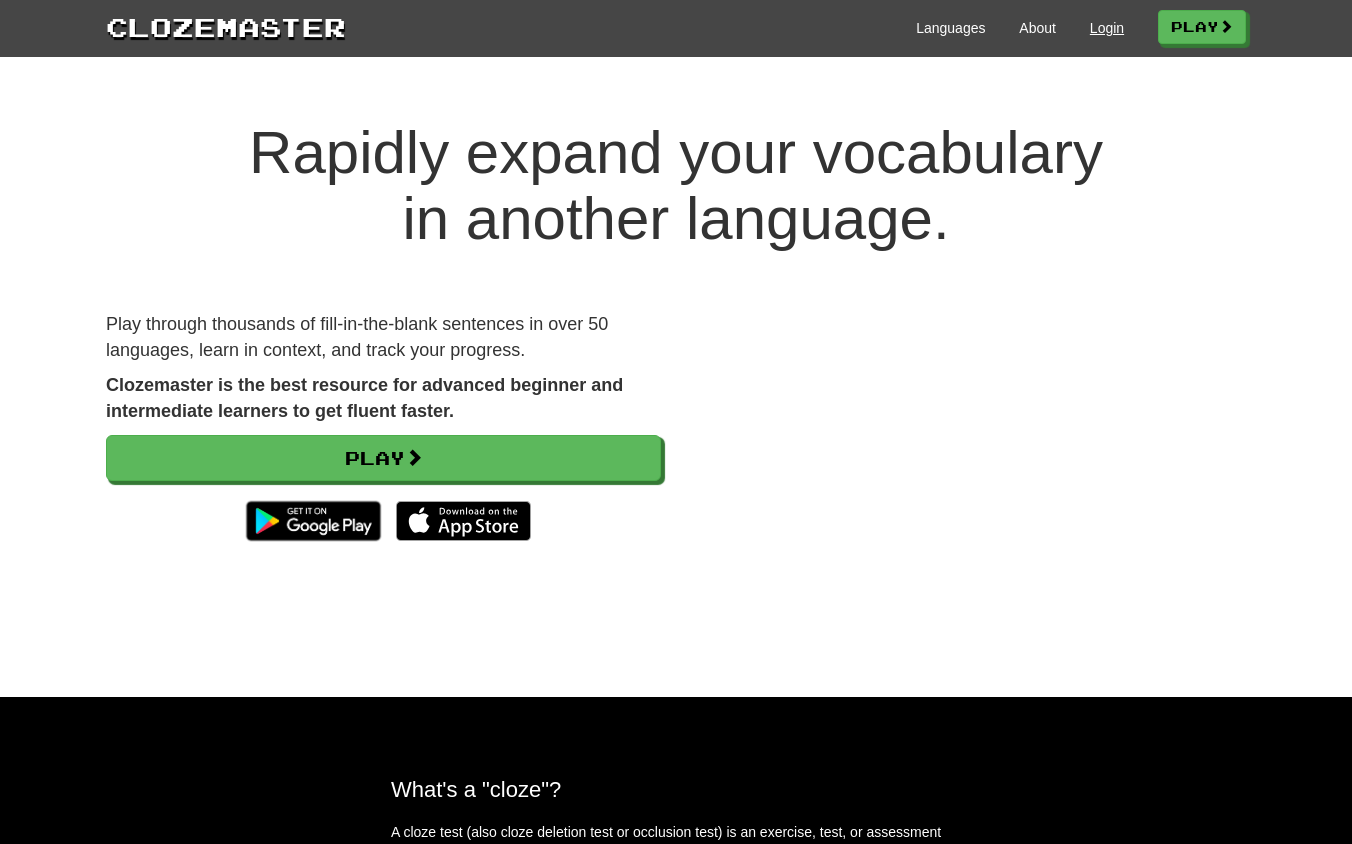 click on "Login" at bounding box center (1107, 28) 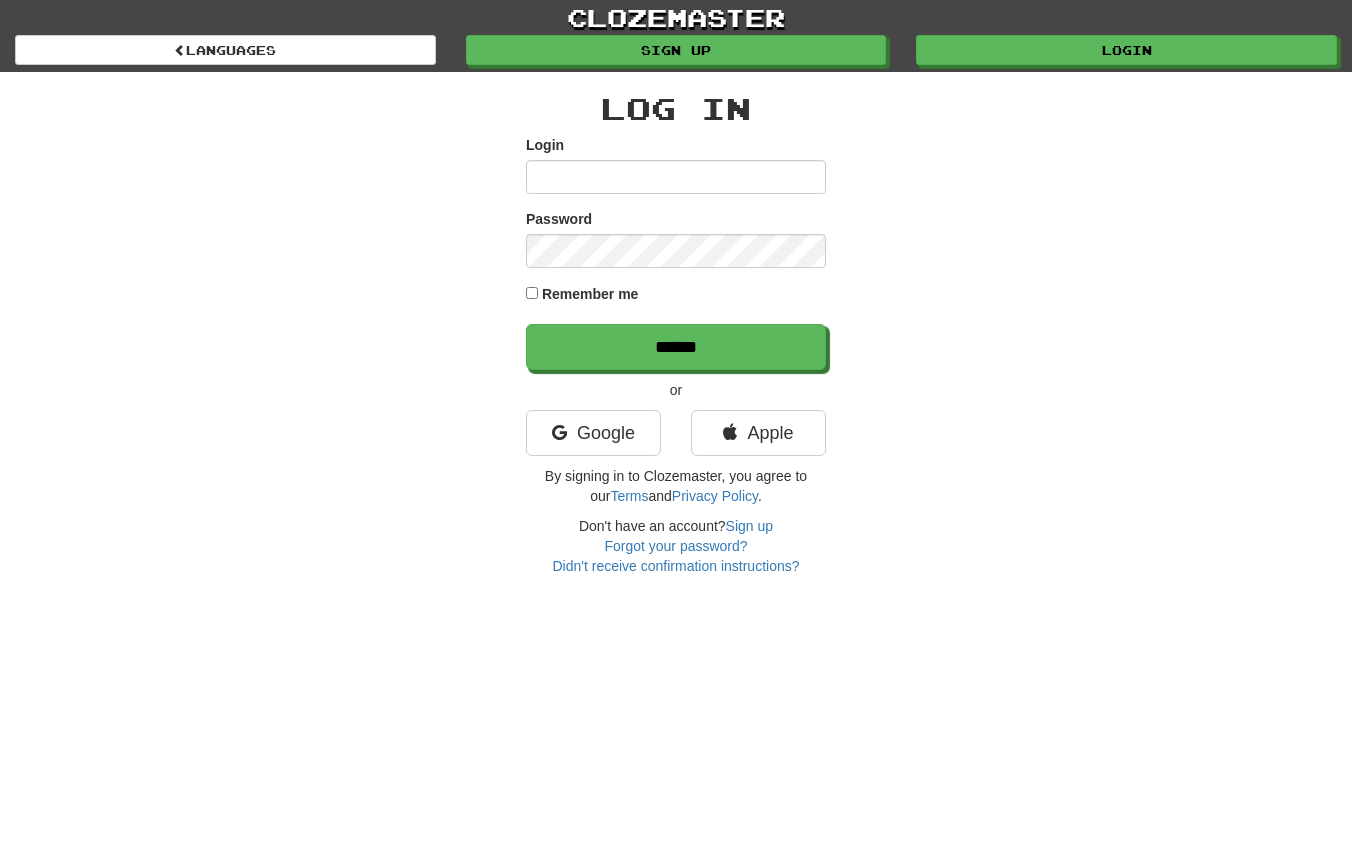 scroll, scrollTop: 0, scrollLeft: 0, axis: both 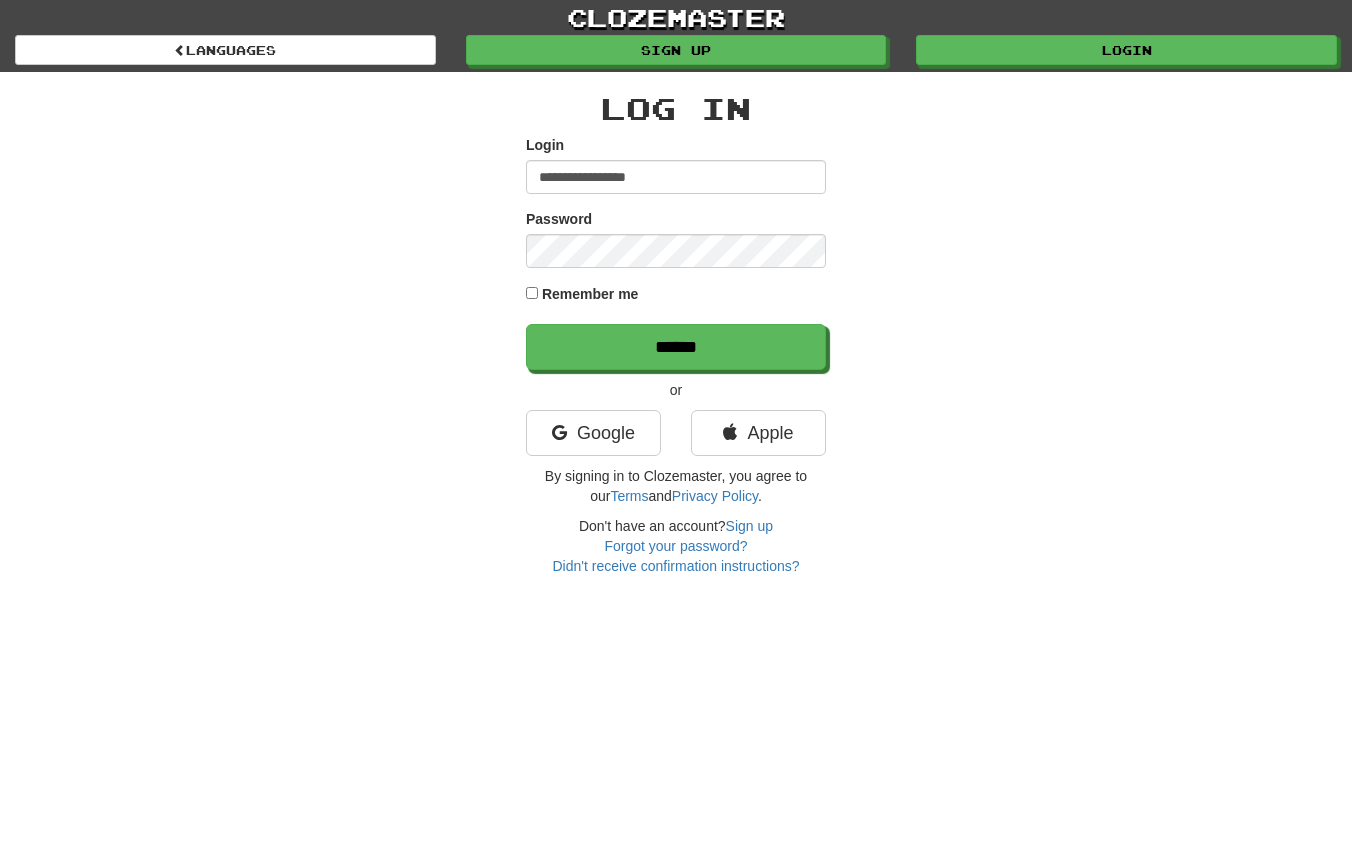 type on "**********" 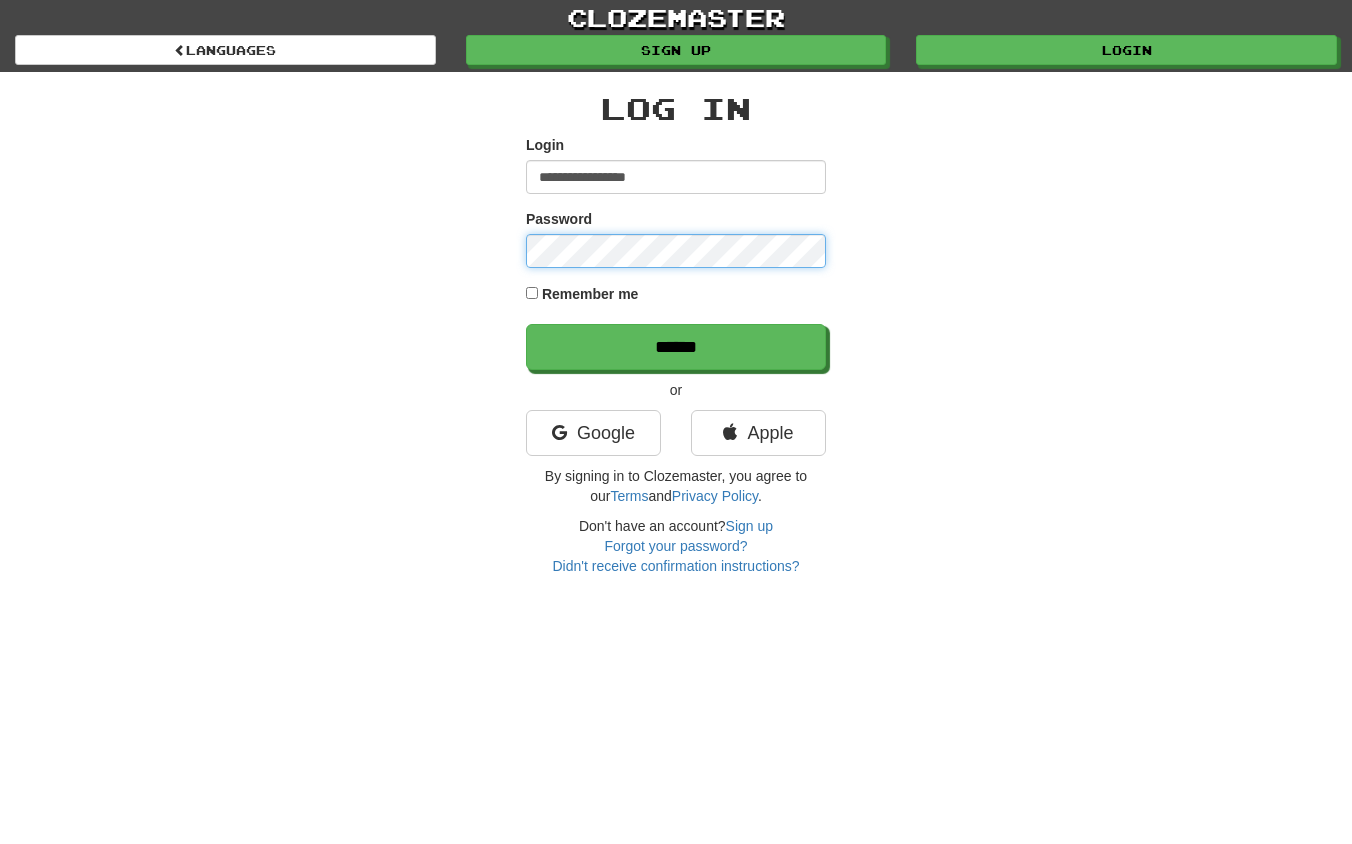click on "******" at bounding box center (676, 347) 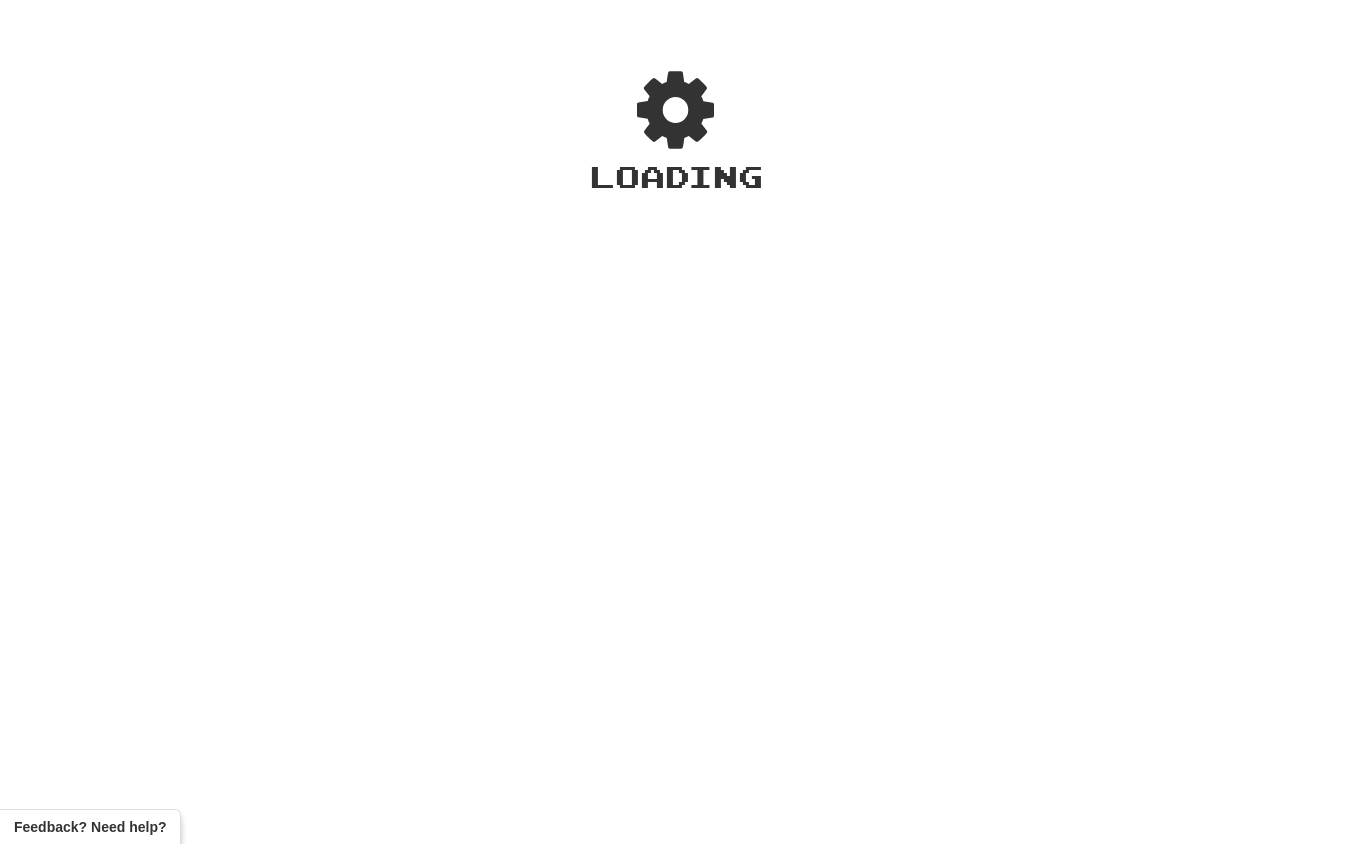 scroll, scrollTop: 0, scrollLeft: 0, axis: both 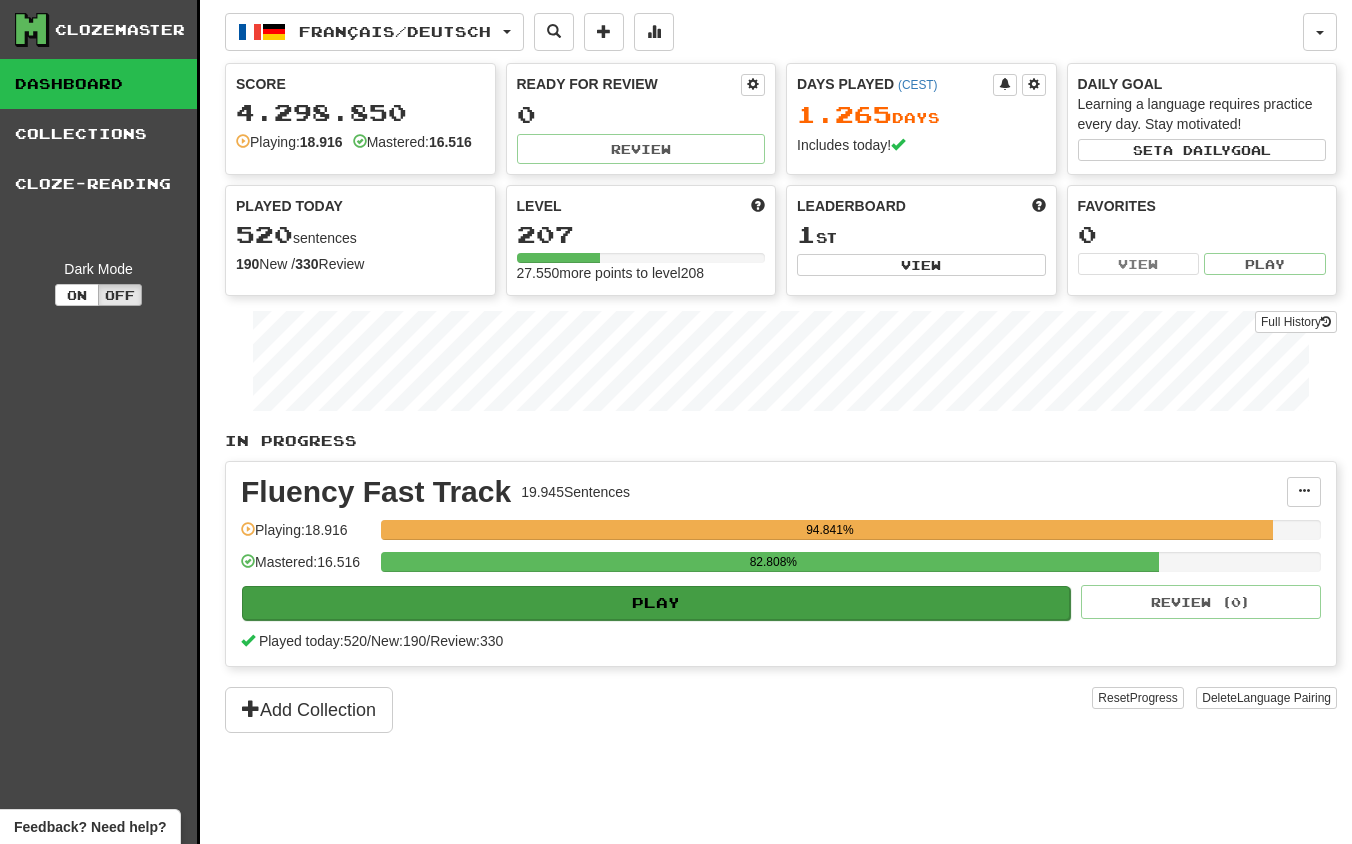 click on "Play" at bounding box center [656, 603] 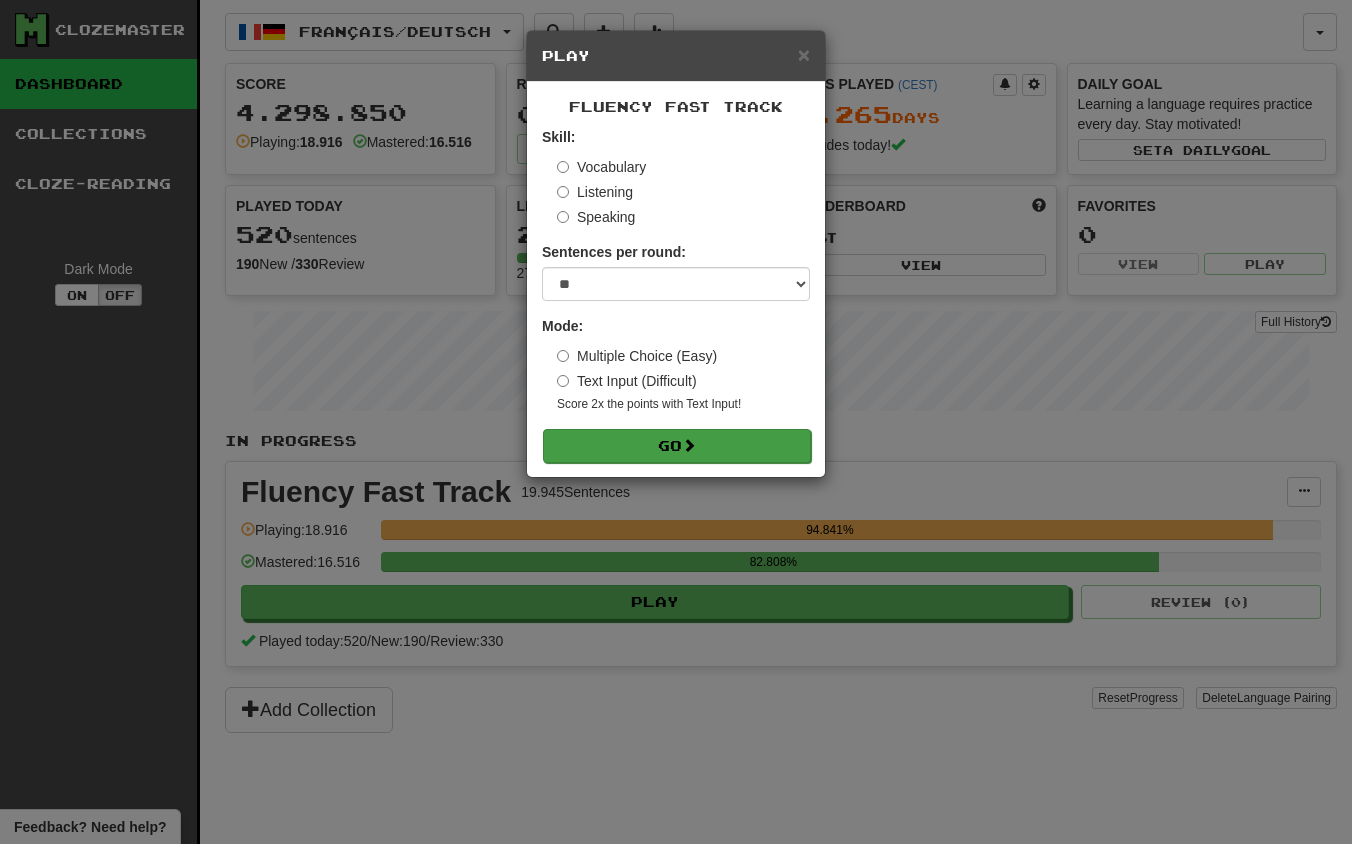 click on "Go" at bounding box center [677, 446] 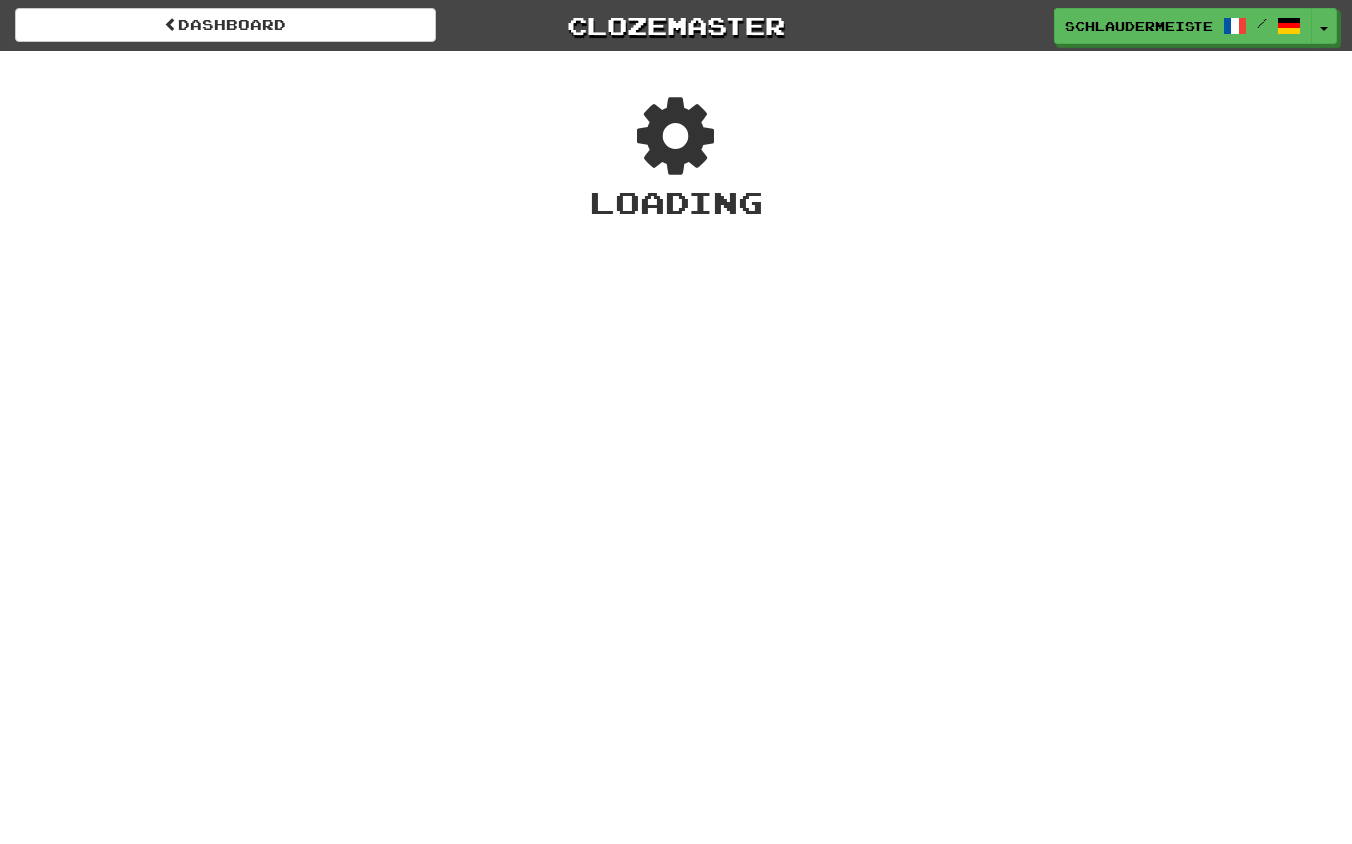 scroll, scrollTop: 0, scrollLeft: 0, axis: both 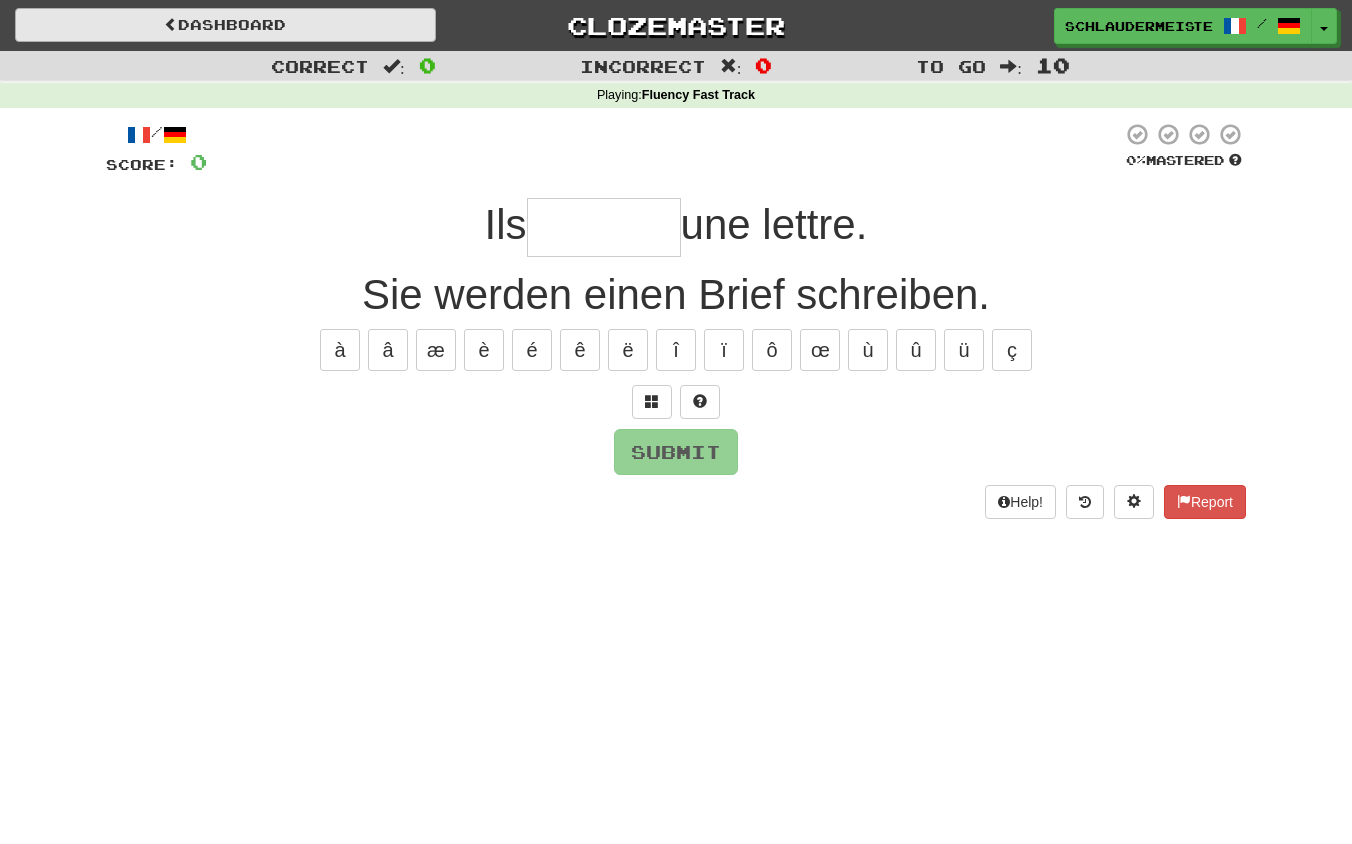 click on "Dashboard" at bounding box center (225, 25) 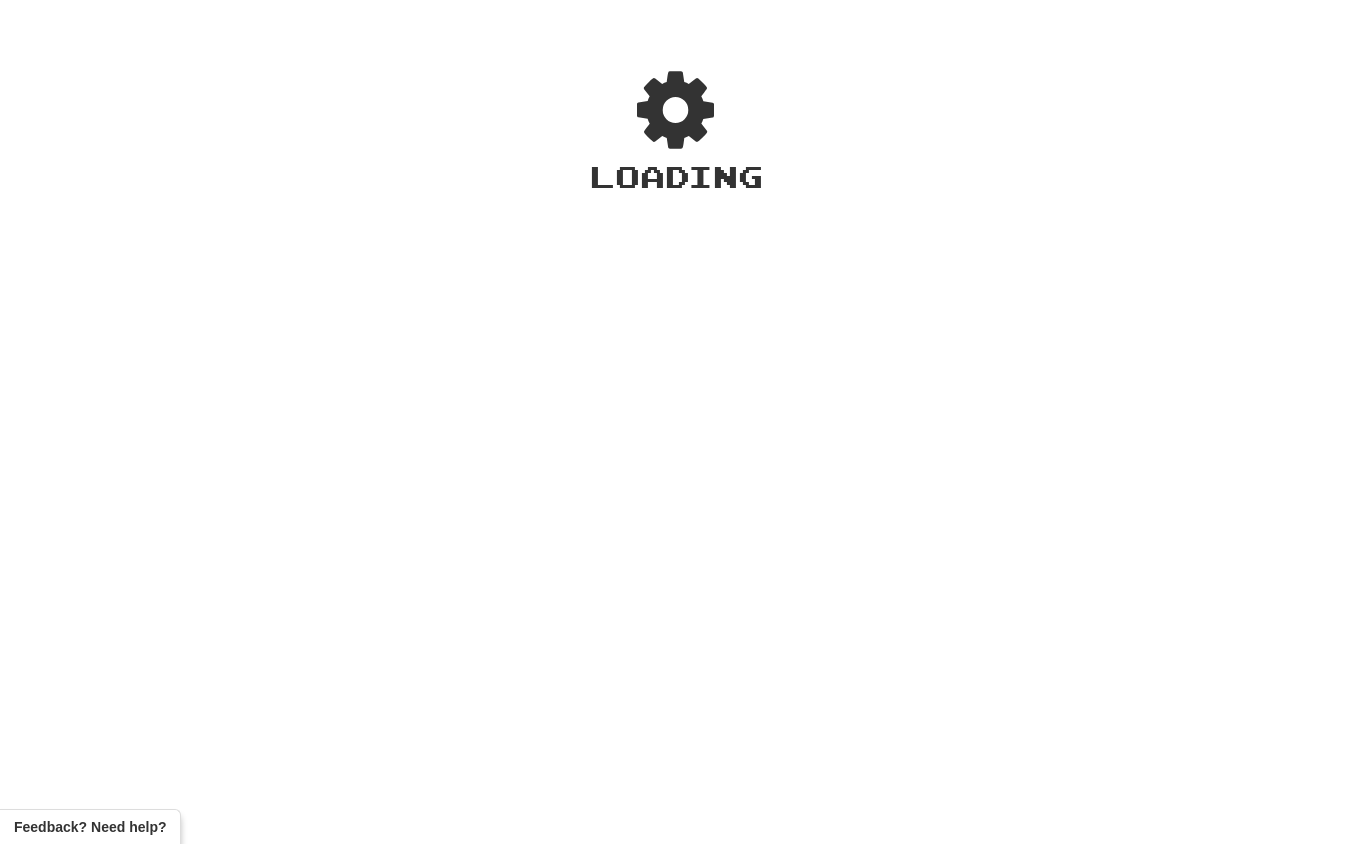 scroll, scrollTop: 0, scrollLeft: 0, axis: both 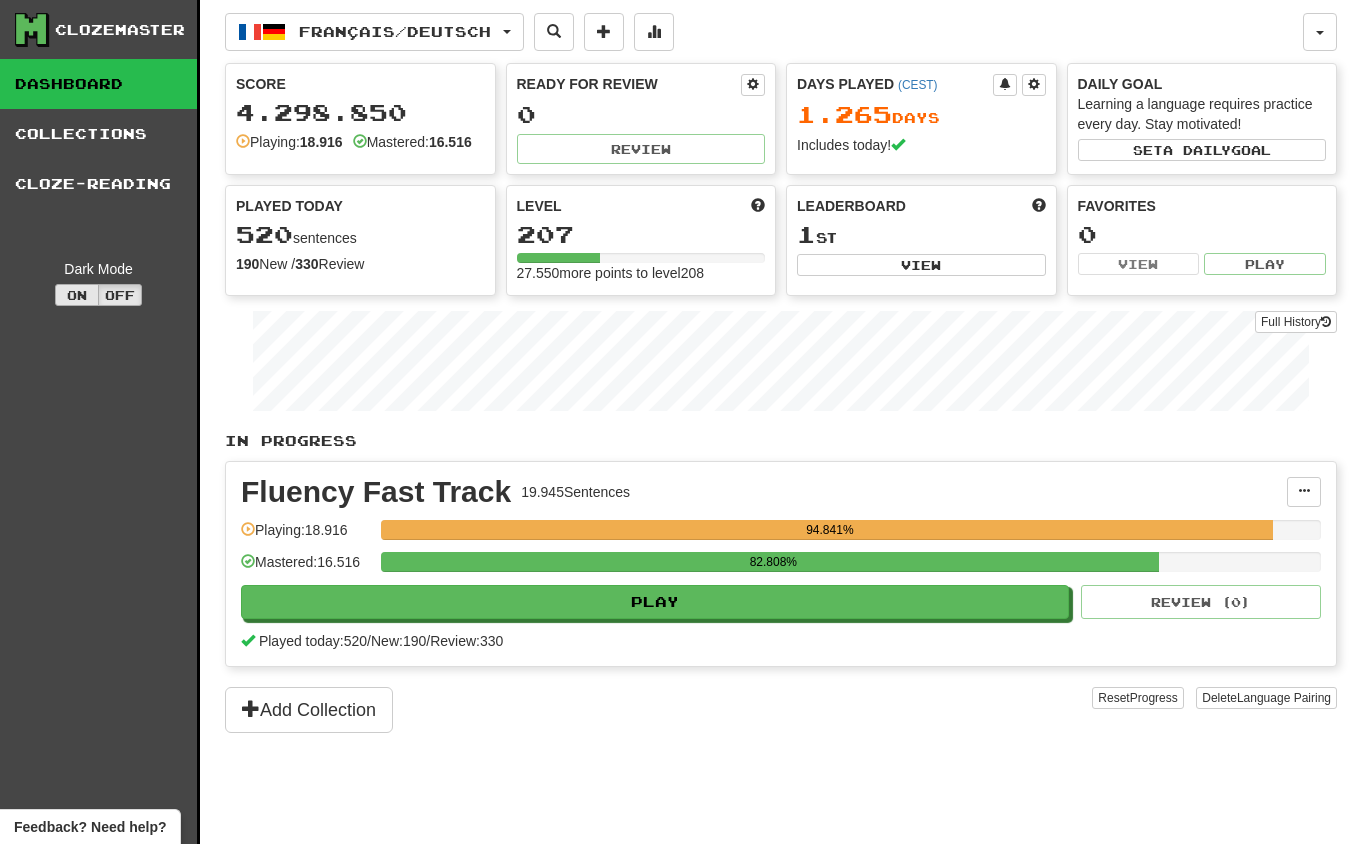 click on "On" at bounding box center [77, 295] 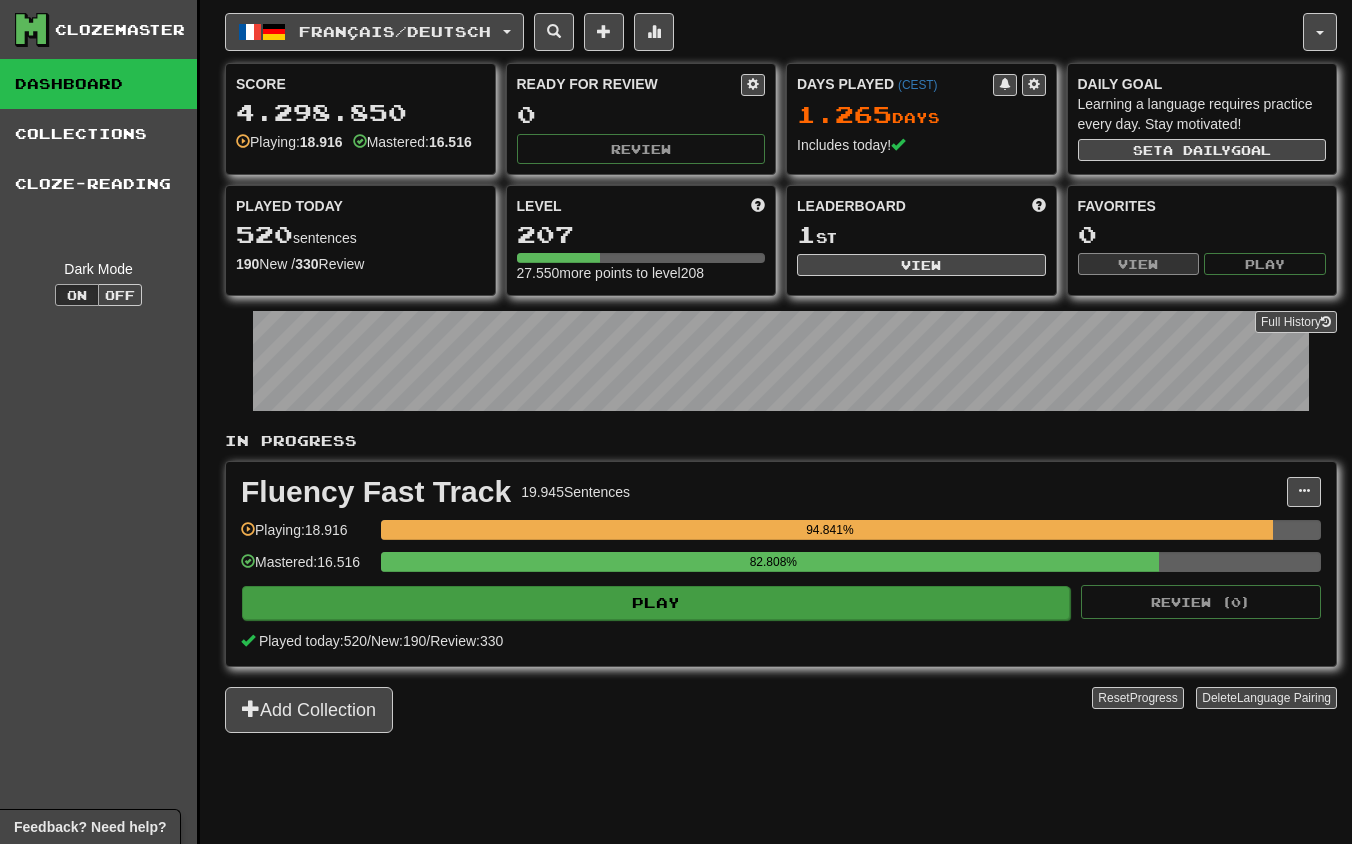 click on "Play" at bounding box center (656, 603) 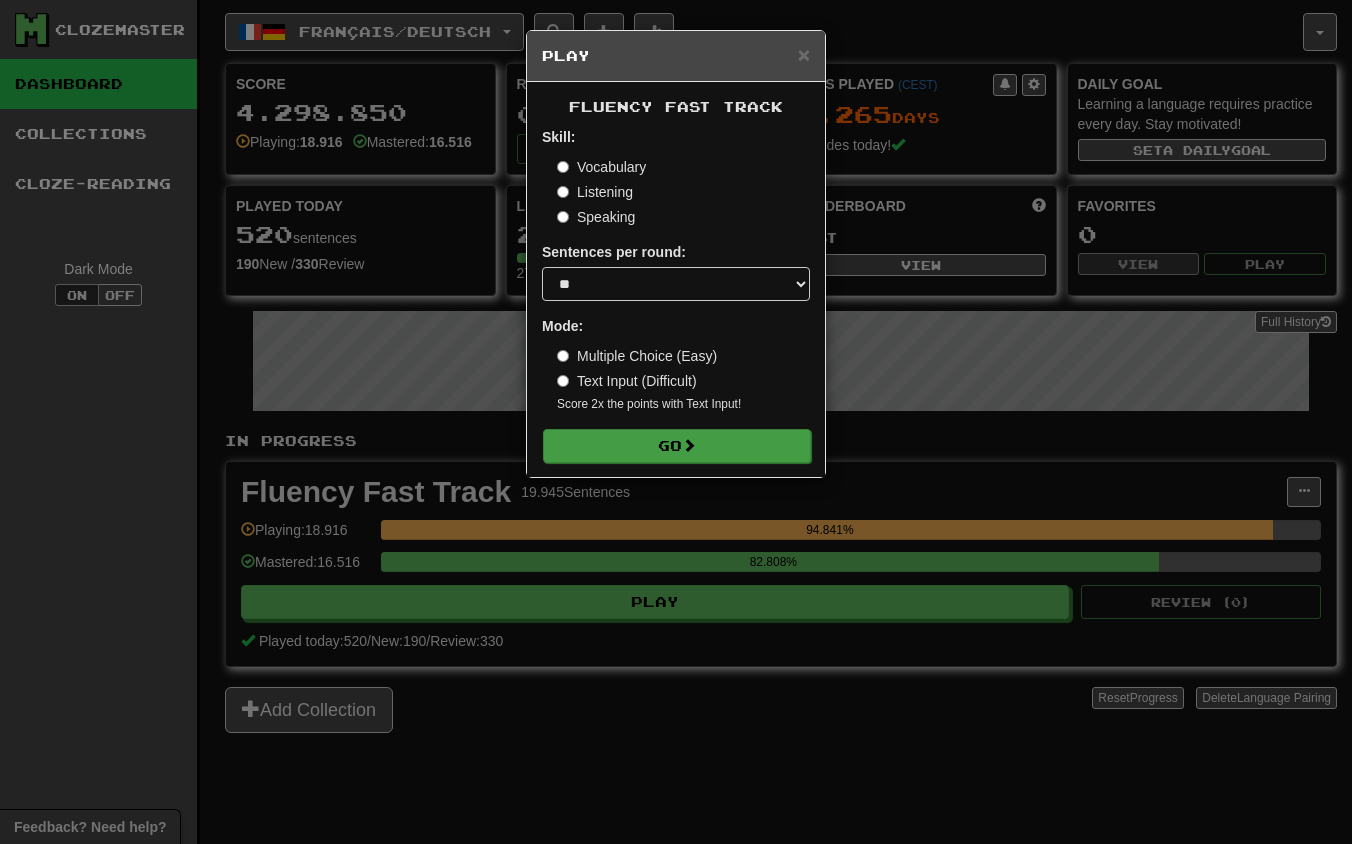 click on "Go" at bounding box center (677, 446) 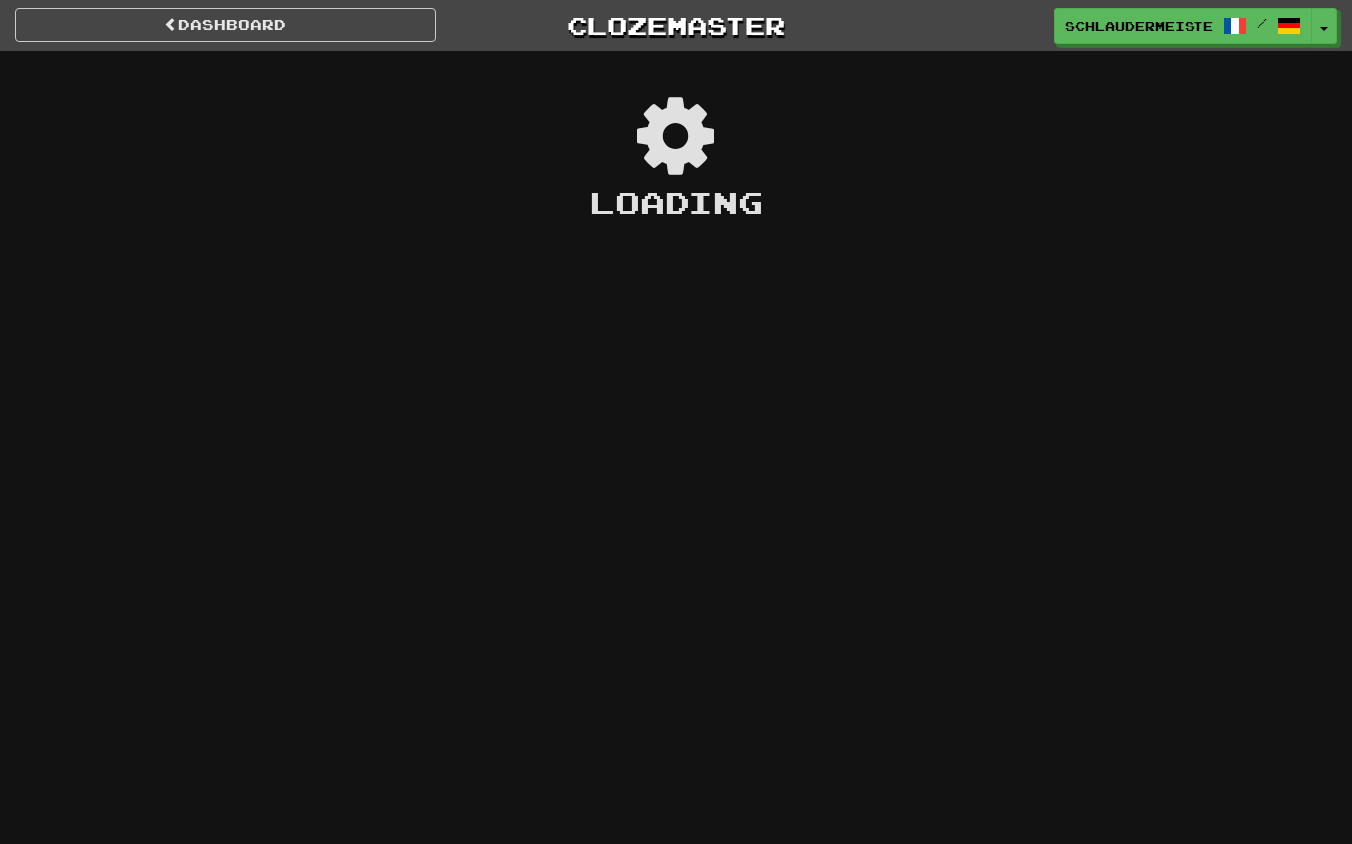scroll, scrollTop: 0, scrollLeft: 0, axis: both 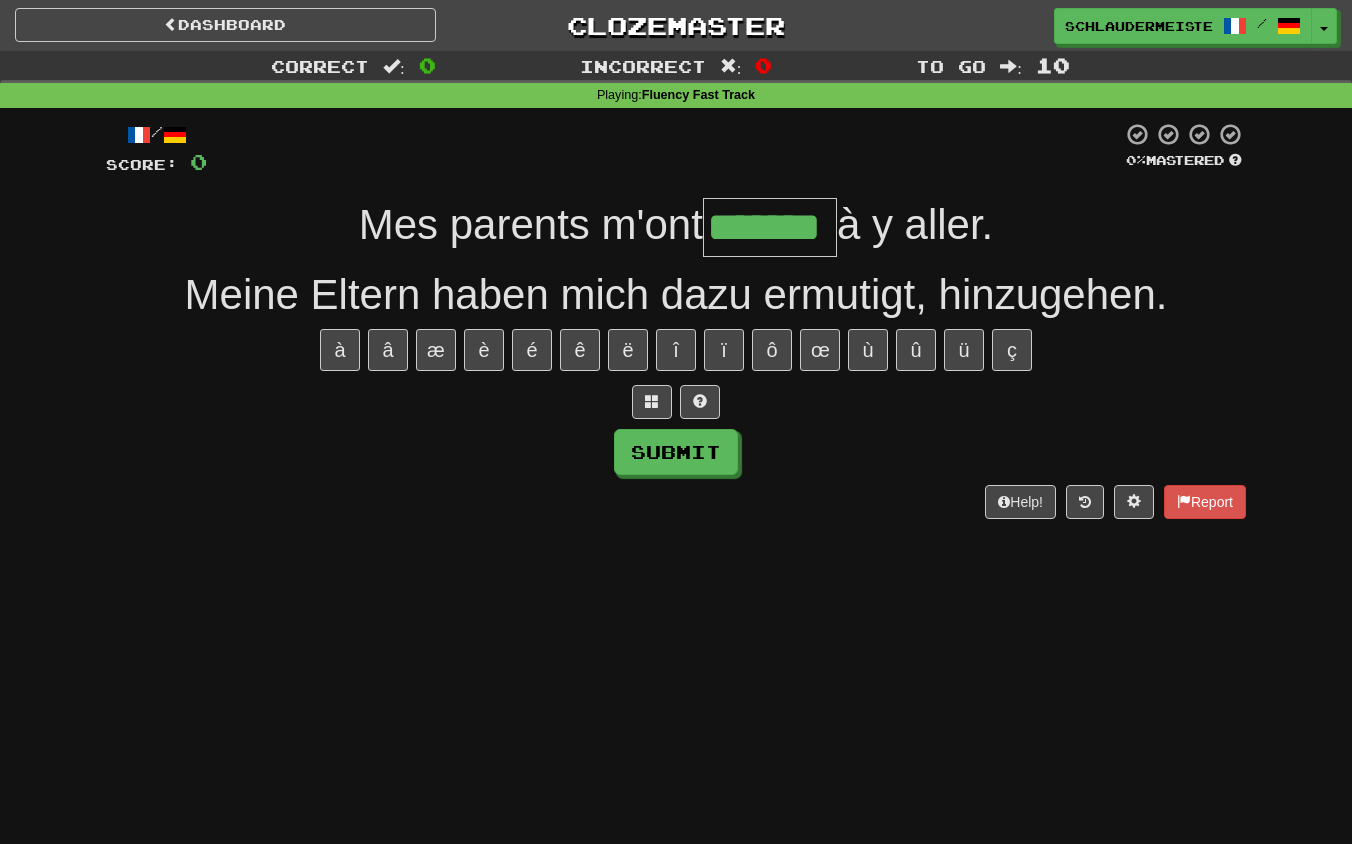 type on "*******" 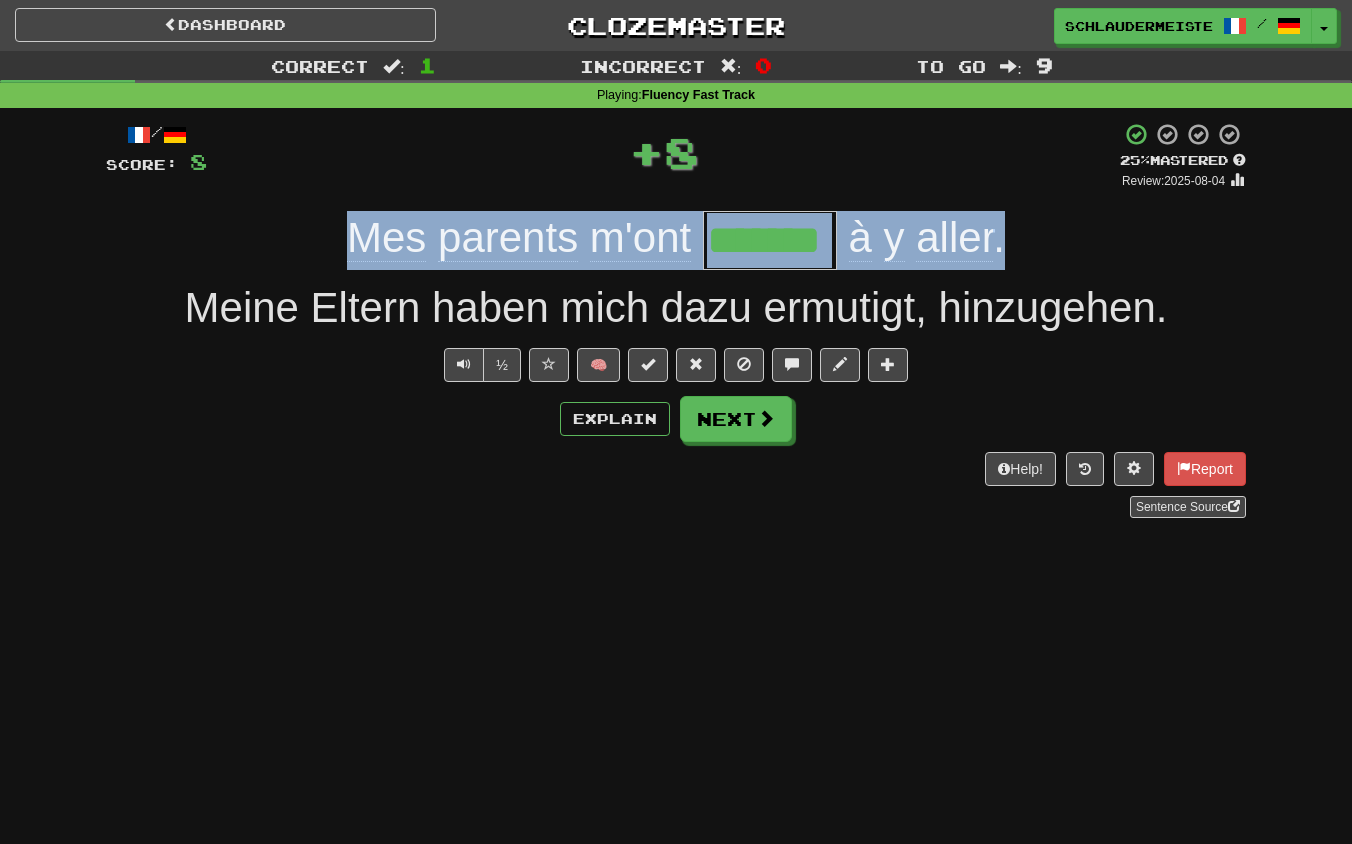 drag, startPoint x: 278, startPoint y: 214, endPoint x: 1020, endPoint y: 256, distance: 743.18774 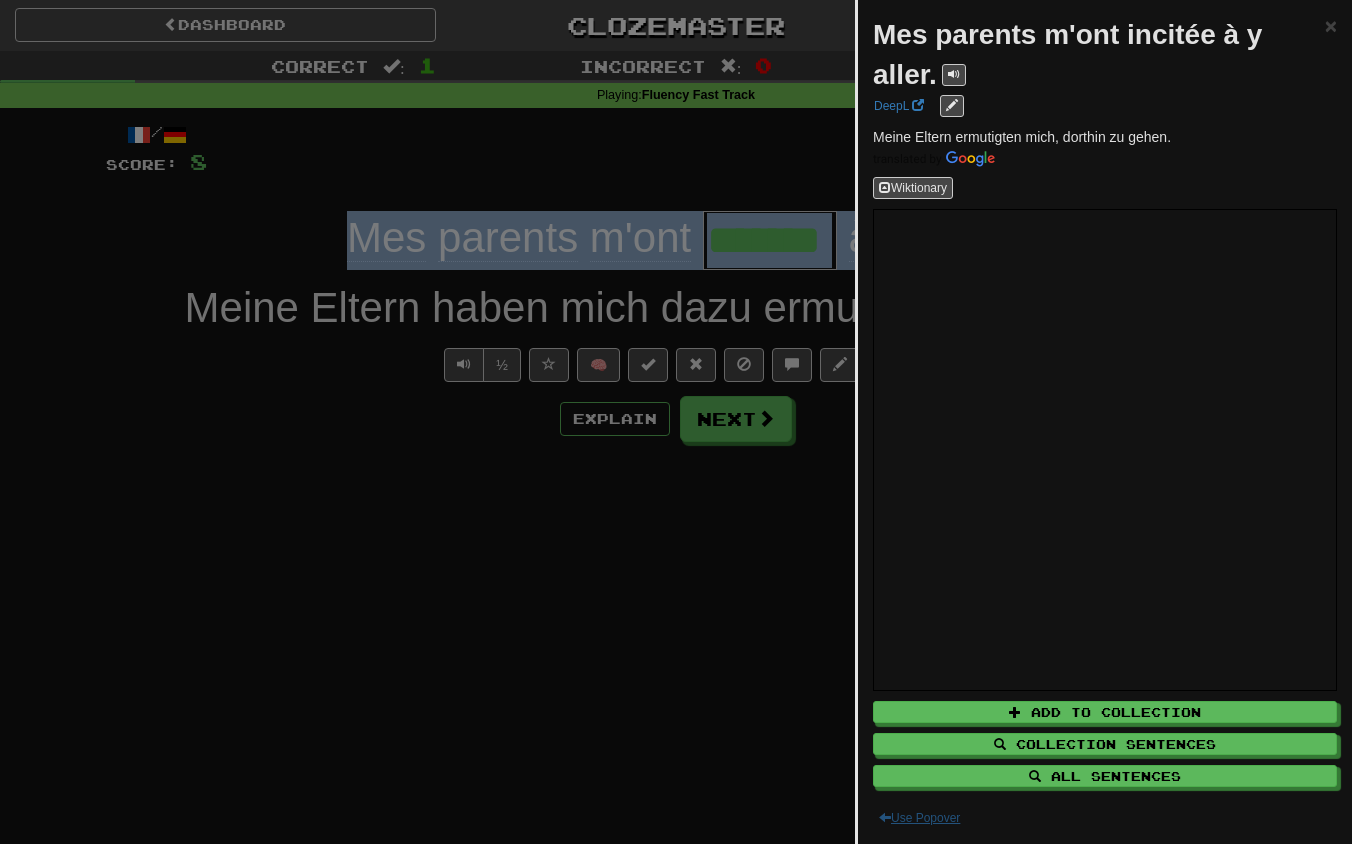 click on "Use Popover" at bounding box center [919, 818] 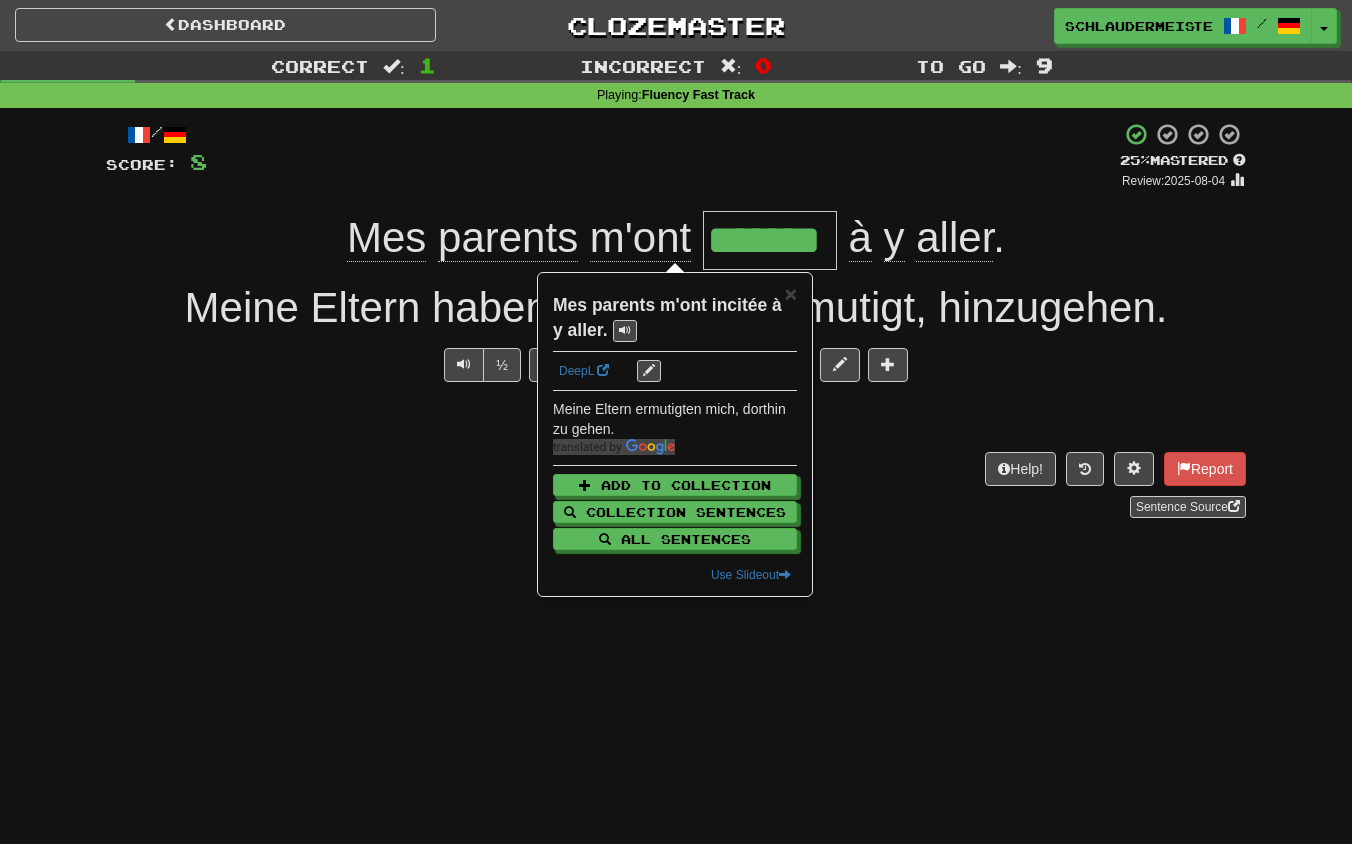 click on "Dashboard
Clozemaster
schlaudermeister
/
Toggle Dropdown
Dashboard
Leaderboard
Activity Feed
Notifications
Profile
Discussions
Français
/
Deutsch
Streak:
46
Review:
0
Points Today: 5928
Languages
Account
Logout
schlaudermeister
/
Toggle Dropdown
Dashboard
Leaderboard
Activity Feed
Notifications
Profile
Discussions
Français
/
Deutsch
Streak:
46
Review:
0
Points Today: 5928
Languages
Account
Logout
clozemaster
Correct   :   1 Incorrect   :   0 To go   :   9 Playing :  Fluency Fast Track  /  Score:   8 + 8 25 %  Mastered Review:  2025-08-04 Mes   parents   m'ont   *******   à   y   aller . ½ 🧠 Explain Next  Help!" at bounding box center (676, 422) 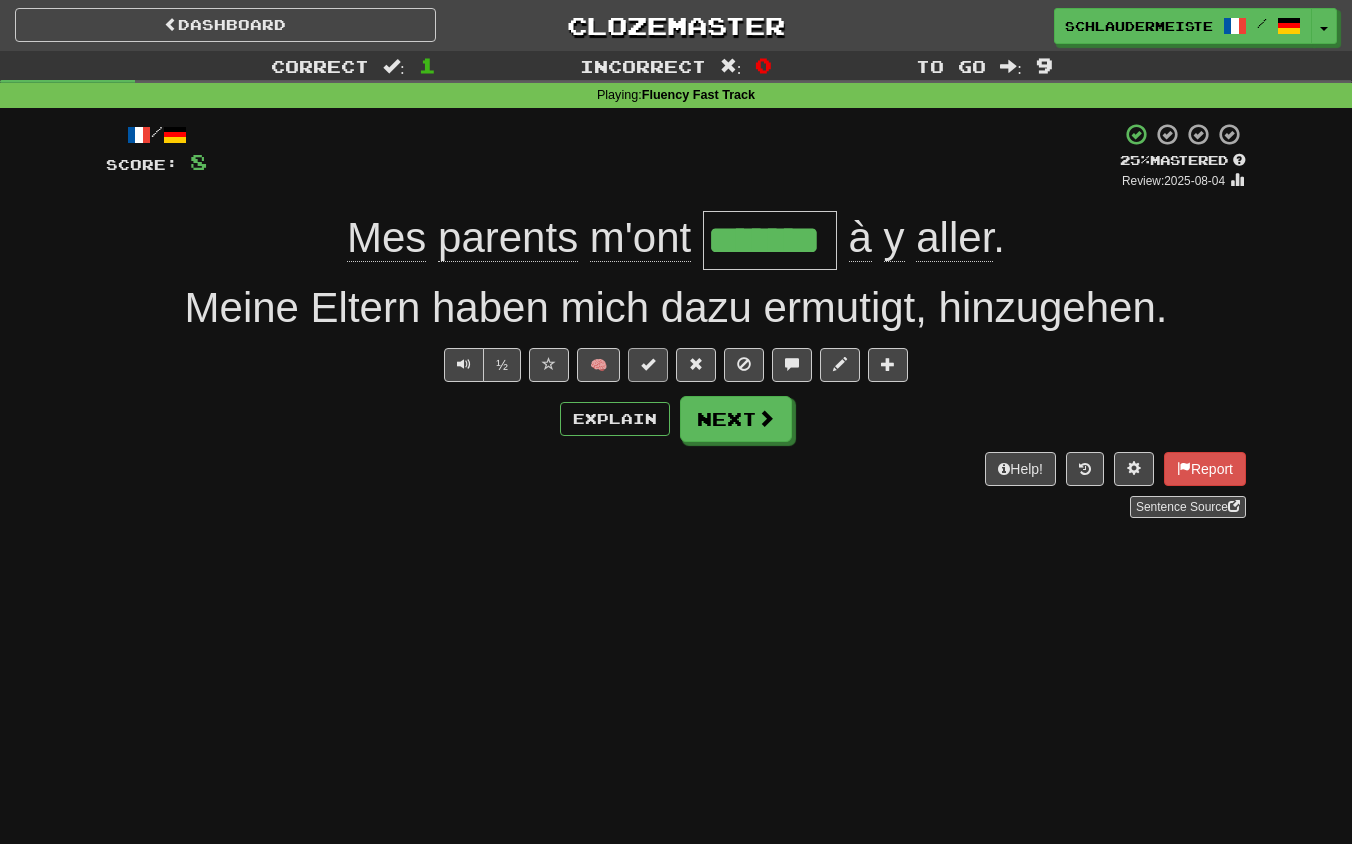 click at bounding box center [648, 364] 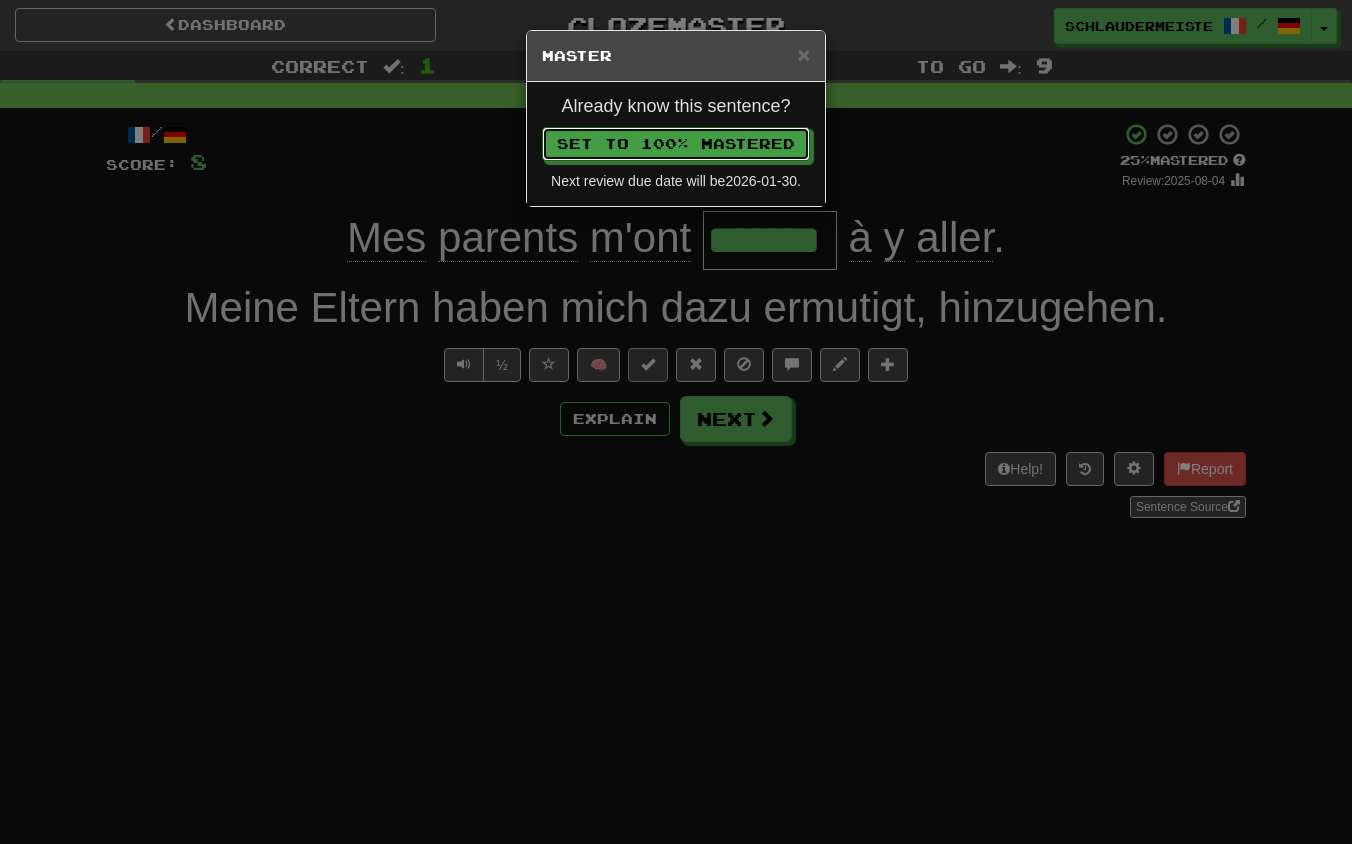 type 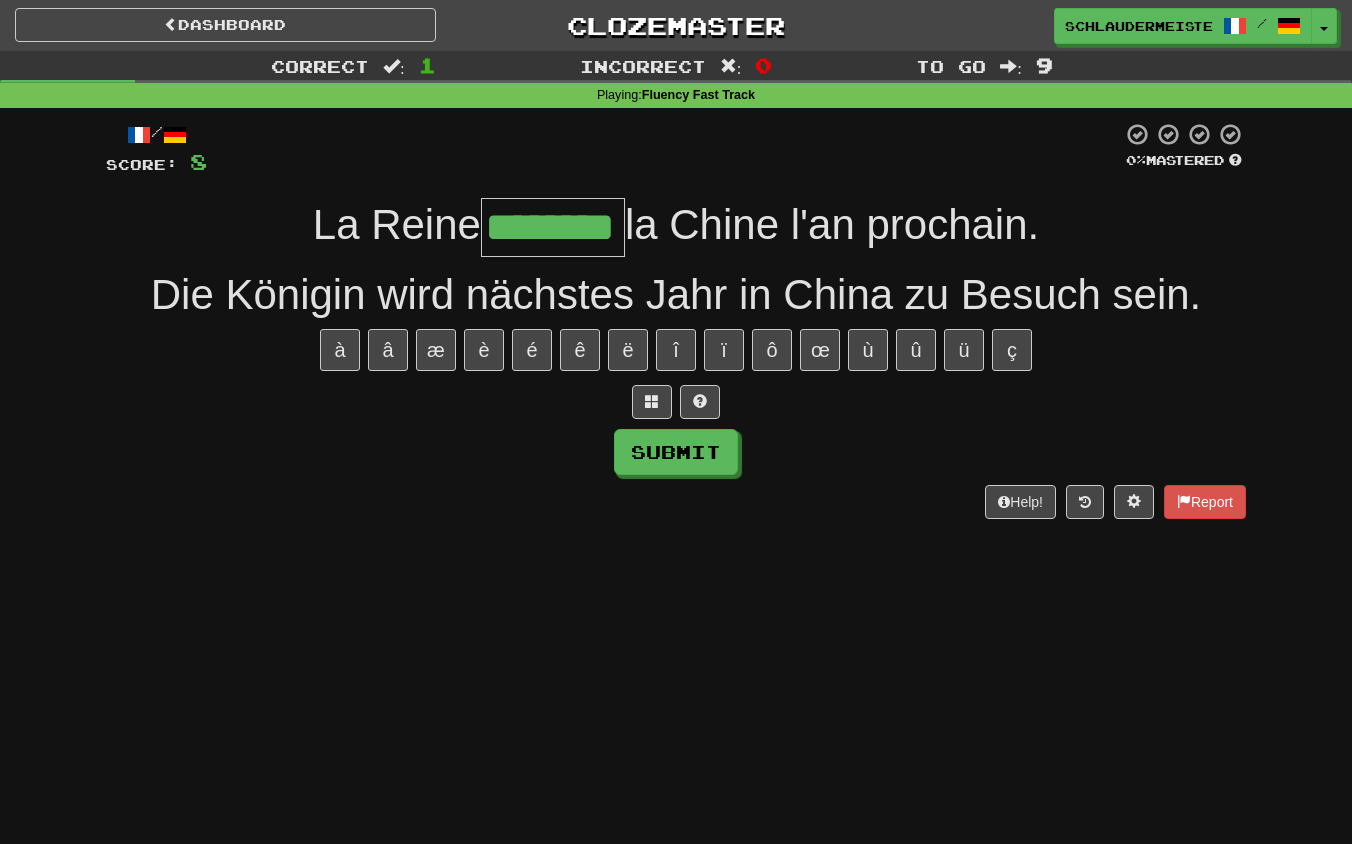type on "********" 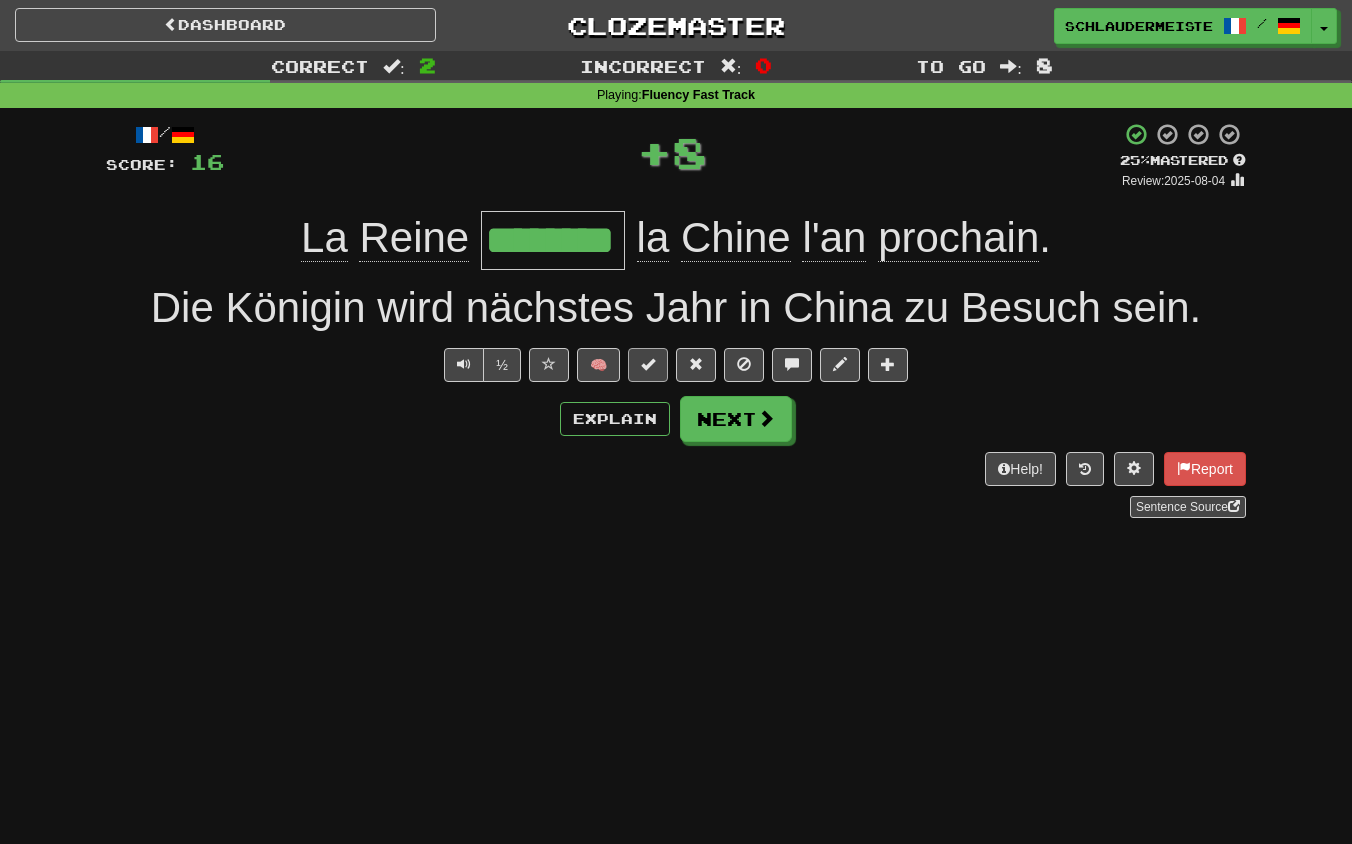 click at bounding box center (648, 364) 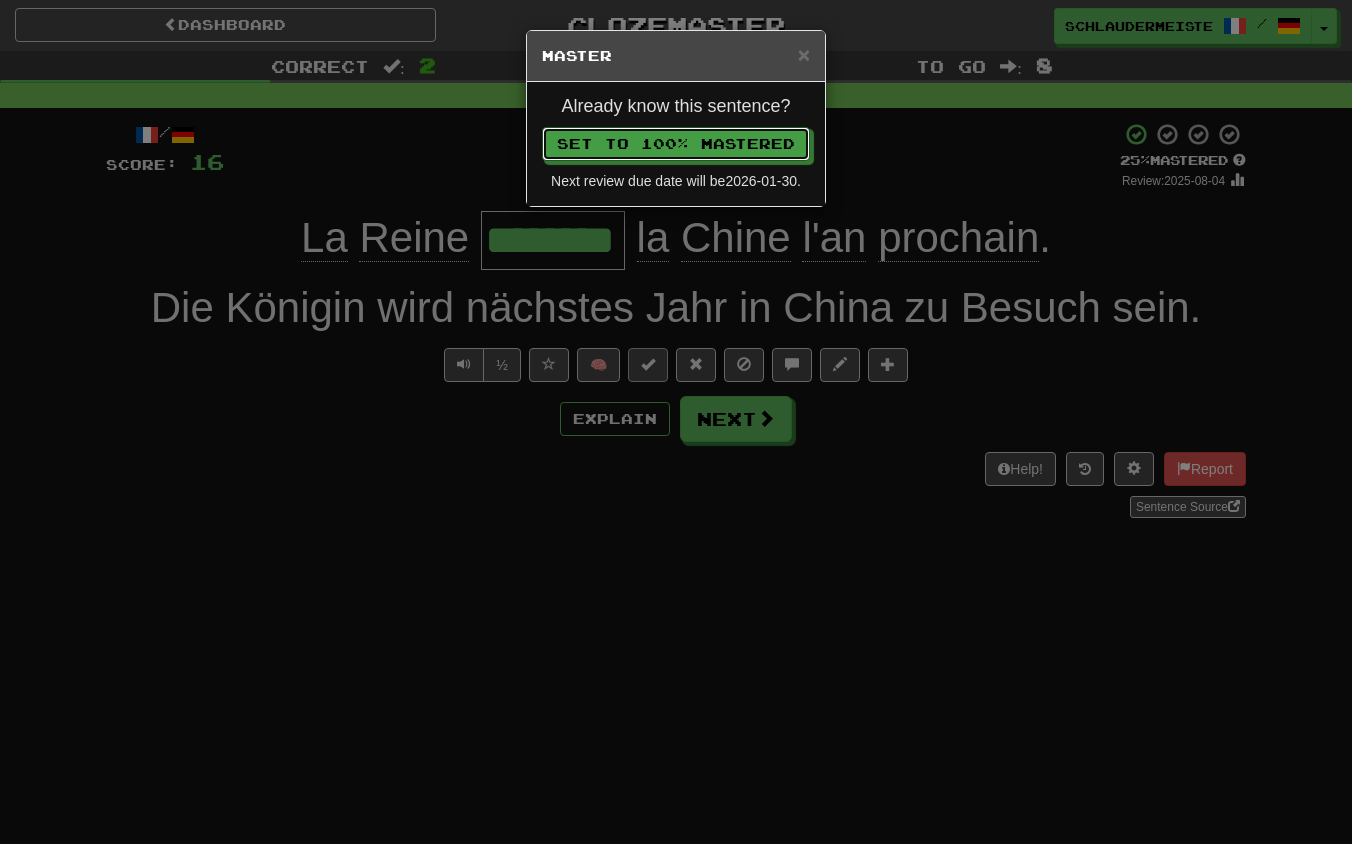 click on "Set to 100% Mastered" at bounding box center (676, 144) 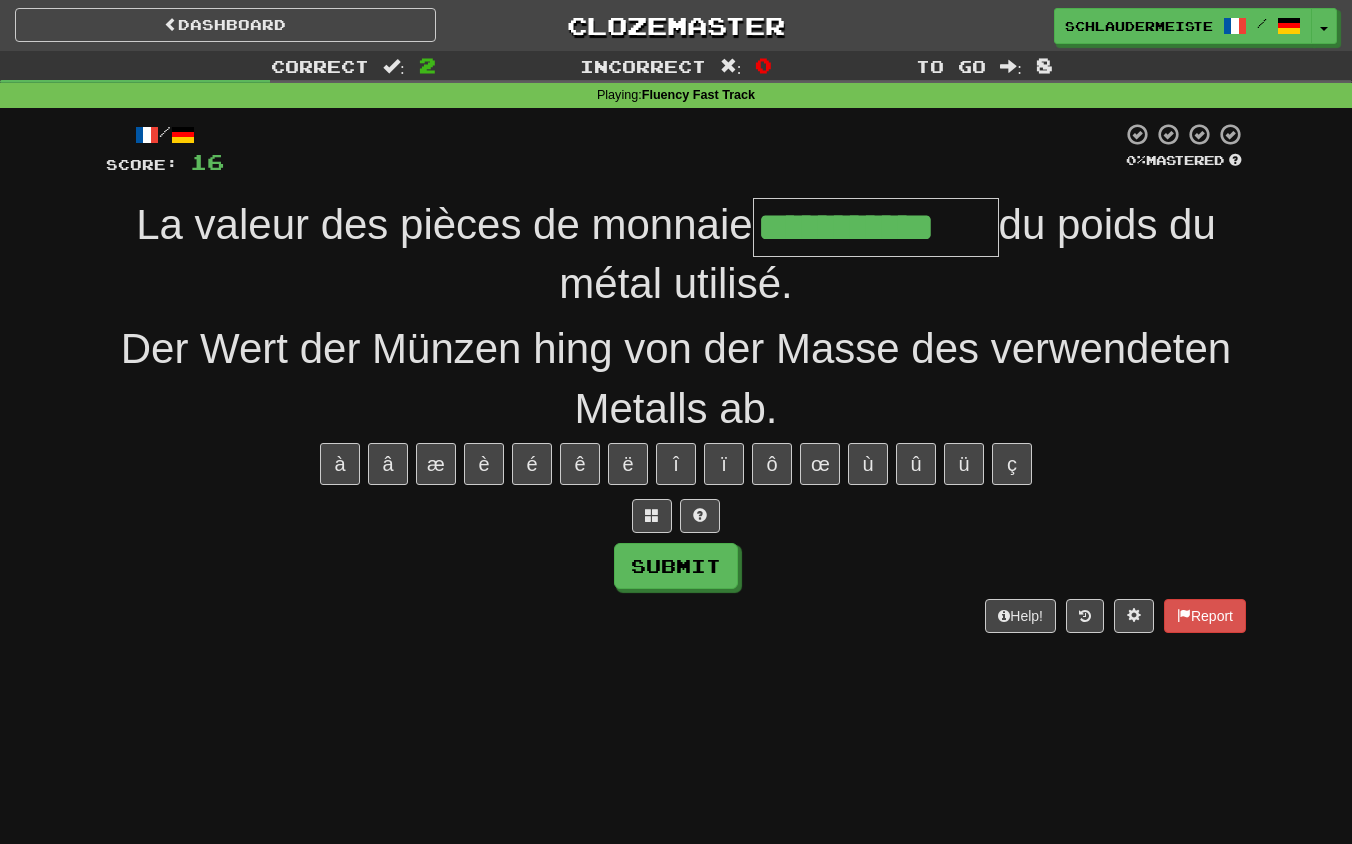 type on "**********" 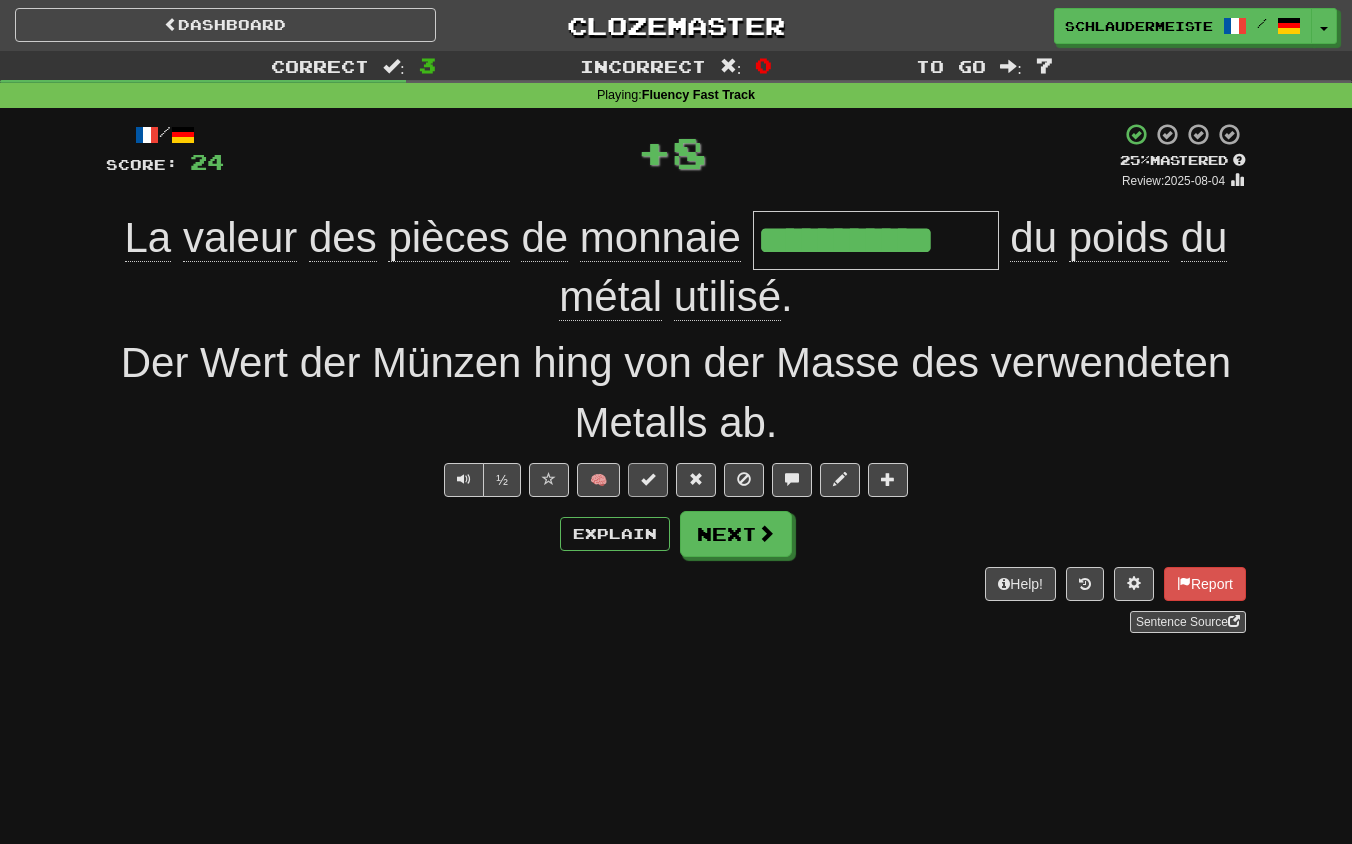 click at bounding box center (648, 479) 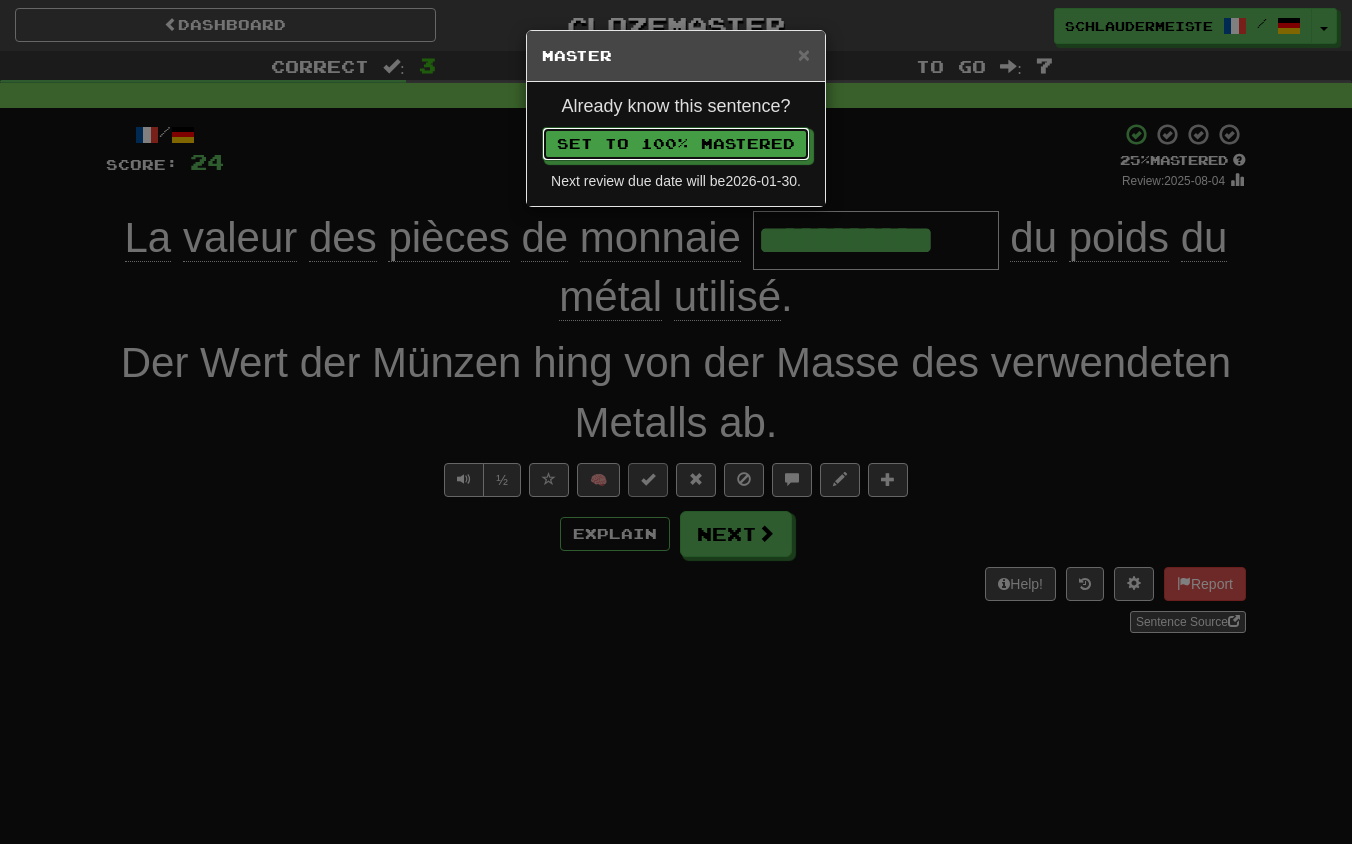click on "Set to 100% Mastered" at bounding box center [676, 144] 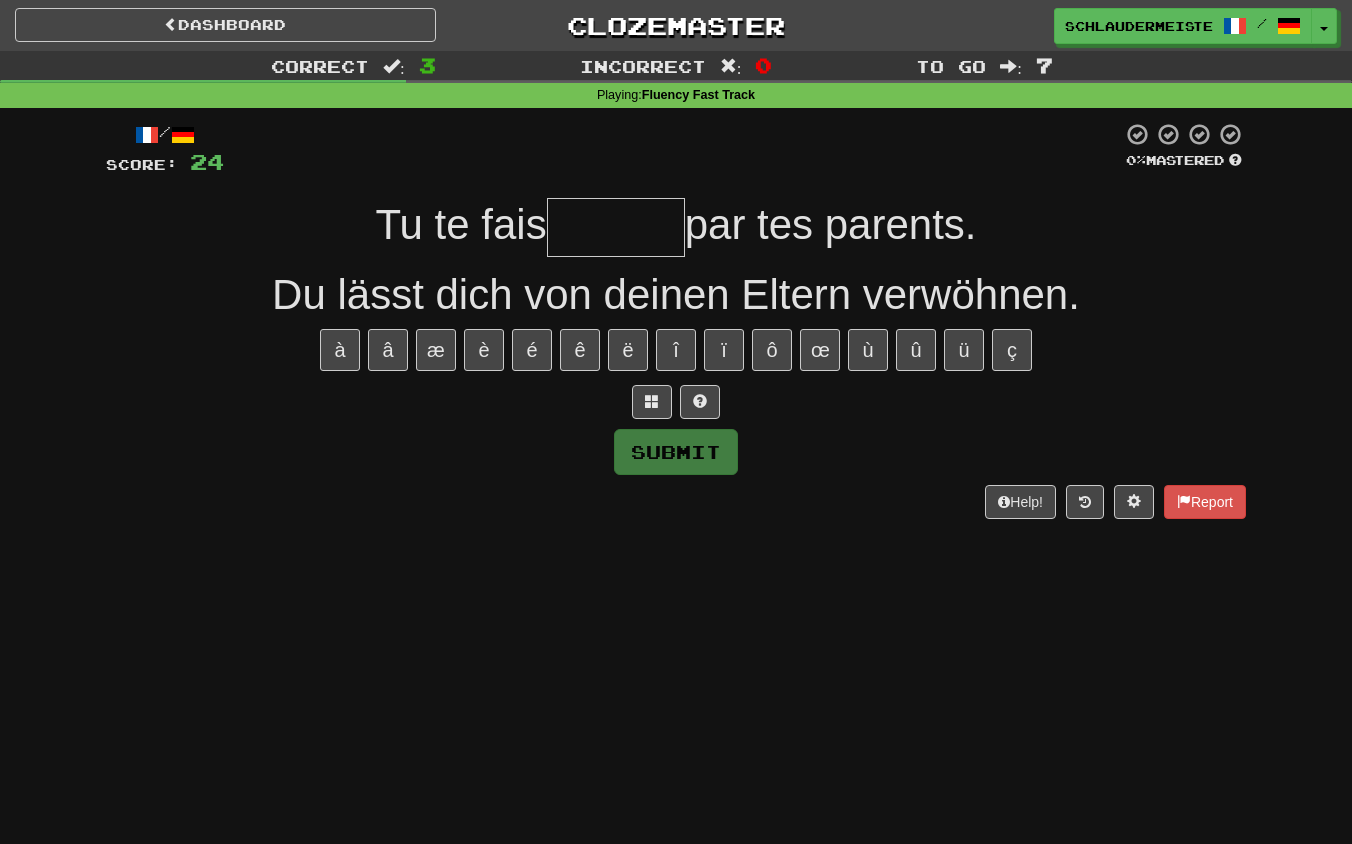 type on "*" 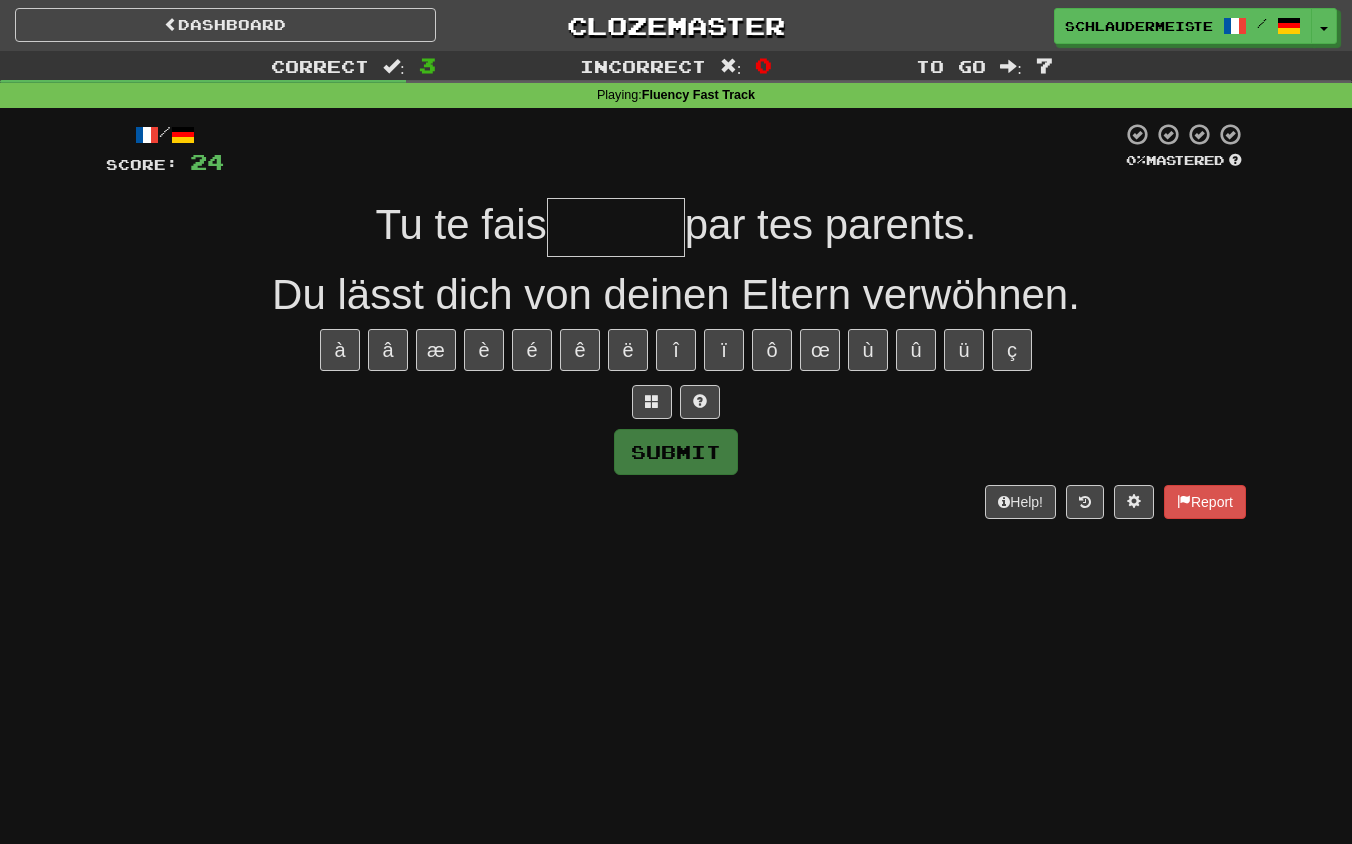 type on "******" 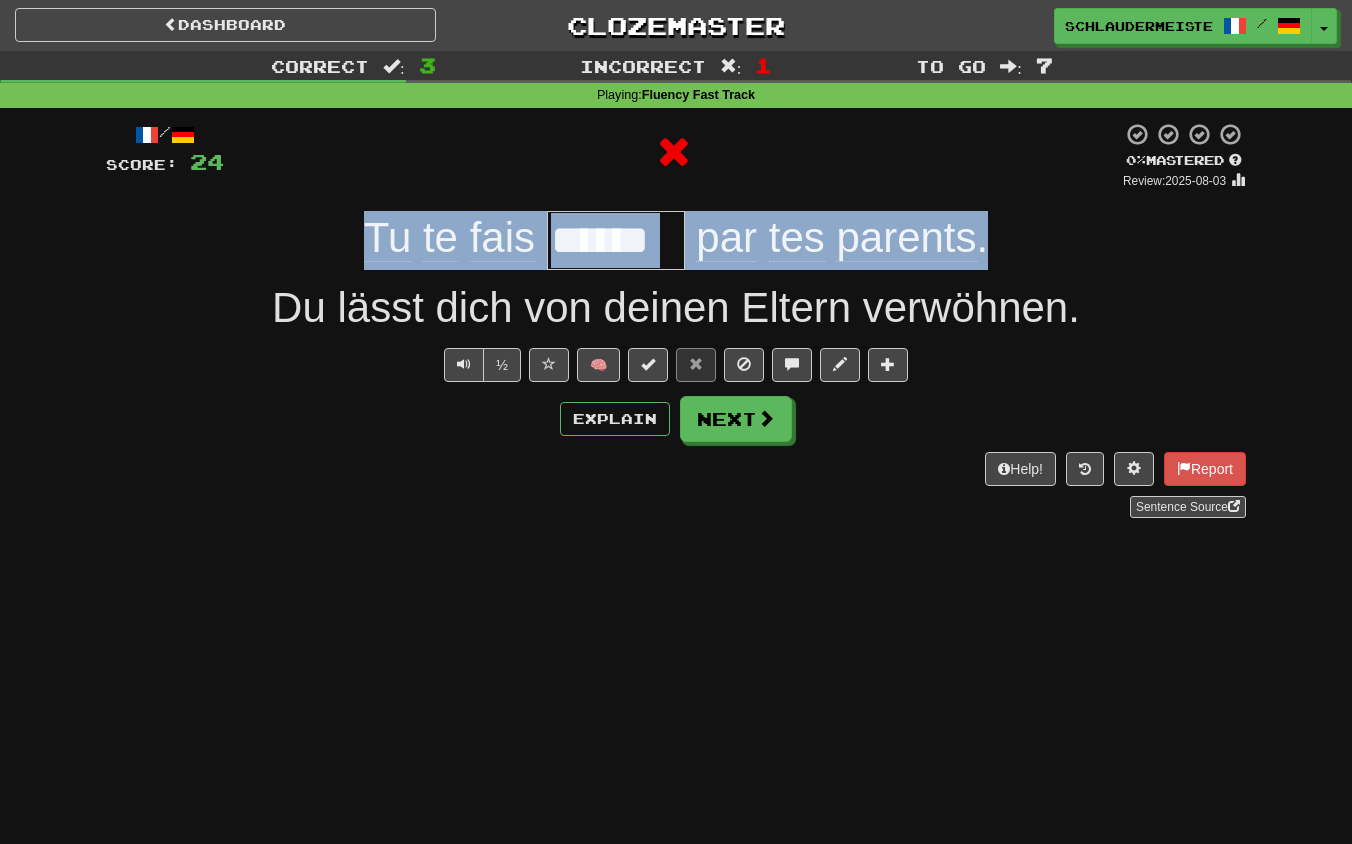 drag, startPoint x: 317, startPoint y: 225, endPoint x: 1036, endPoint y: 265, distance: 720.1118 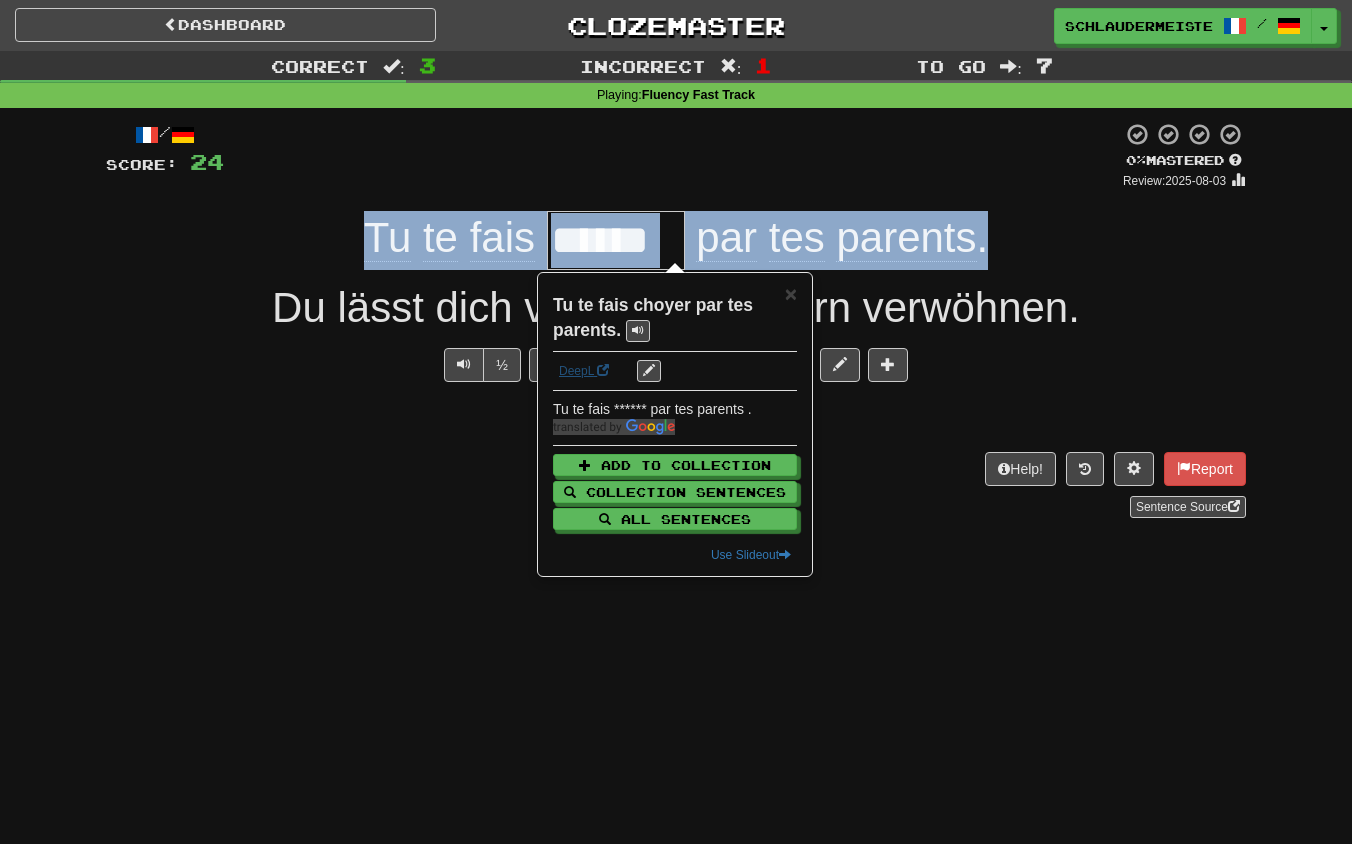 click on "DeepL" at bounding box center [584, 371] 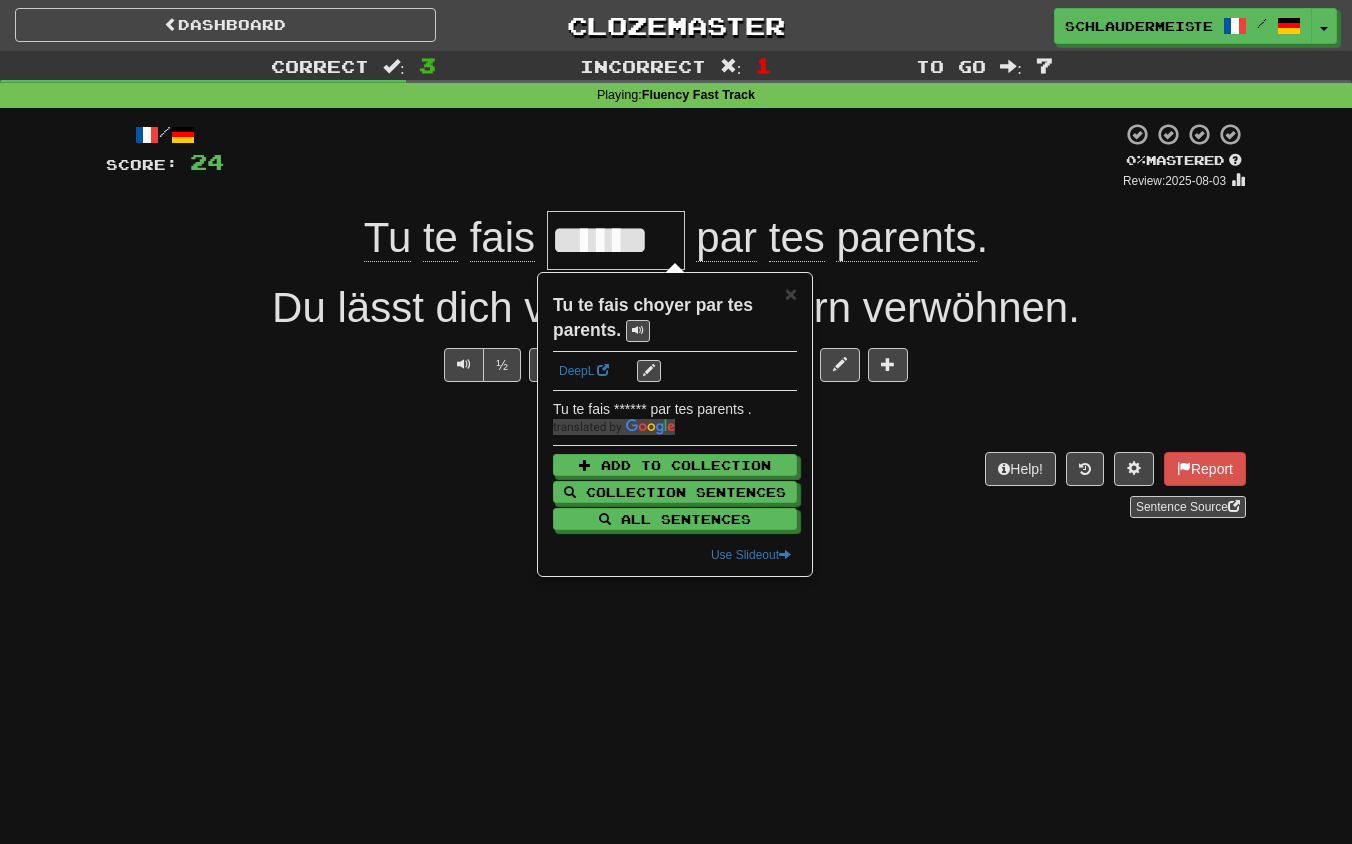 click on "Help!  Report Sentence Source" at bounding box center [676, 485] 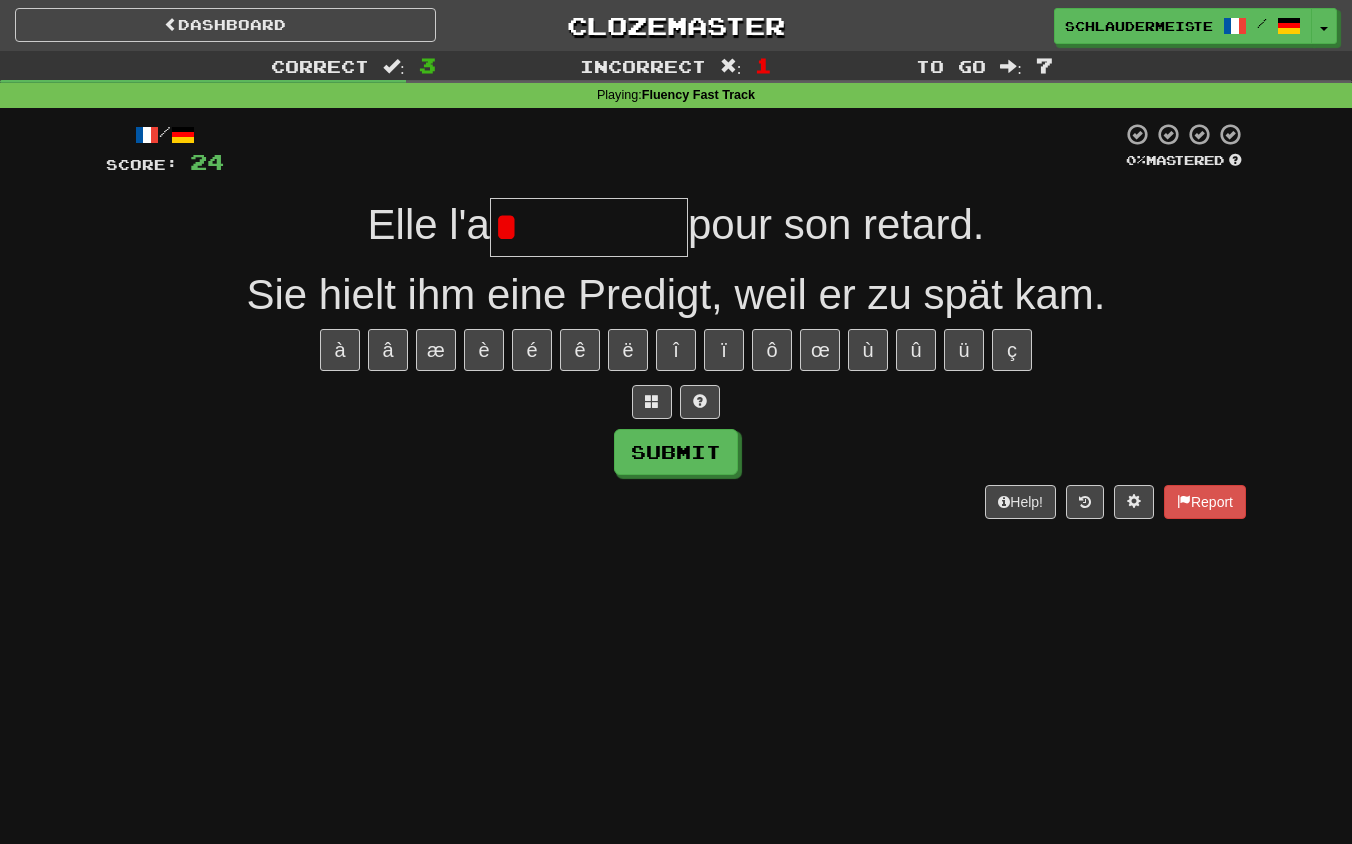 type on "********" 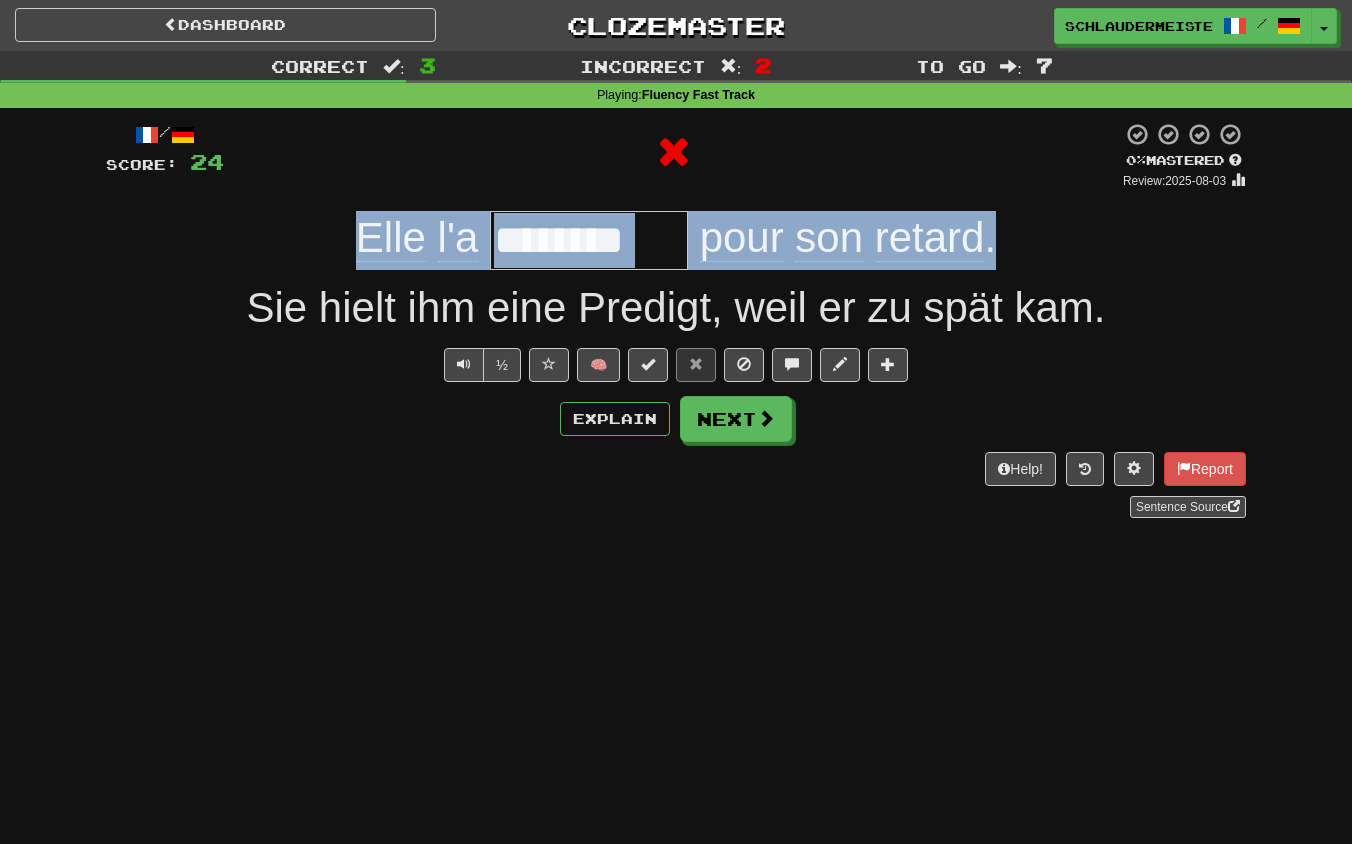 drag, startPoint x: 305, startPoint y: 217, endPoint x: 1059, endPoint y: 238, distance: 754.29236 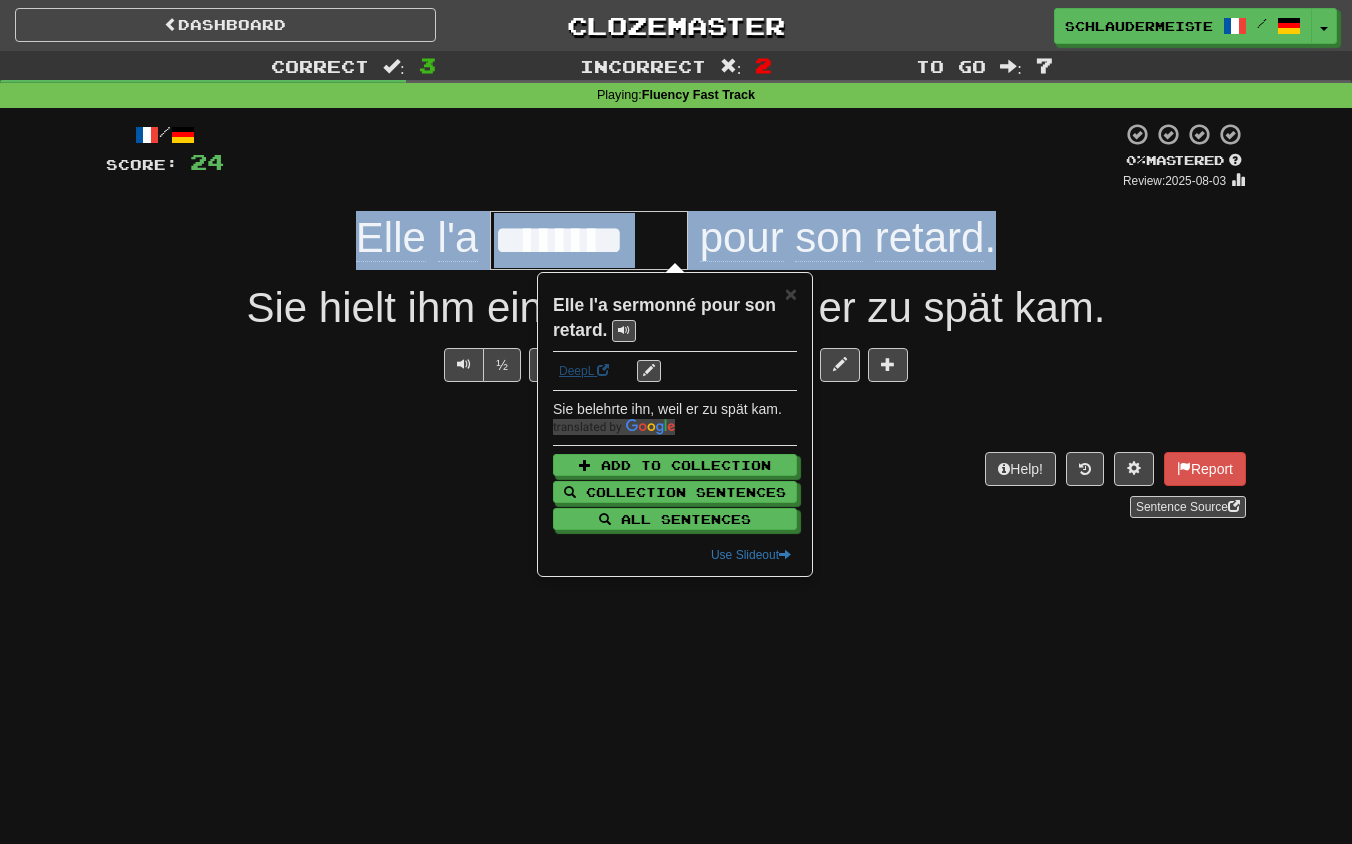 click on "DeepL" at bounding box center [584, 371] 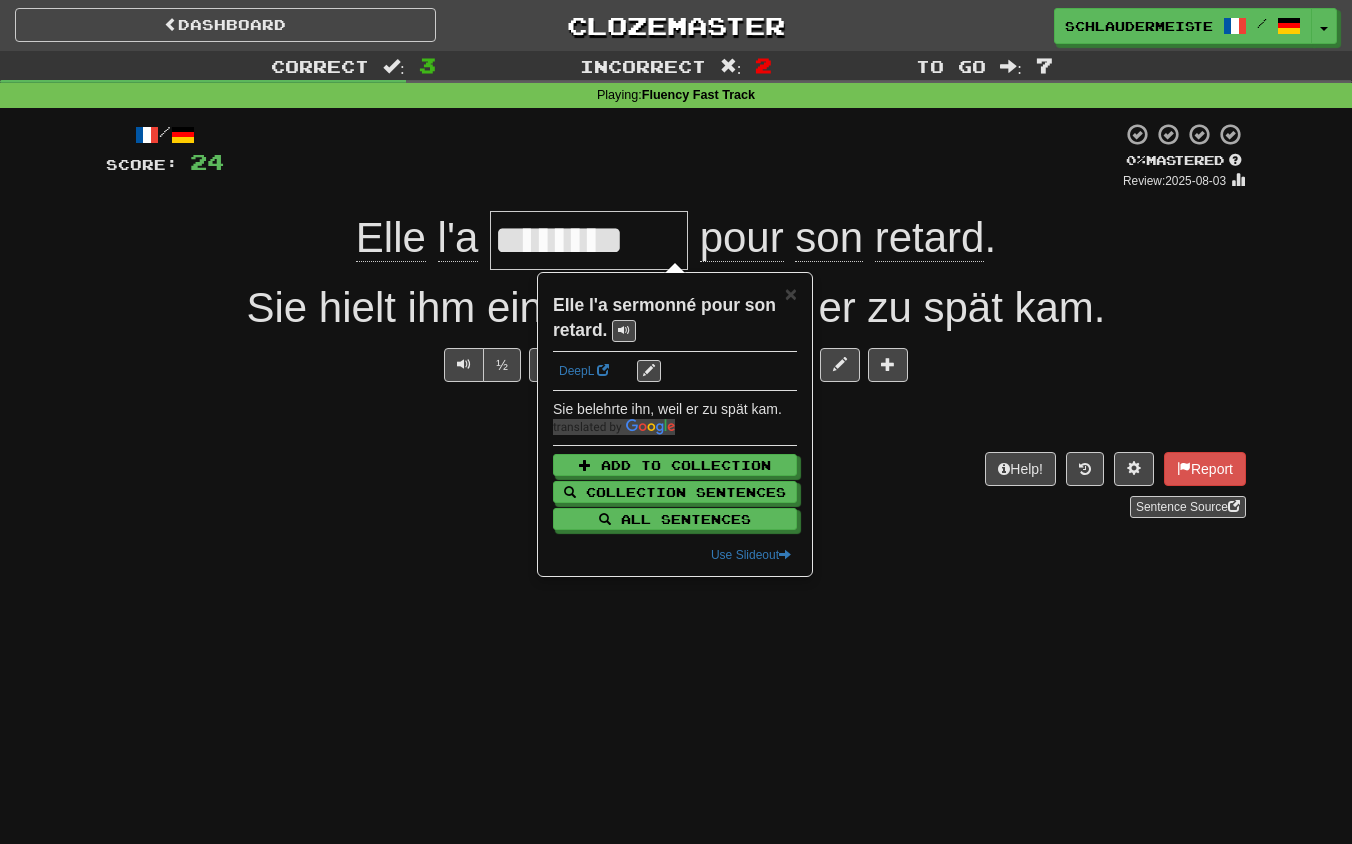 click on "Explain Next" at bounding box center [676, 419] 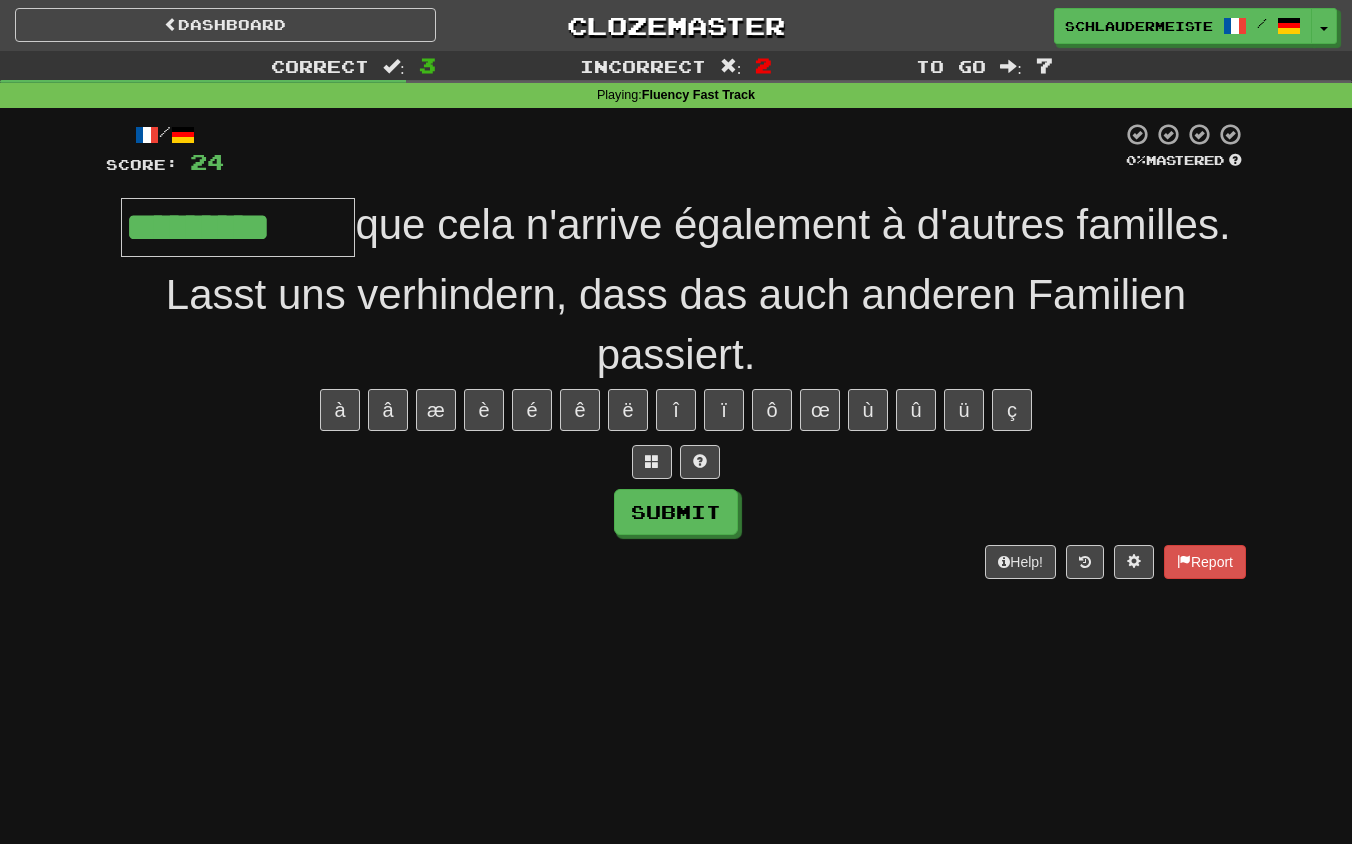 type on "*********" 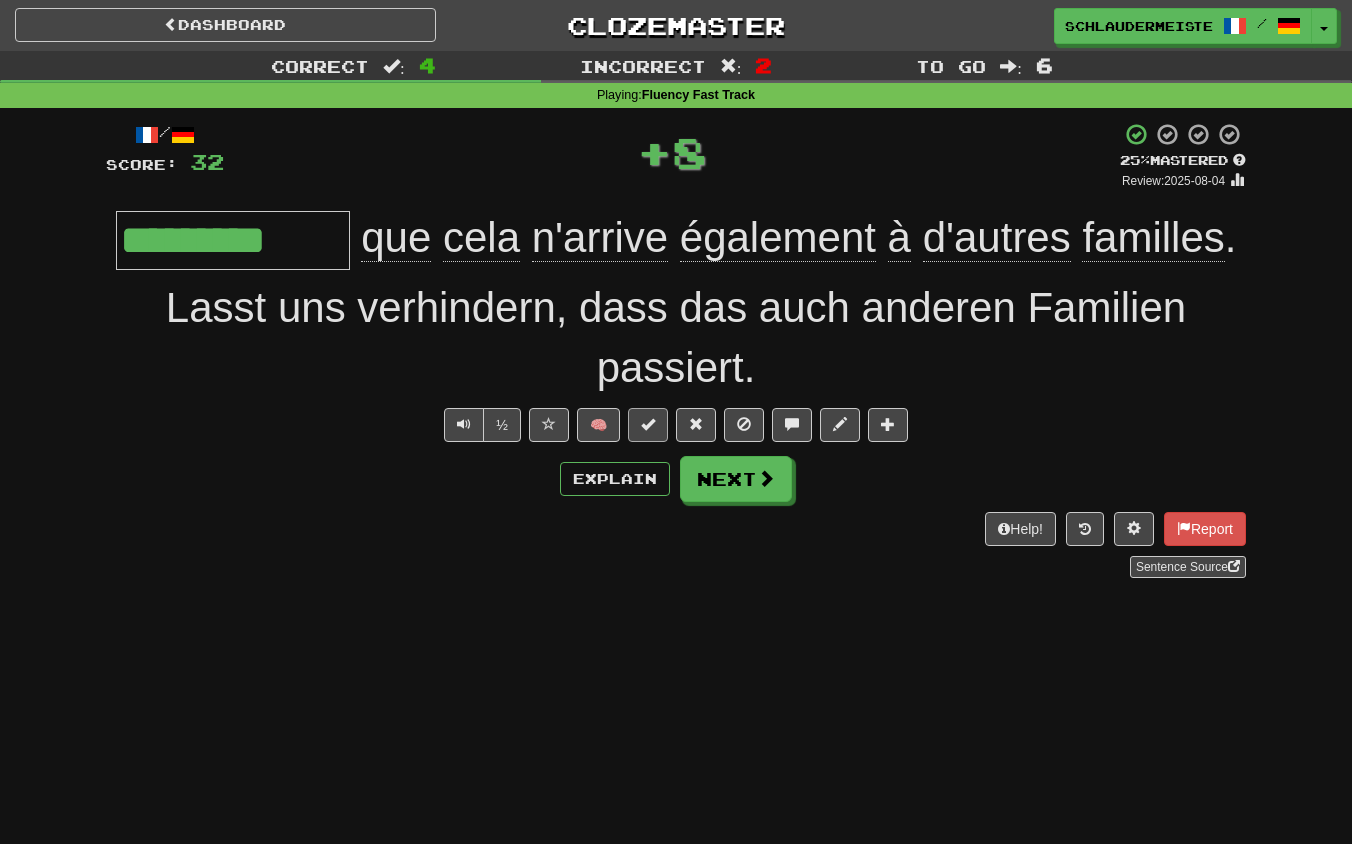 click at bounding box center [648, 424] 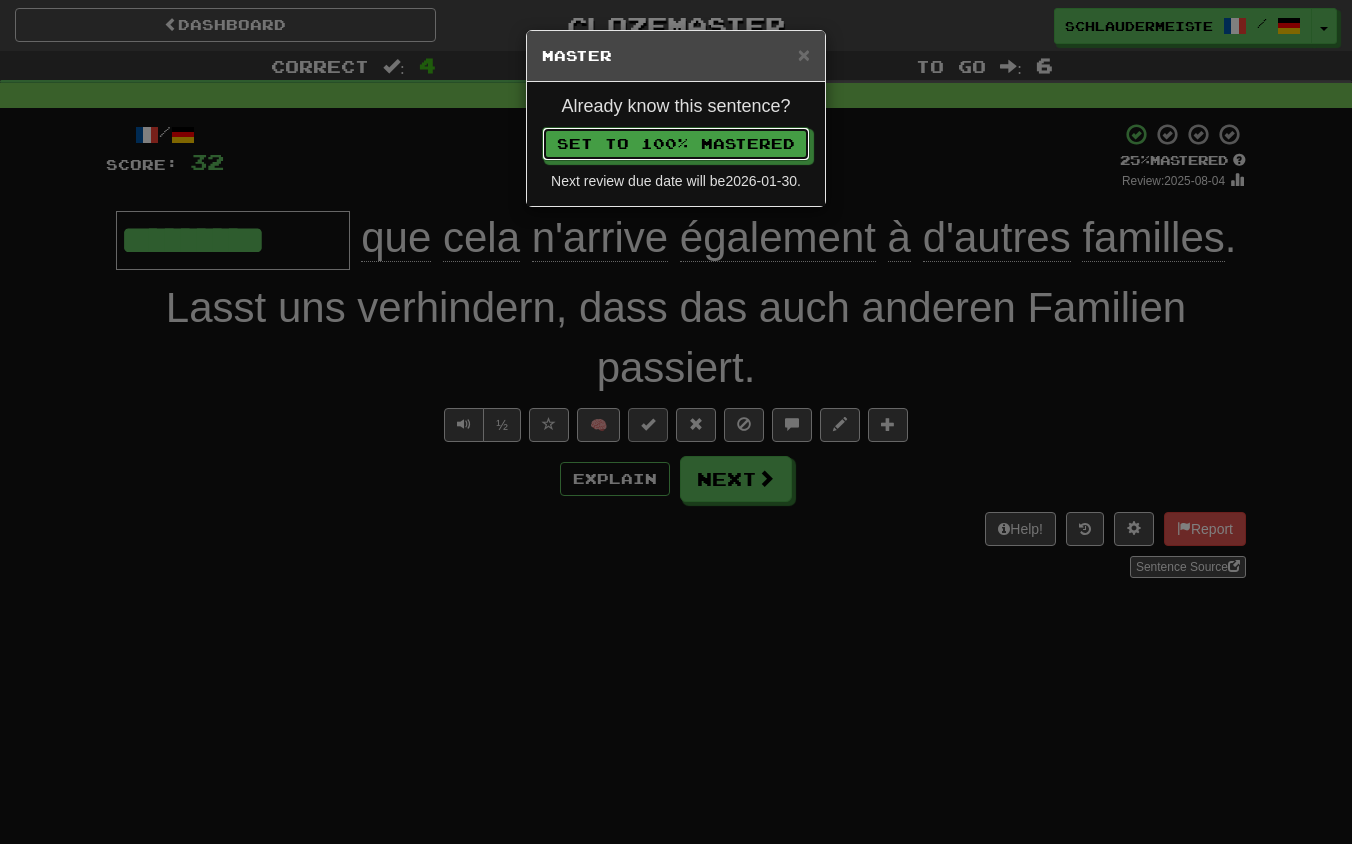 click on "Set to 100% Mastered" at bounding box center [676, 144] 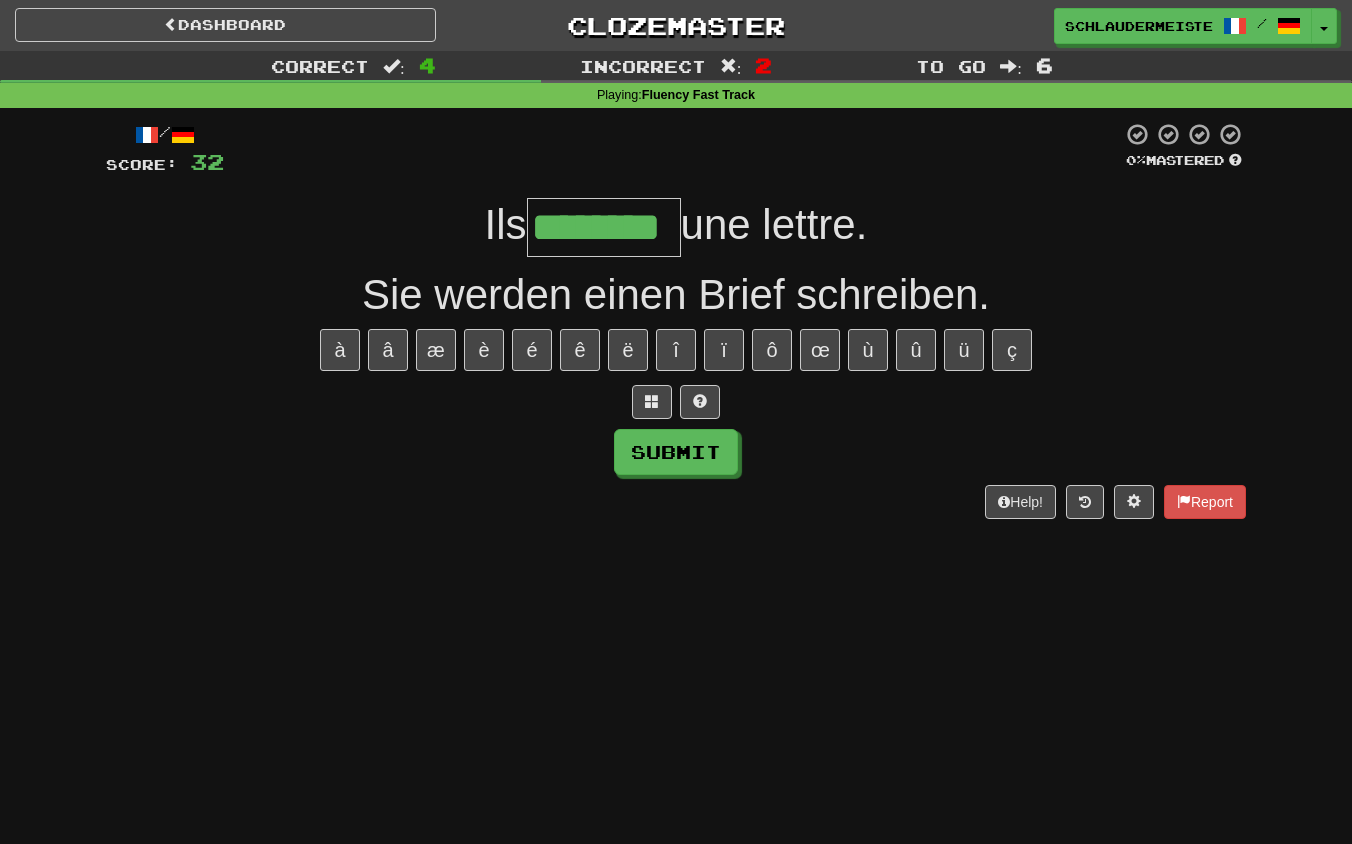 type on "********" 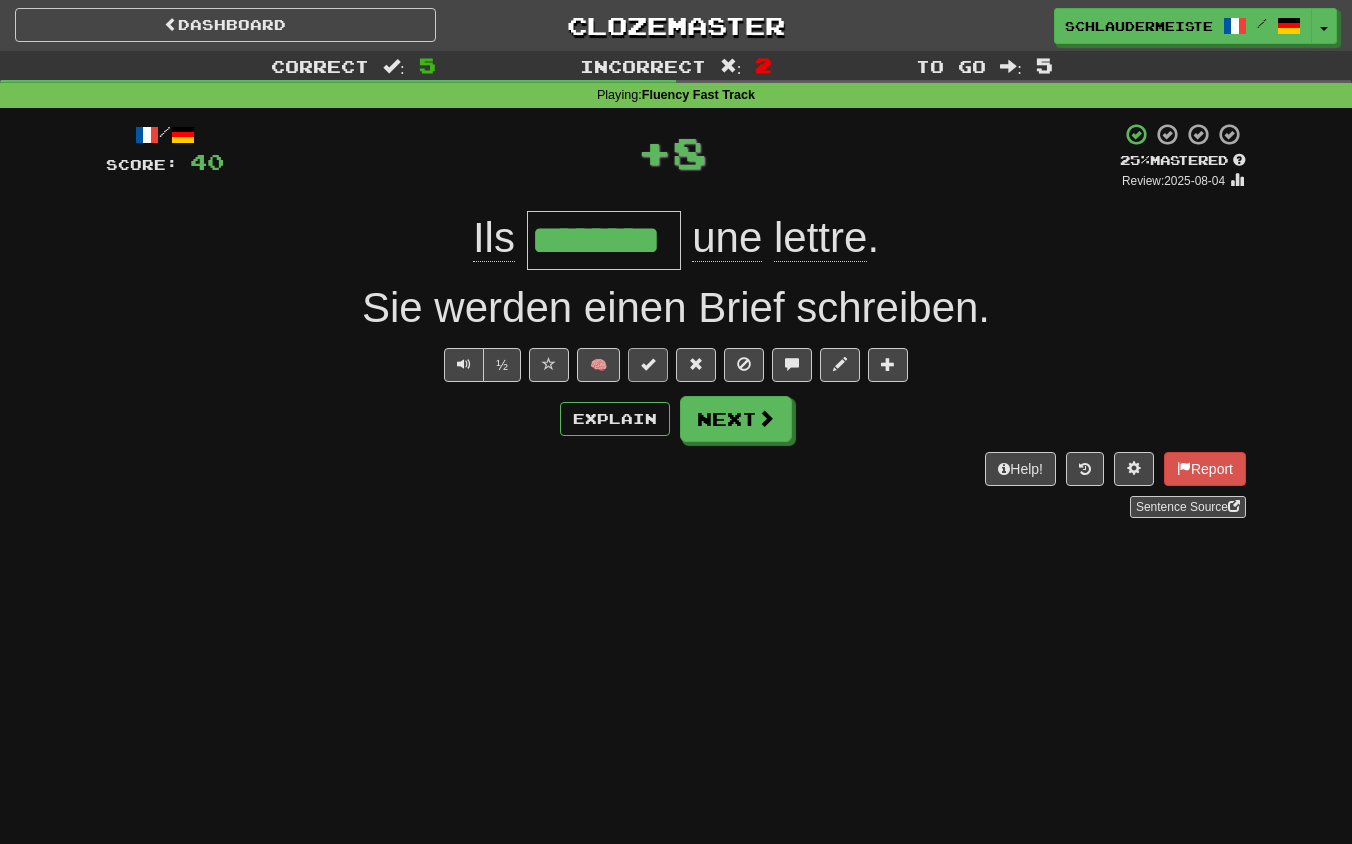 click at bounding box center [648, 364] 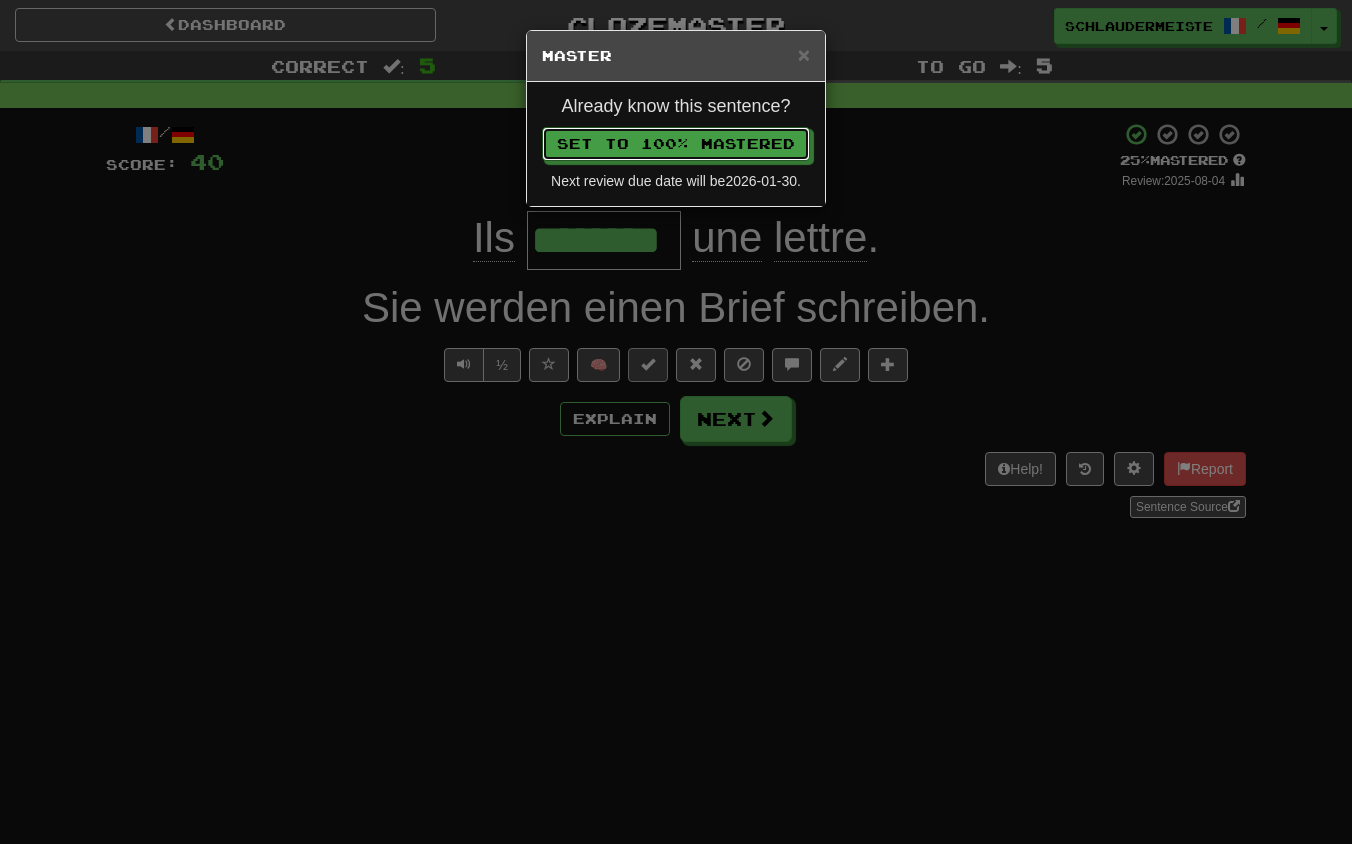 click on "Set to 100% Mastered" at bounding box center (676, 144) 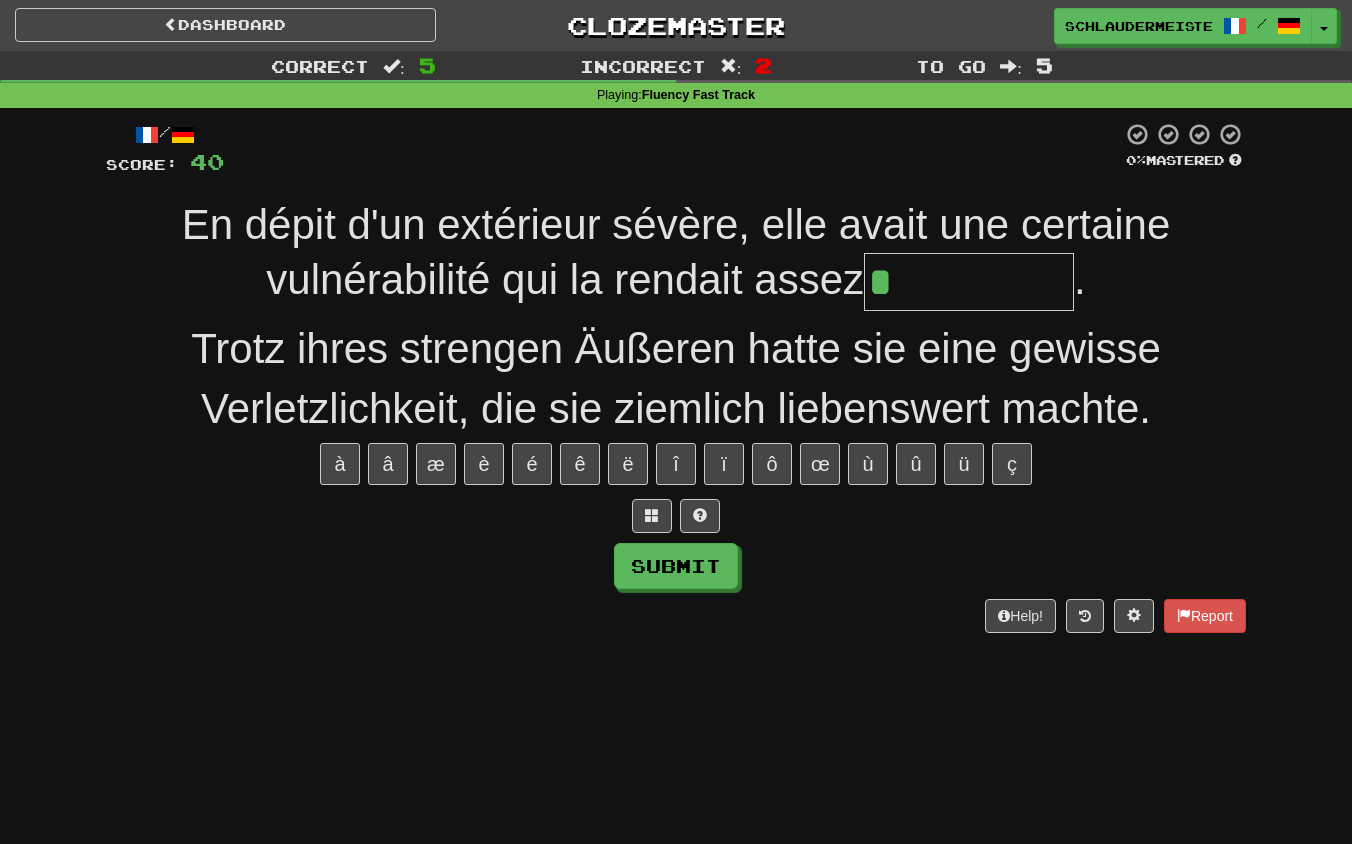 type on "**********" 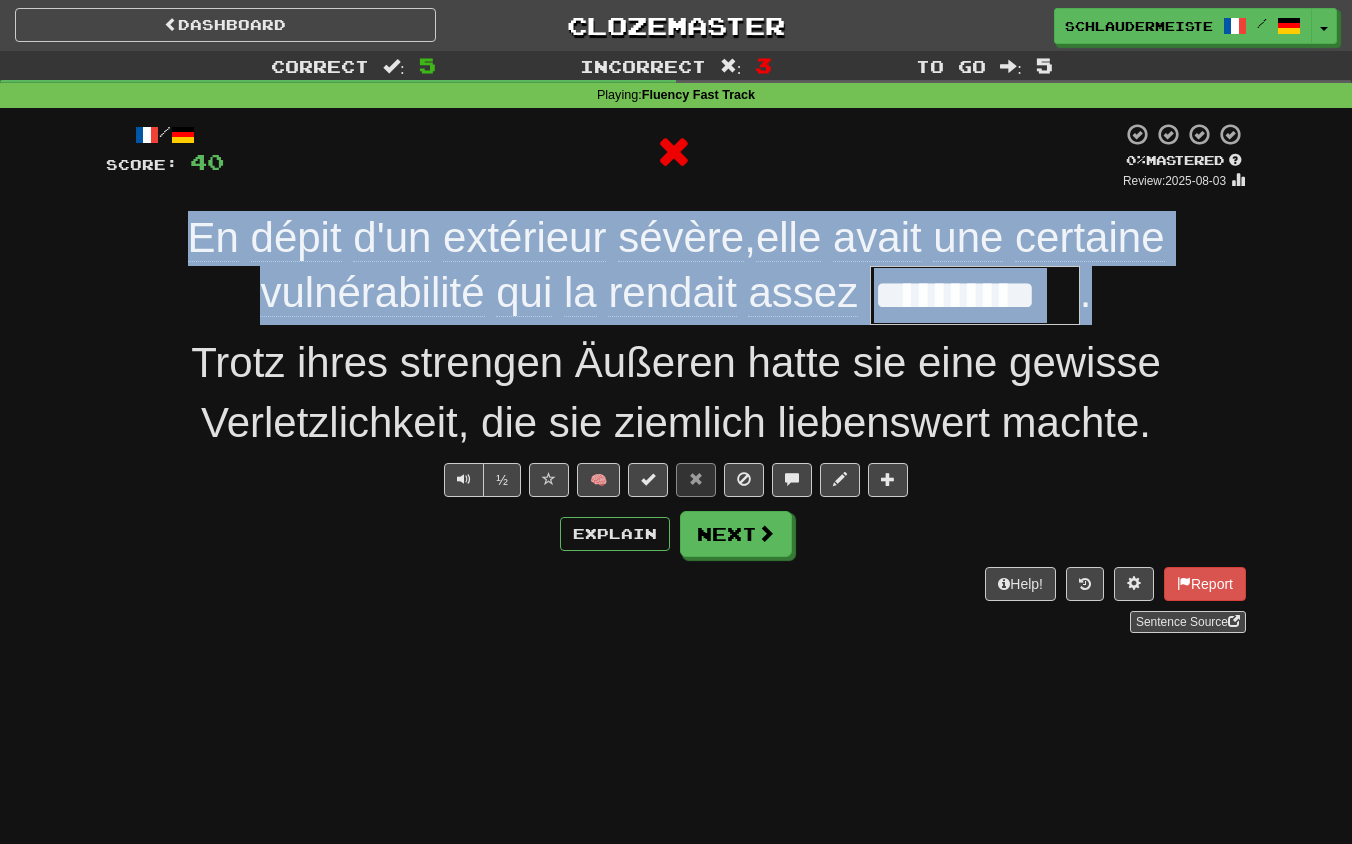 drag, startPoint x: 162, startPoint y: 221, endPoint x: 1202, endPoint y: 318, distance: 1044.5138 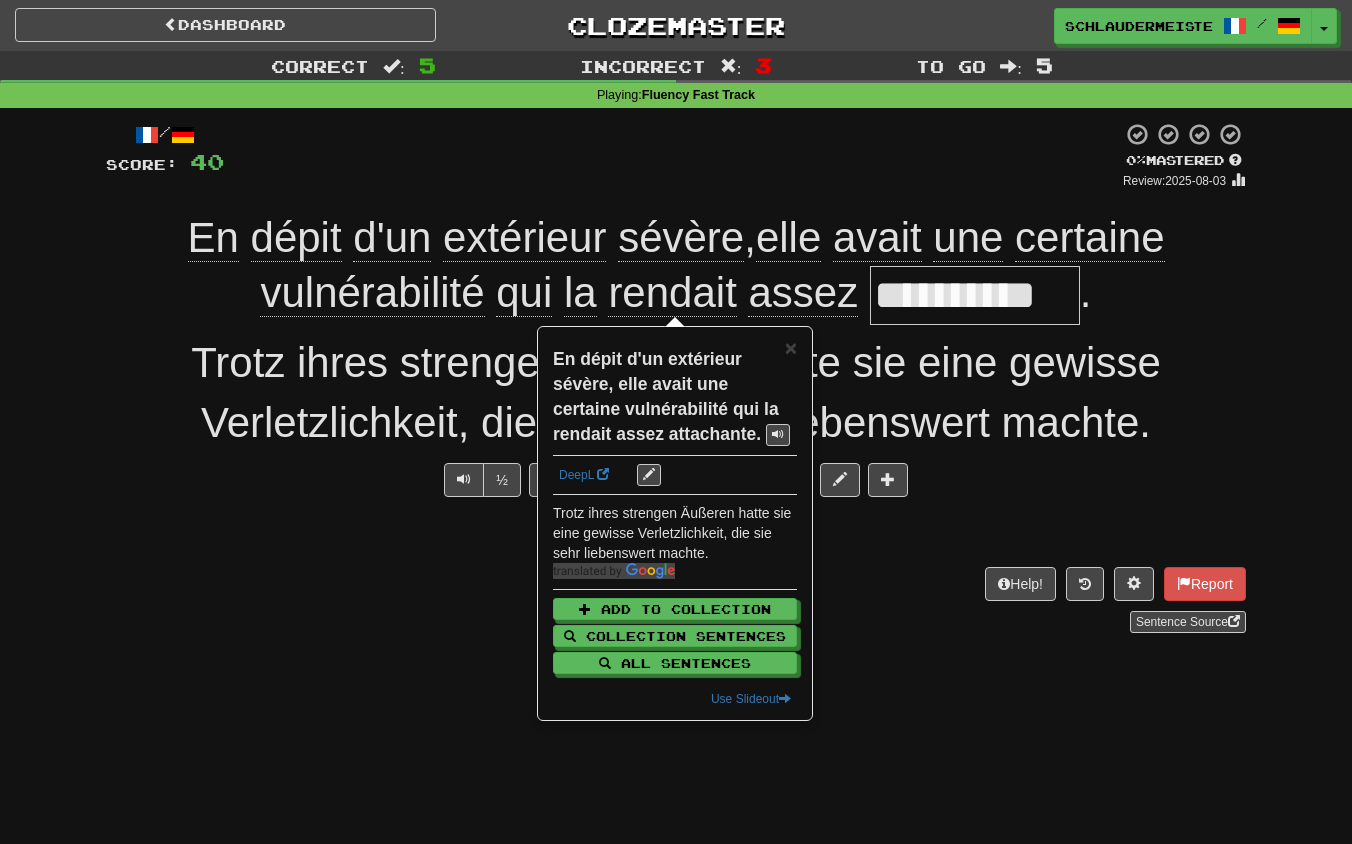 click on "Help!  Report Sentence Source" at bounding box center (676, 600) 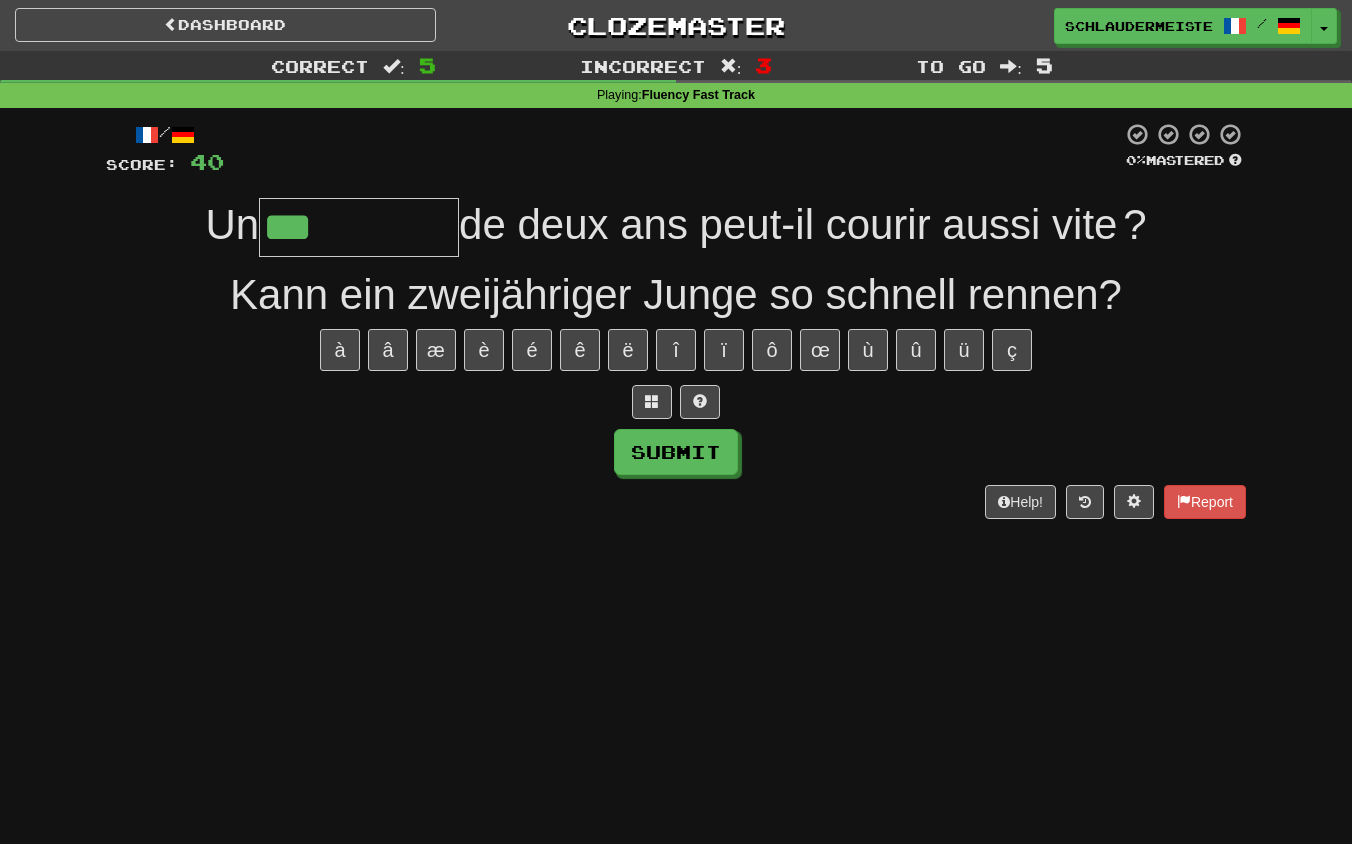 type on "*********" 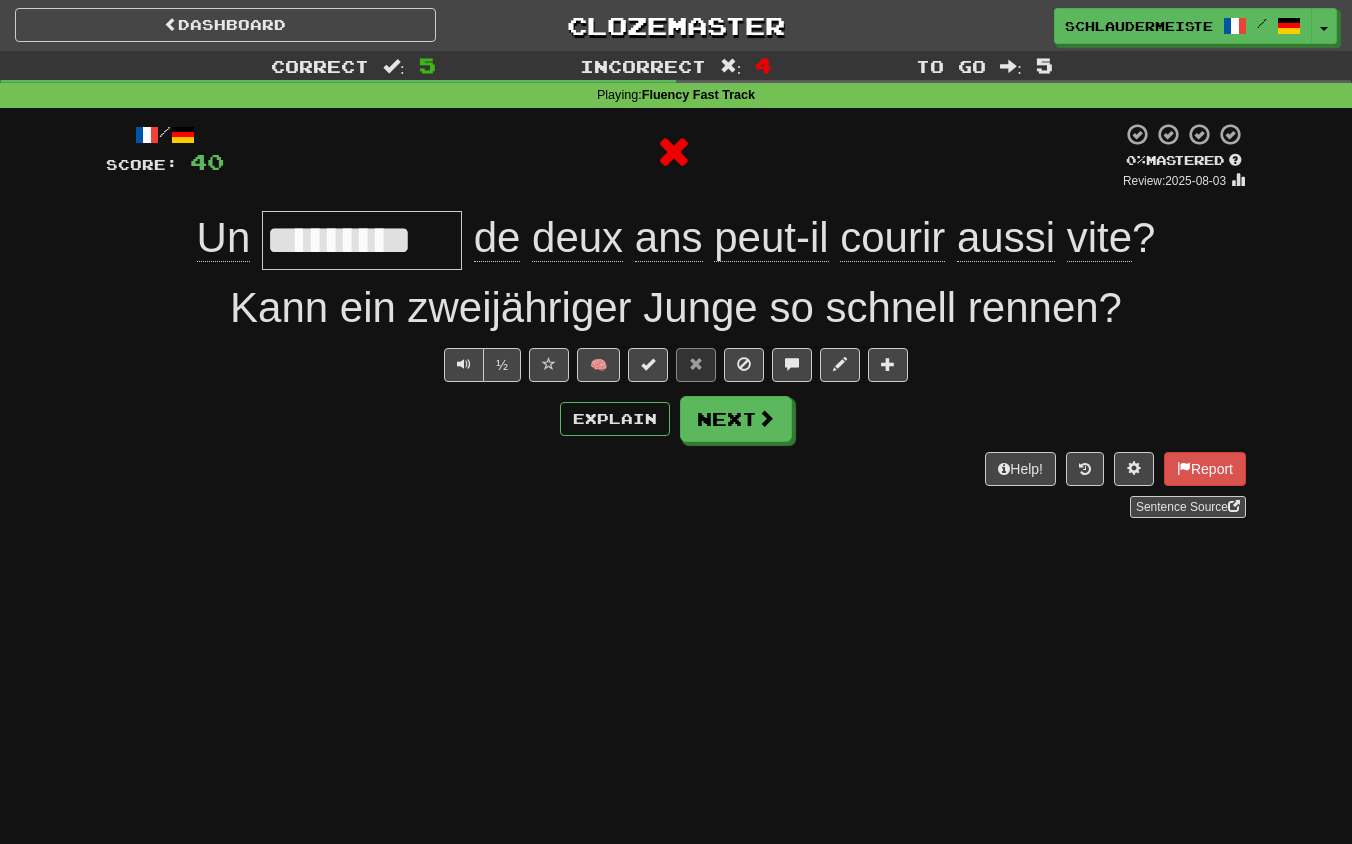 drag, startPoint x: 155, startPoint y: 222, endPoint x: 1228, endPoint y: 256, distance: 1073.5386 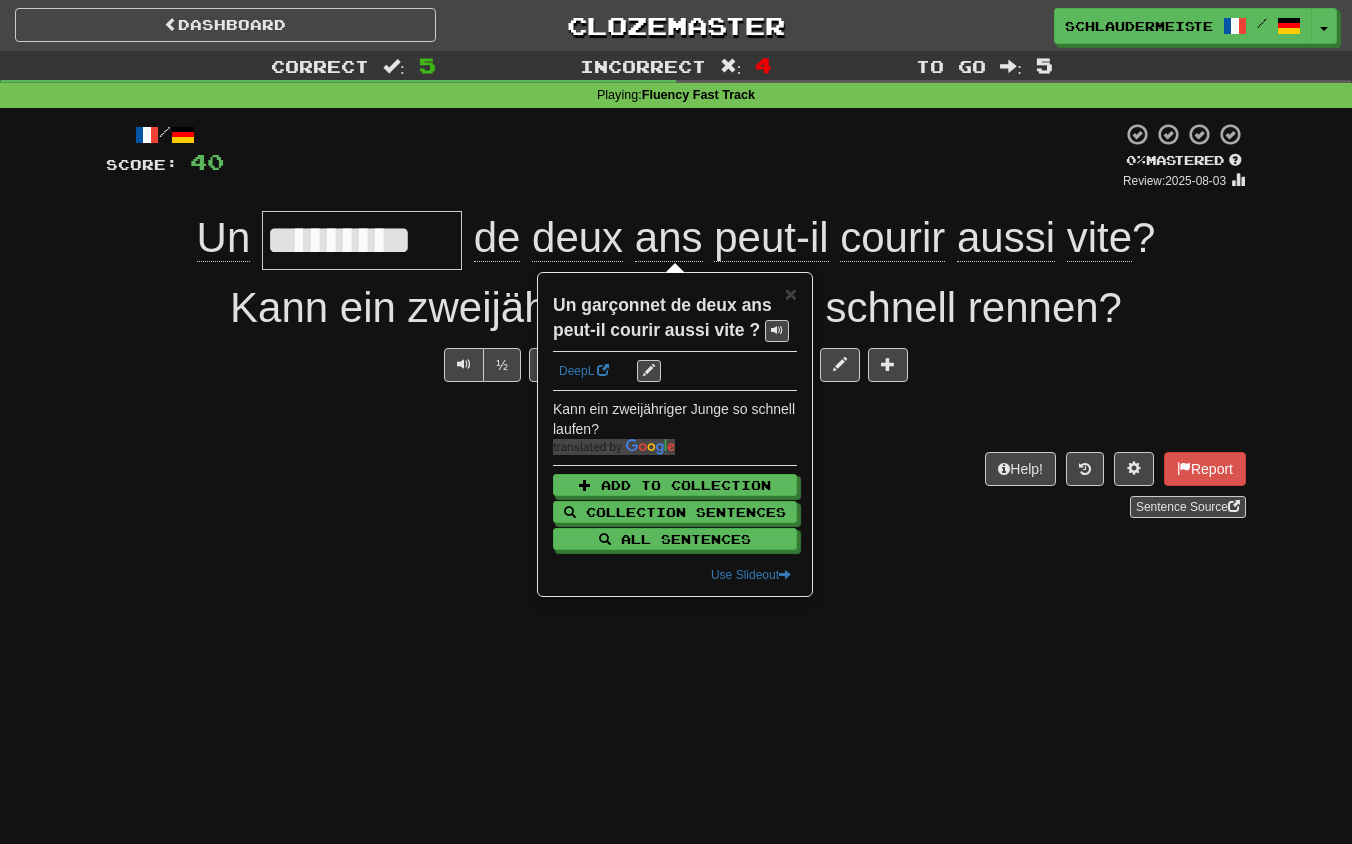 click on "Help!  Report Sentence Source" at bounding box center [676, 485] 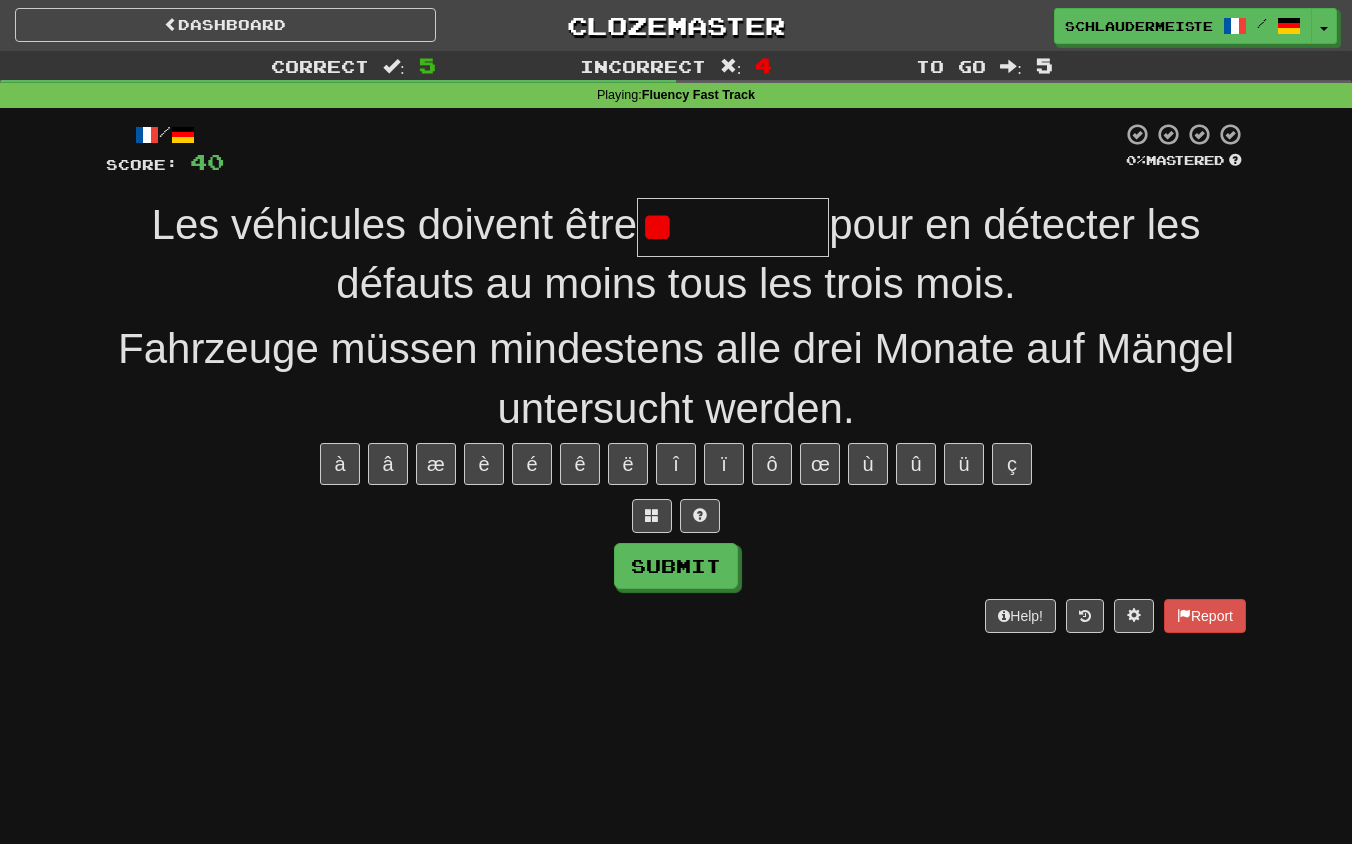 type on "*" 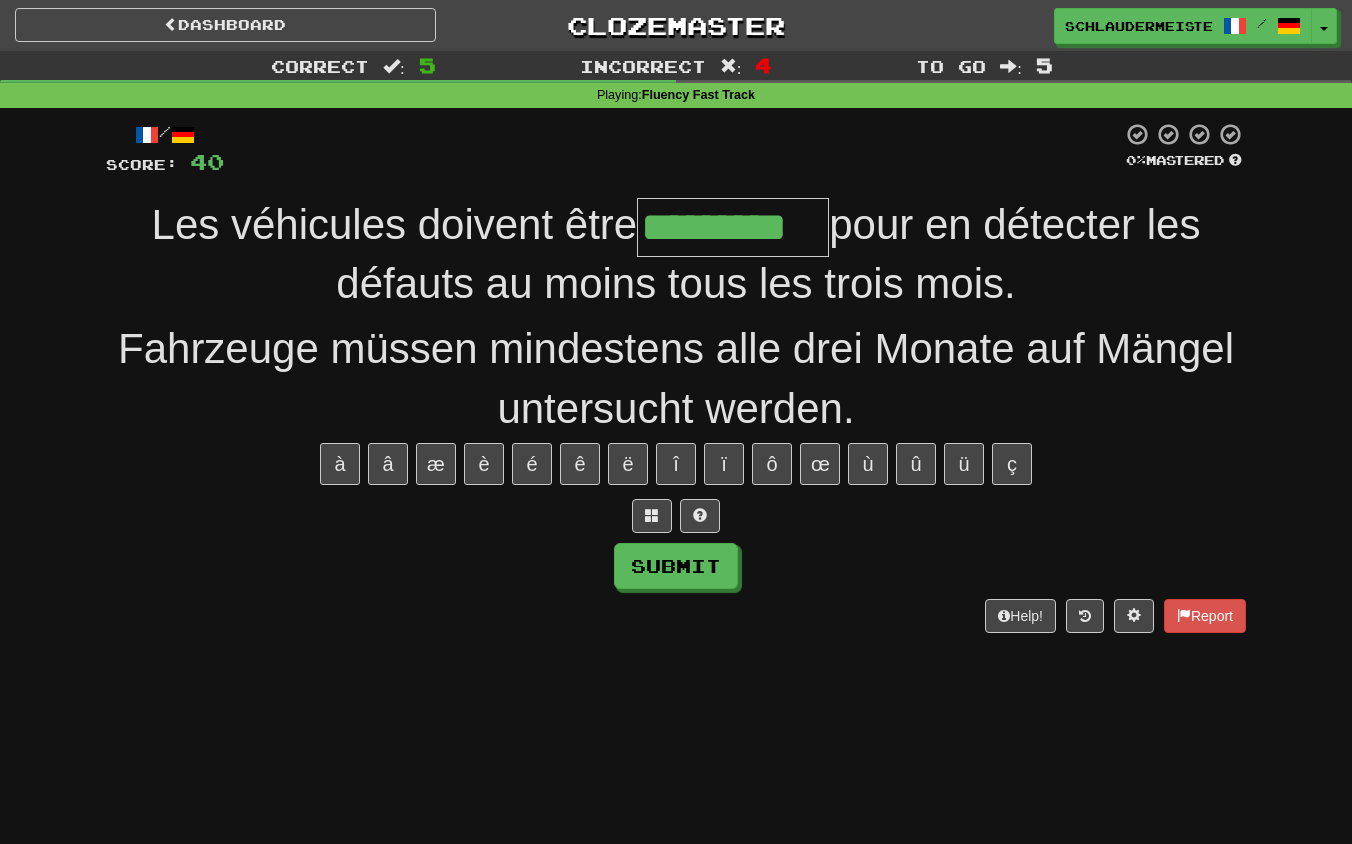 type on "*********" 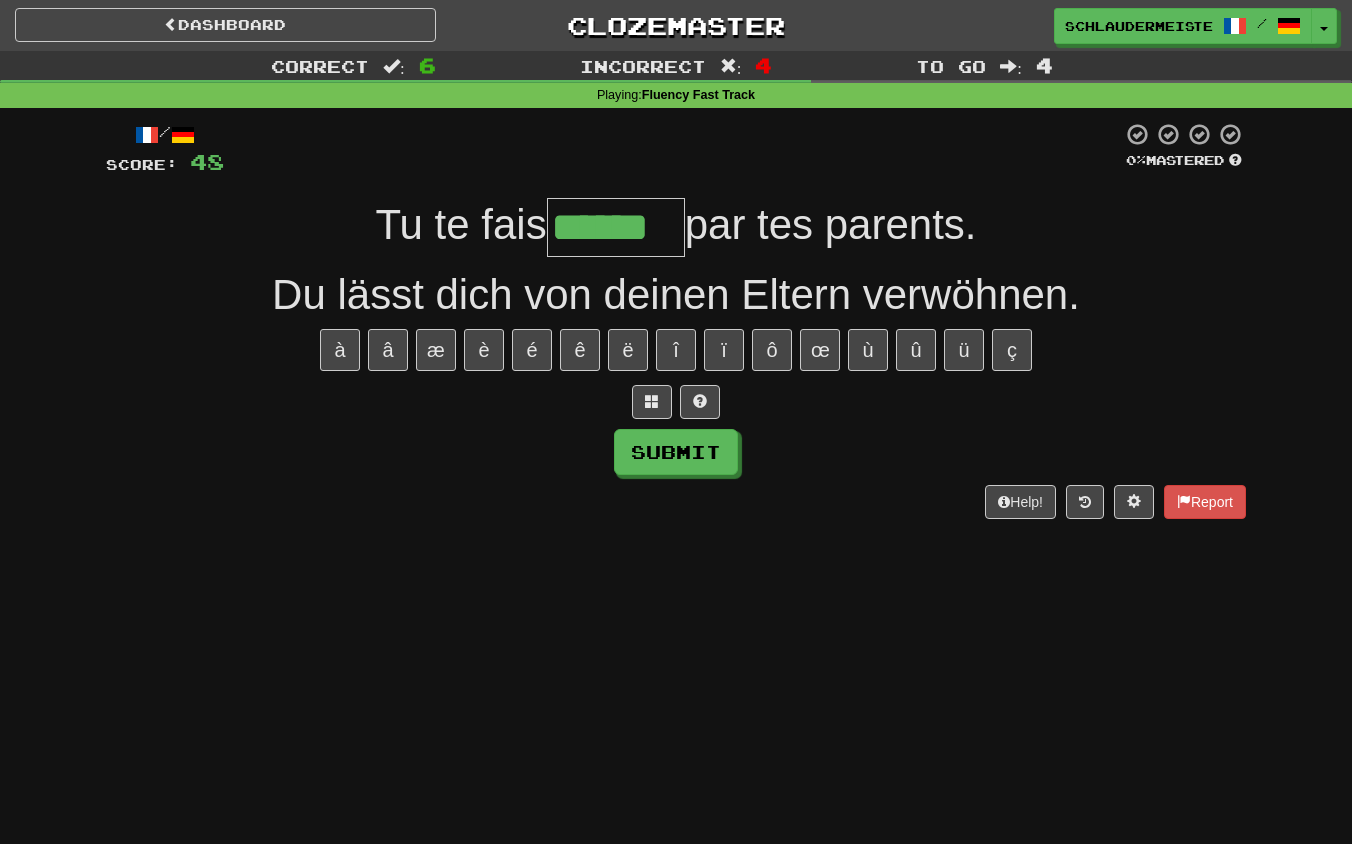 type on "******" 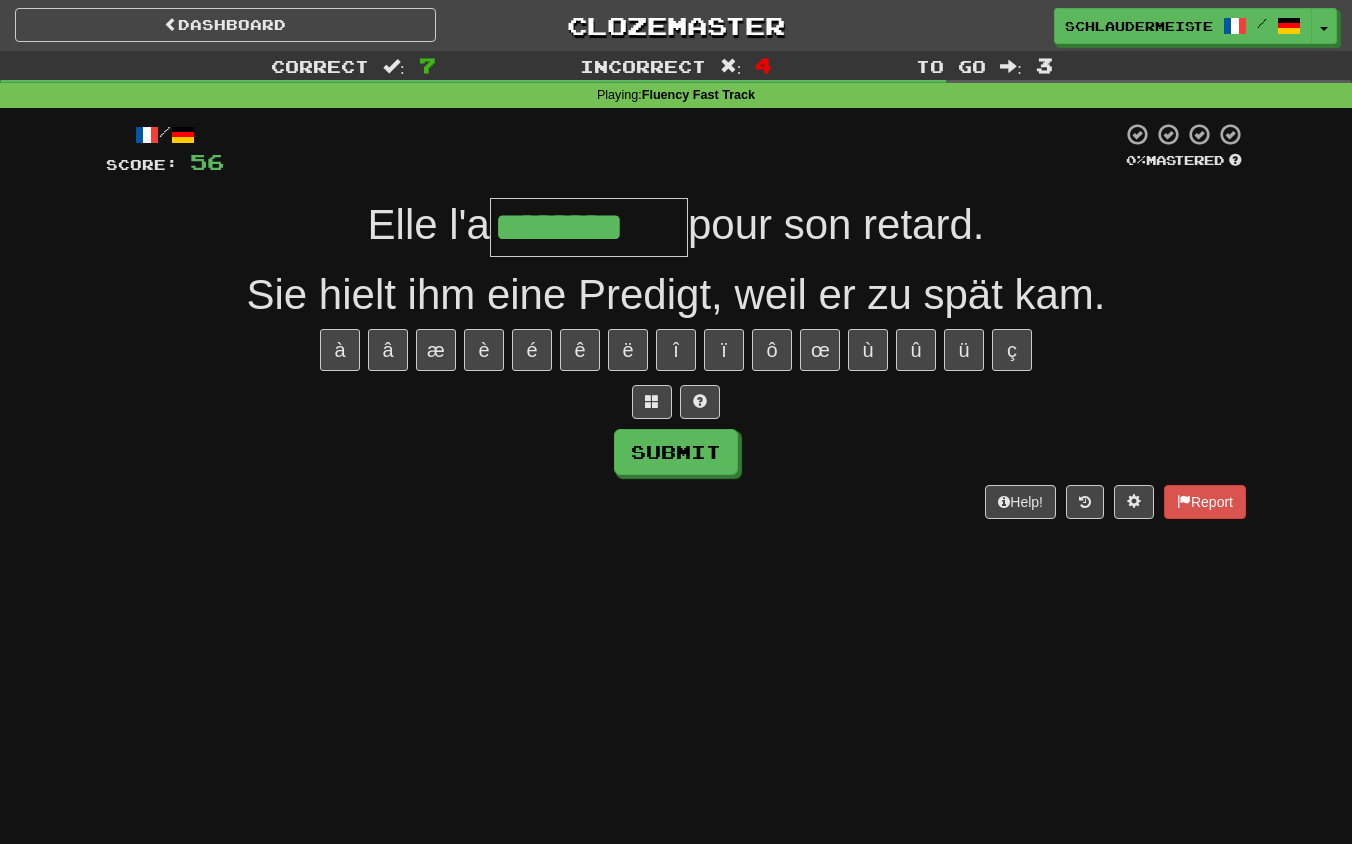 type on "********" 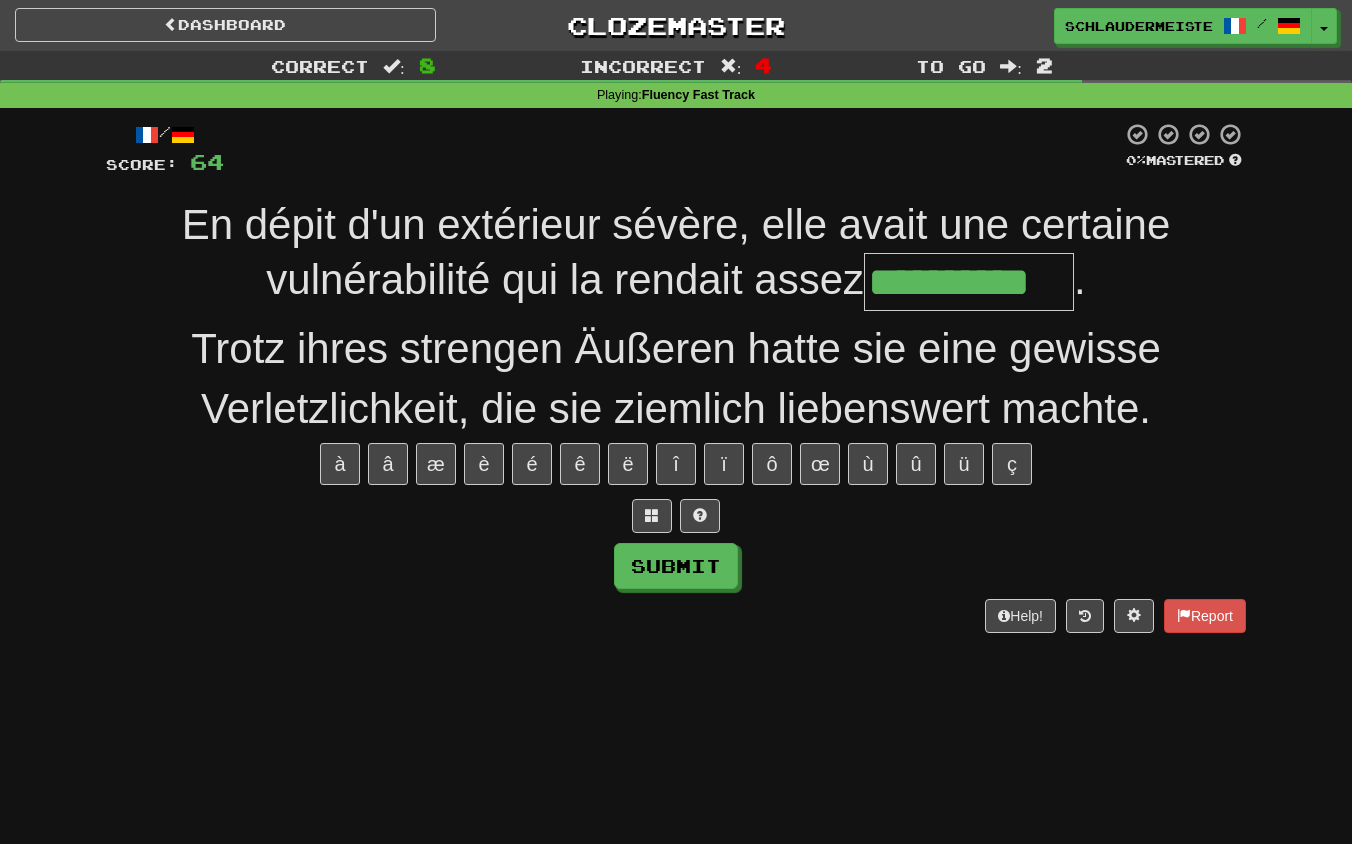 type on "**********" 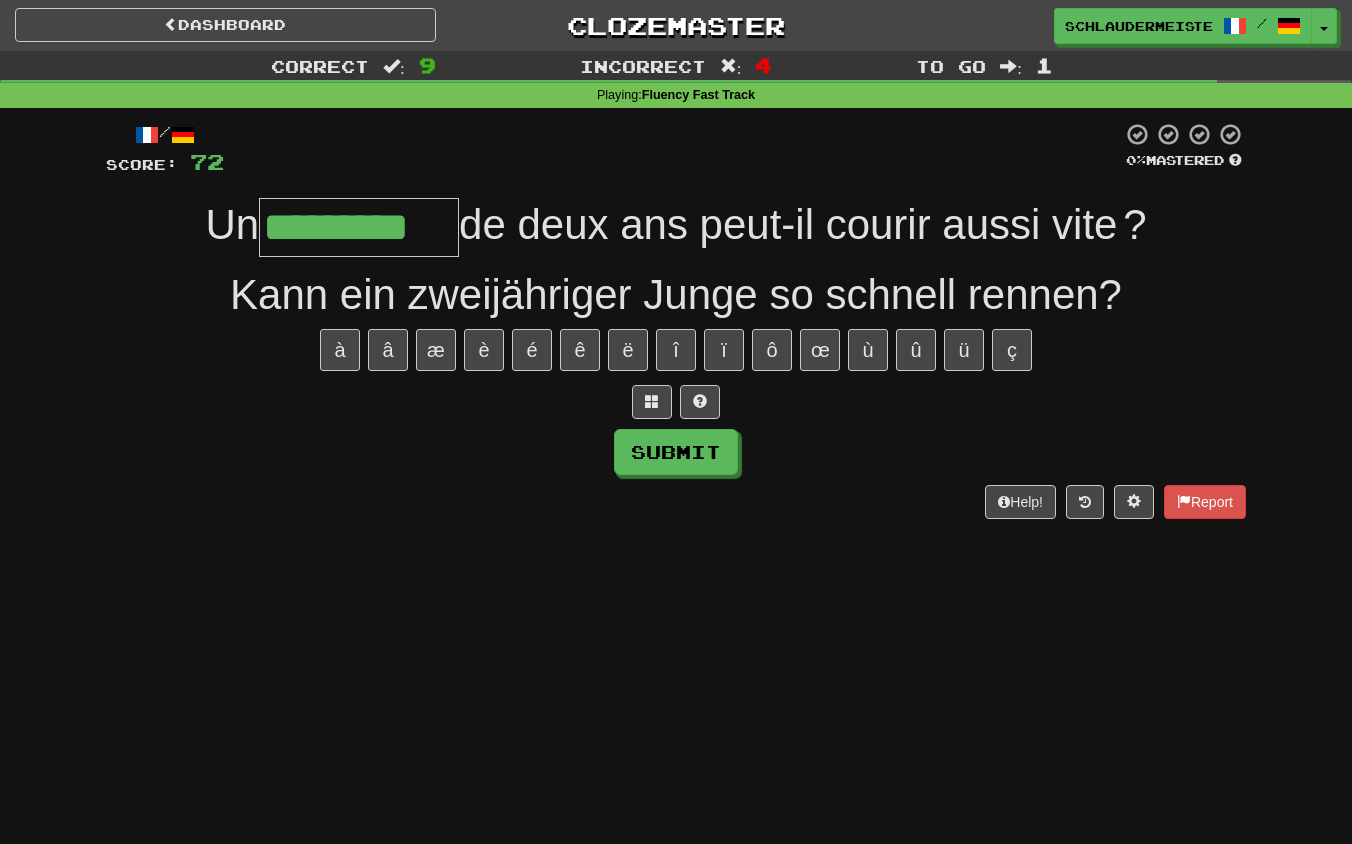 type on "*********" 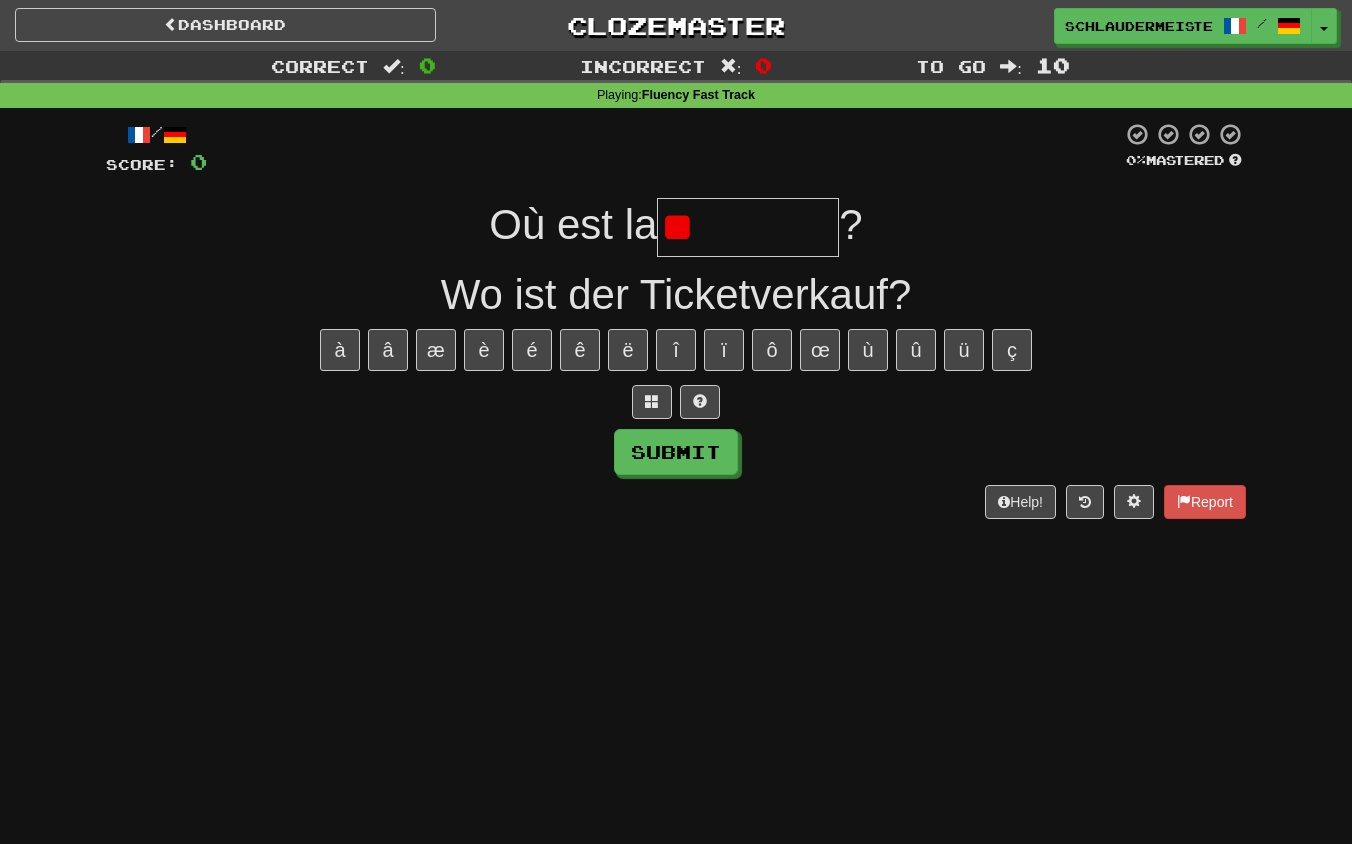 type on "*" 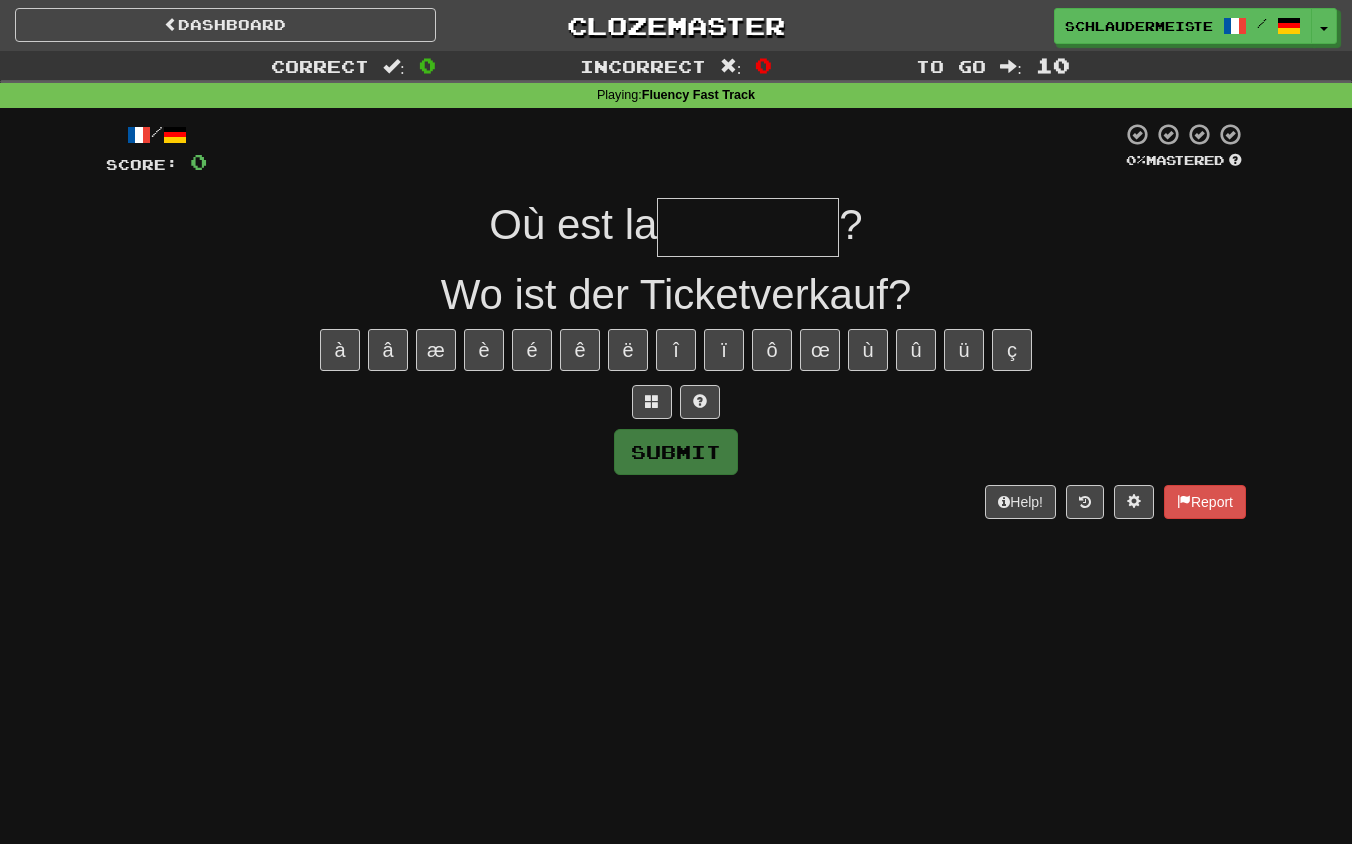 type on "**********" 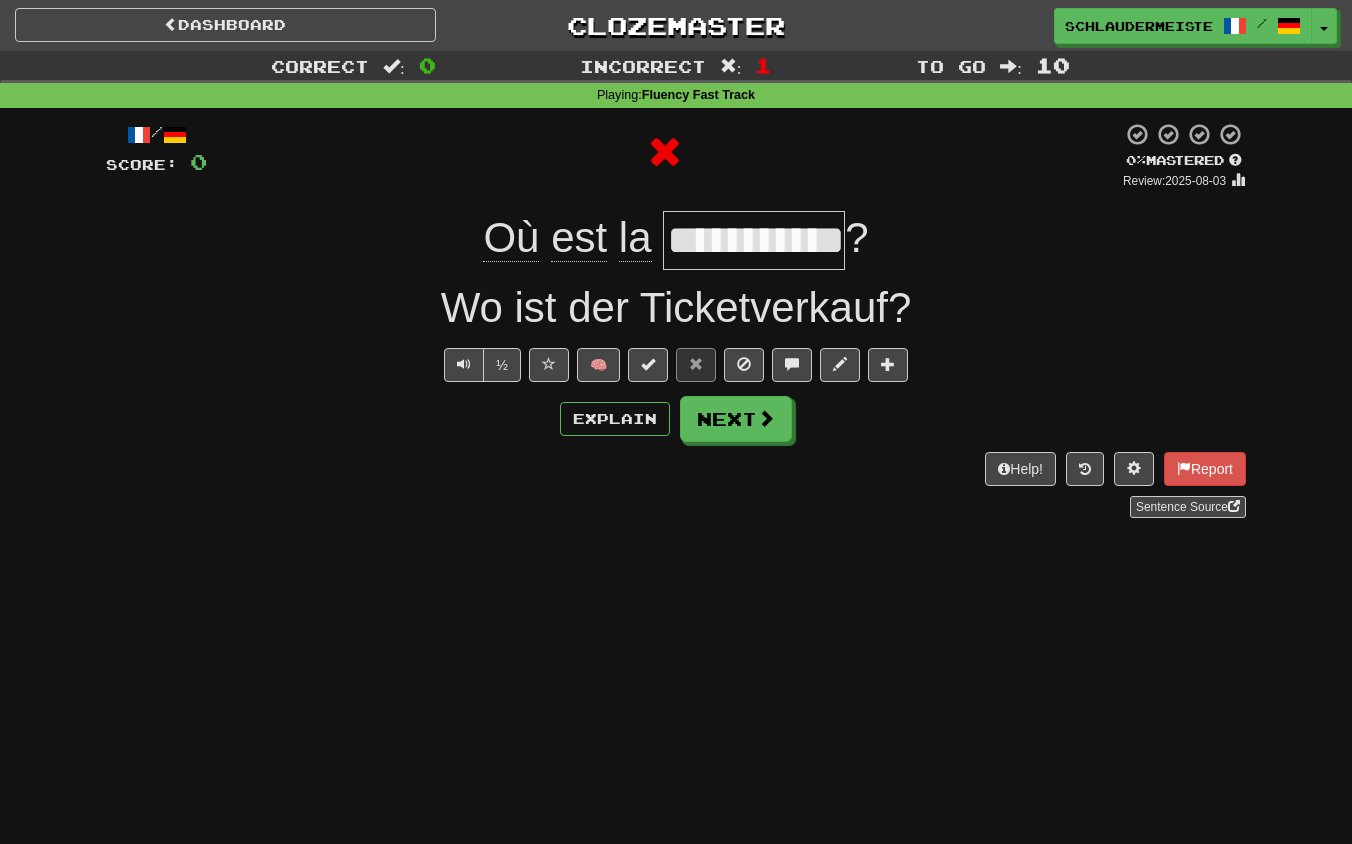 drag, startPoint x: 443, startPoint y: 226, endPoint x: 913, endPoint y: 257, distance: 471.02124 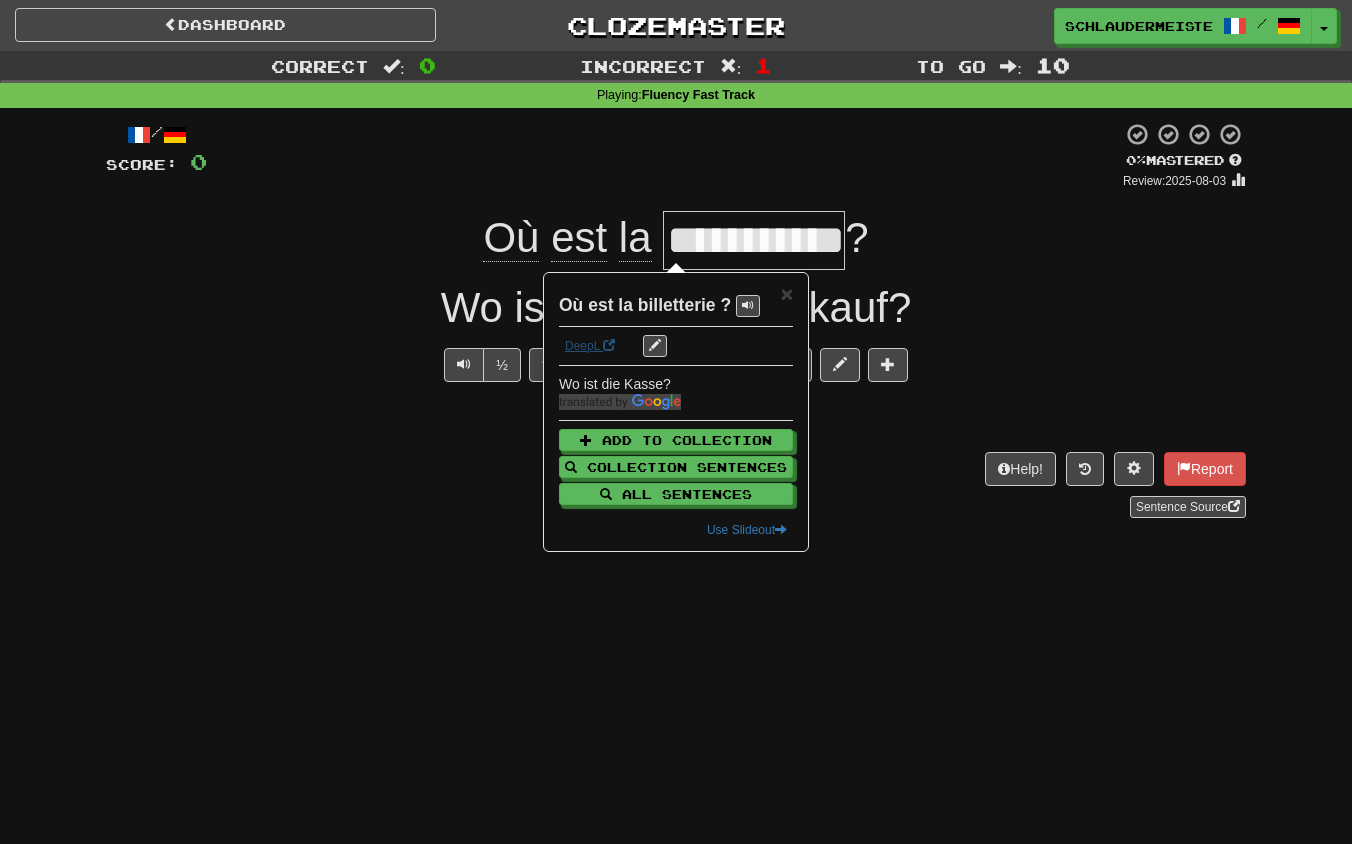 click on "DeepL" at bounding box center [590, 346] 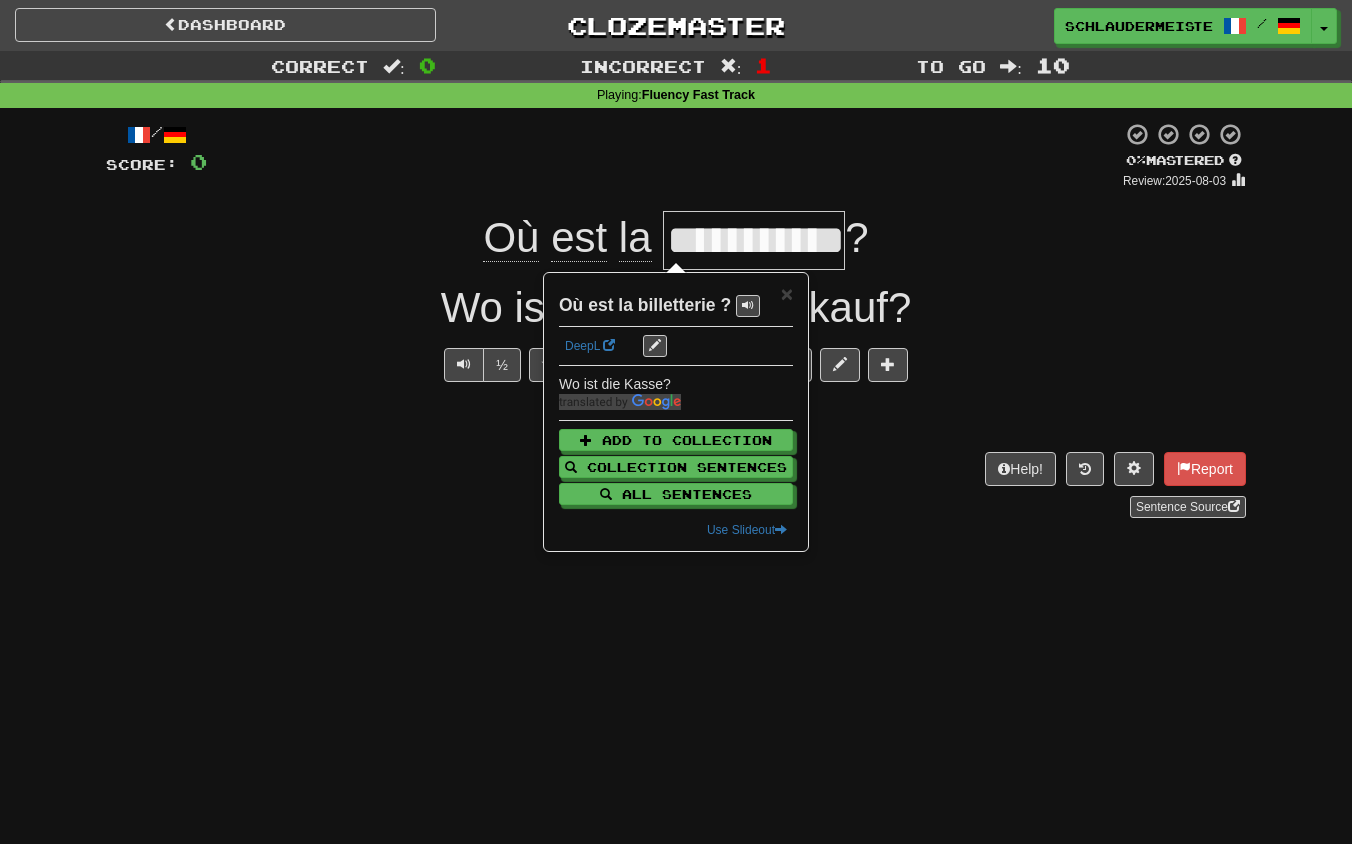 click on "Help!  Report Sentence Source" at bounding box center (676, 485) 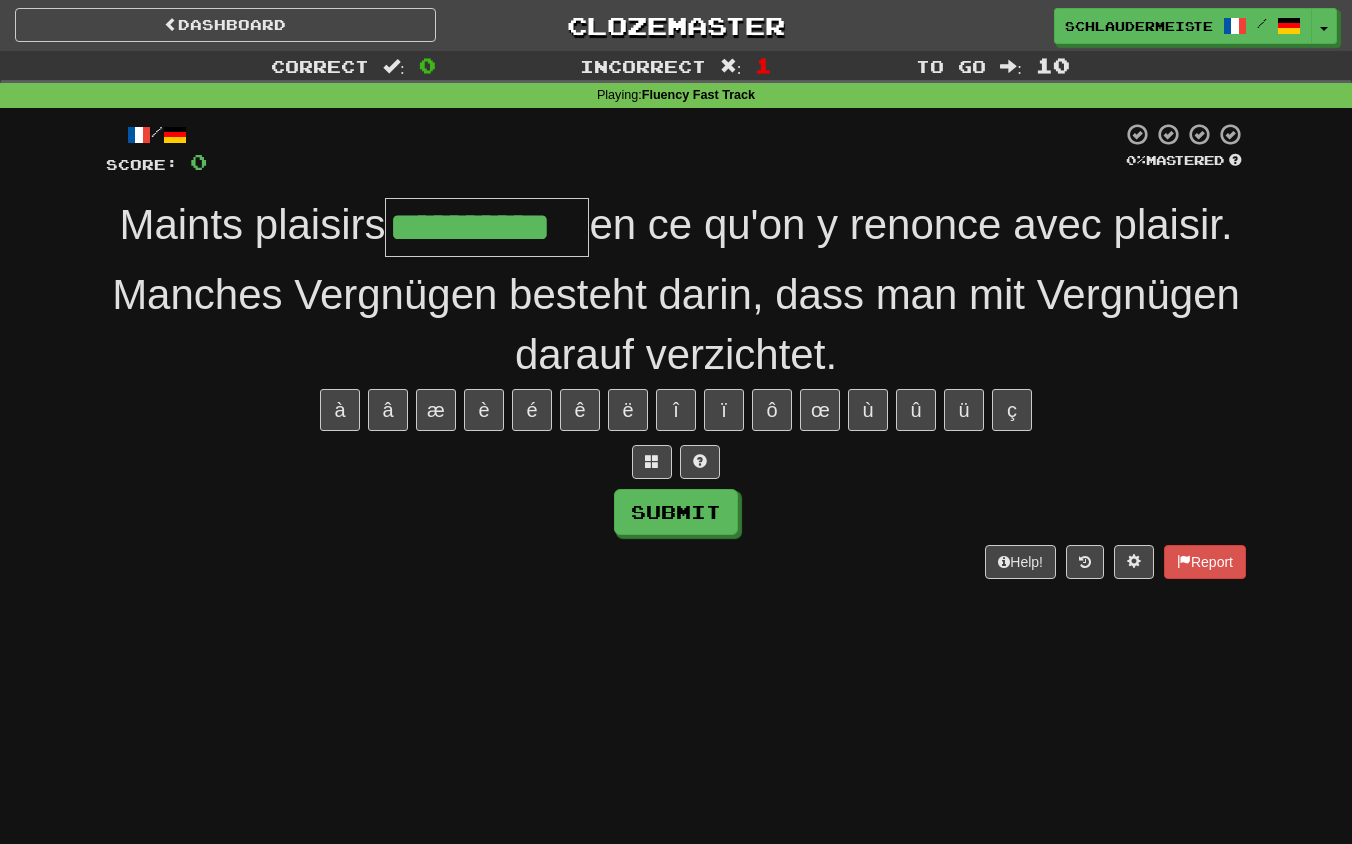type on "**********" 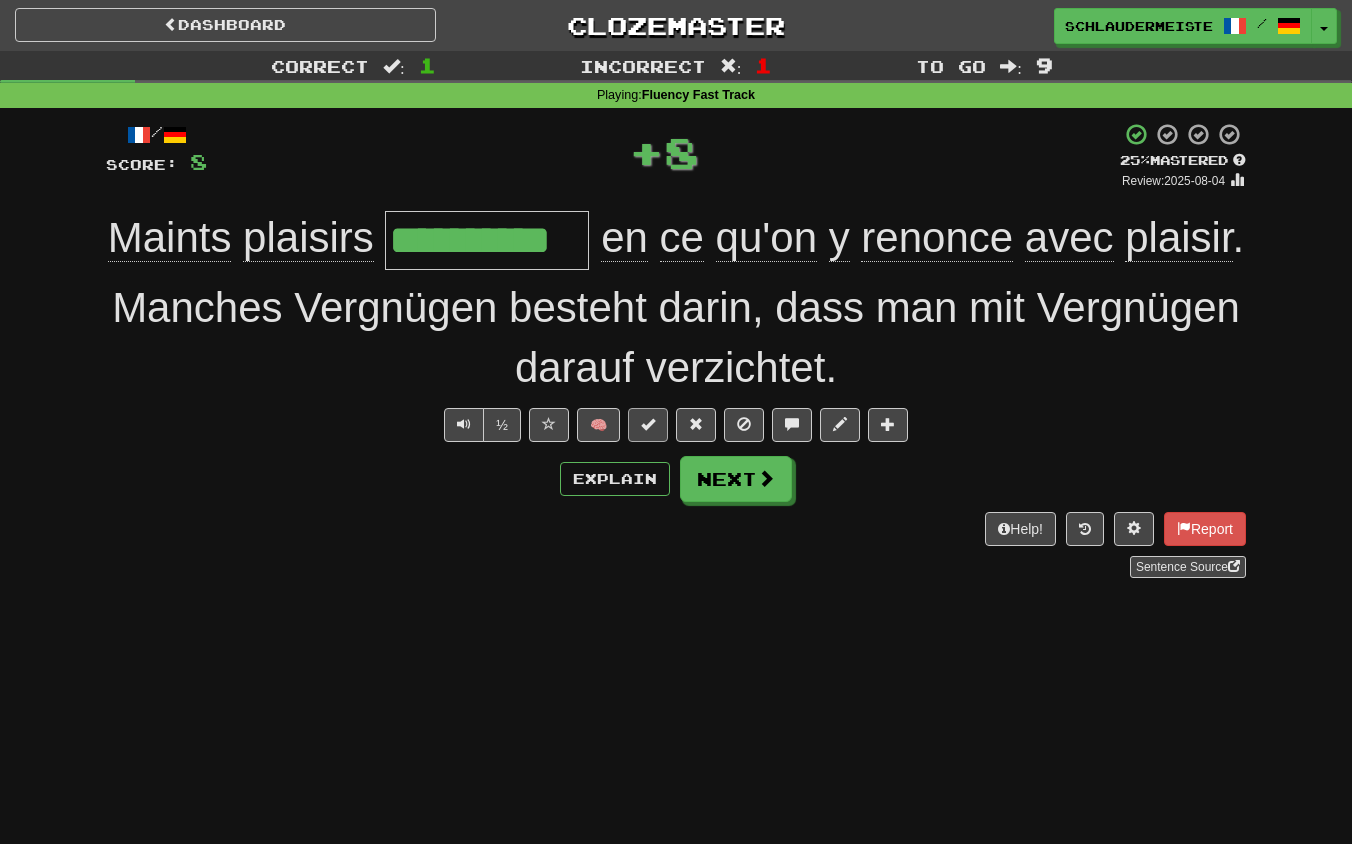 click at bounding box center (648, 424) 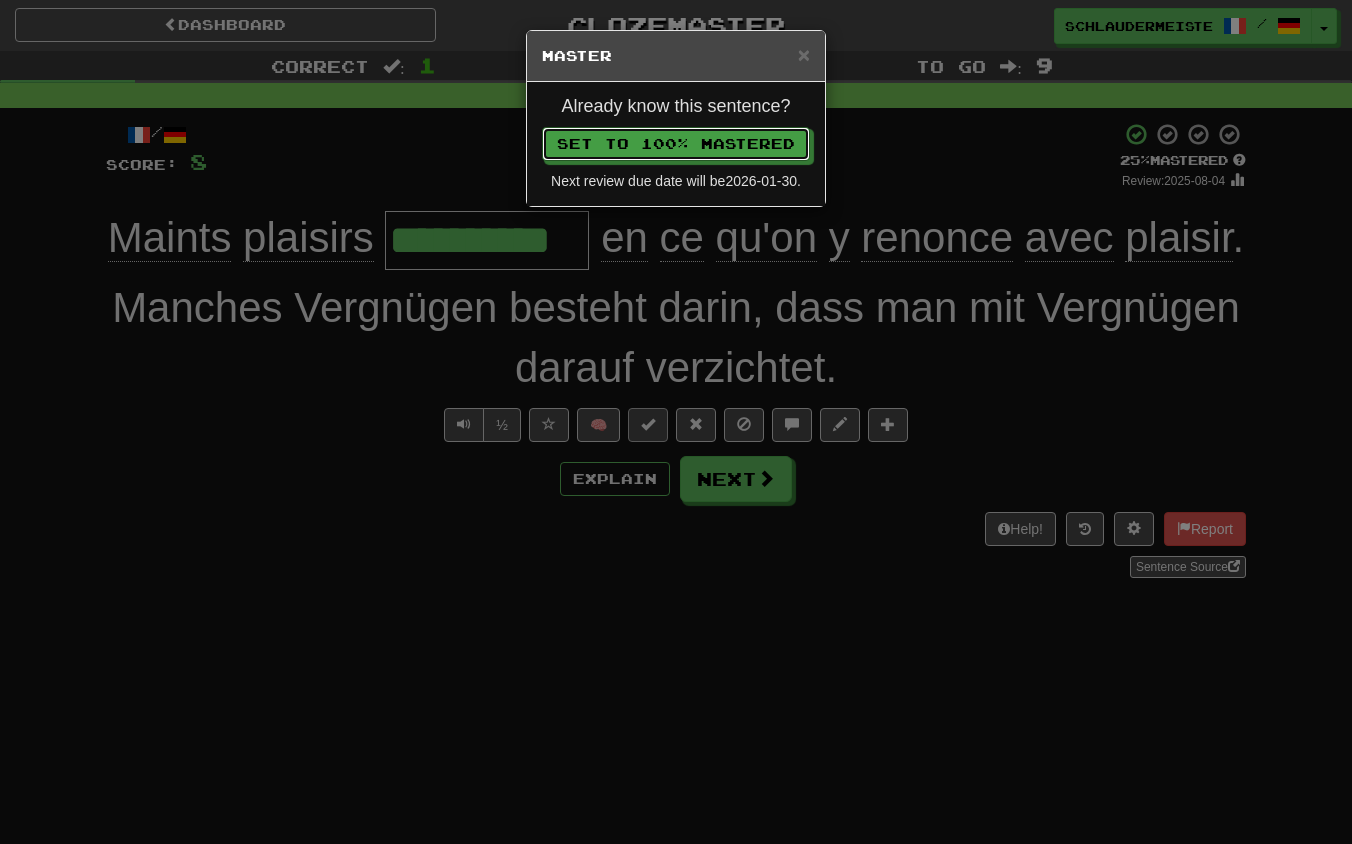type 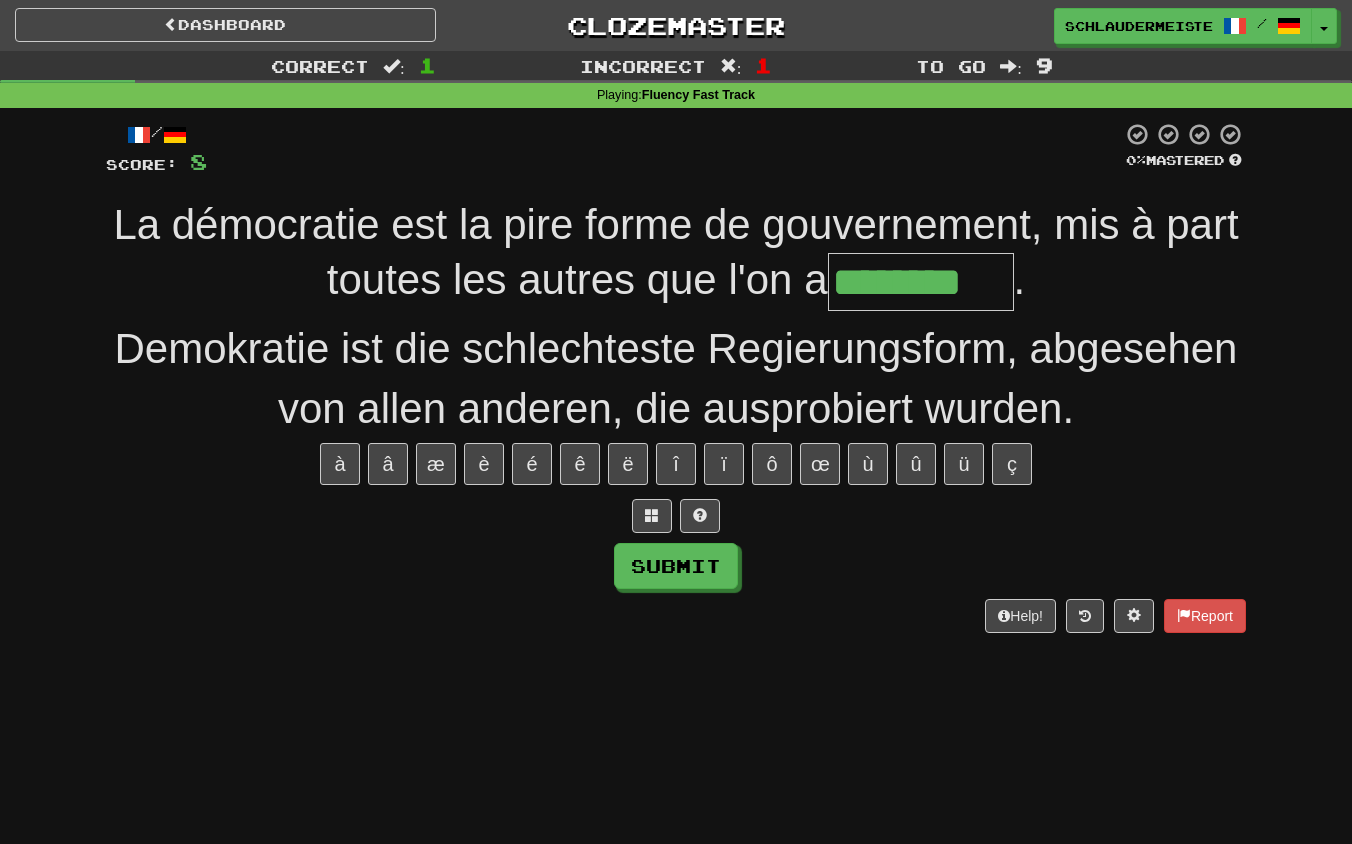 type on "********" 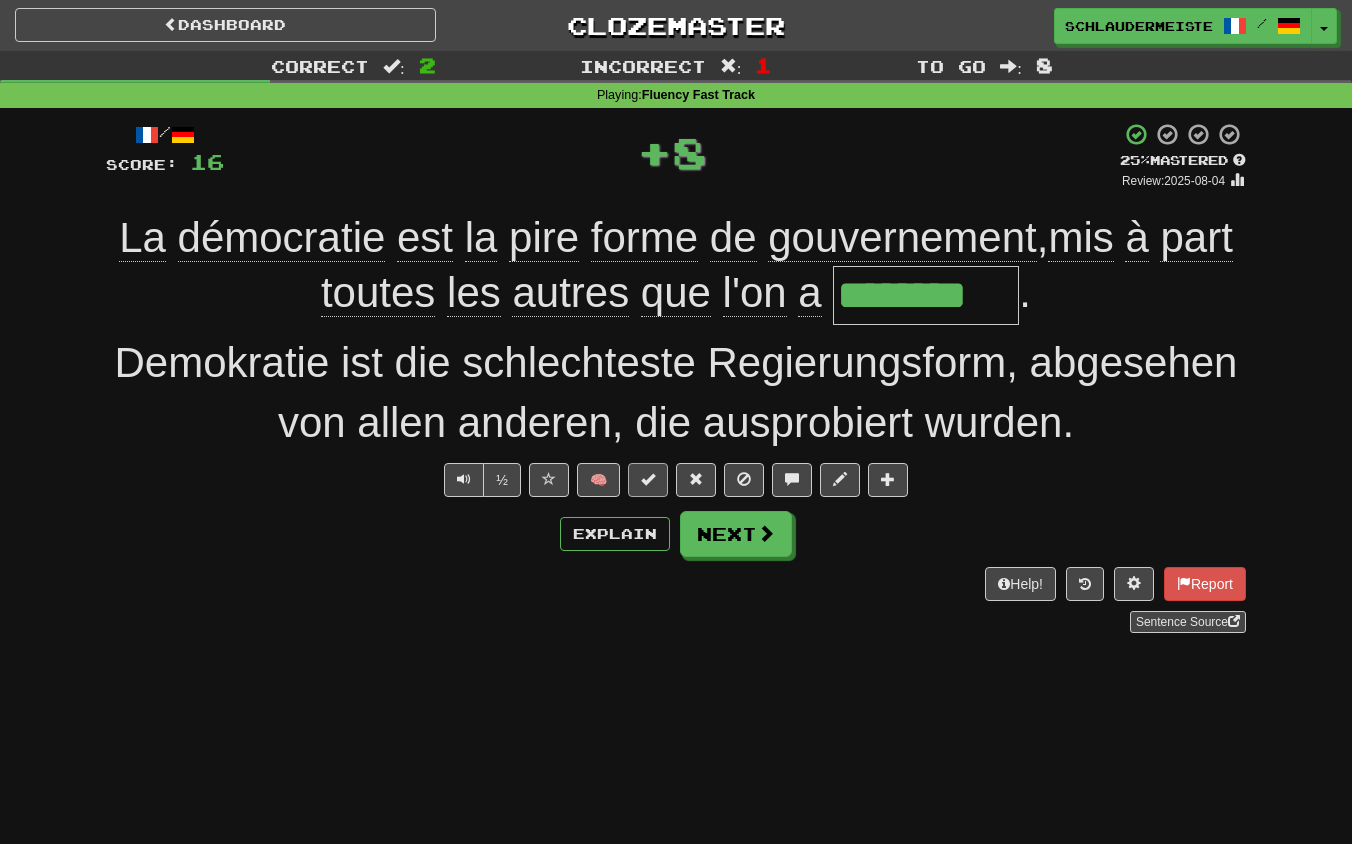 click at bounding box center (648, 479) 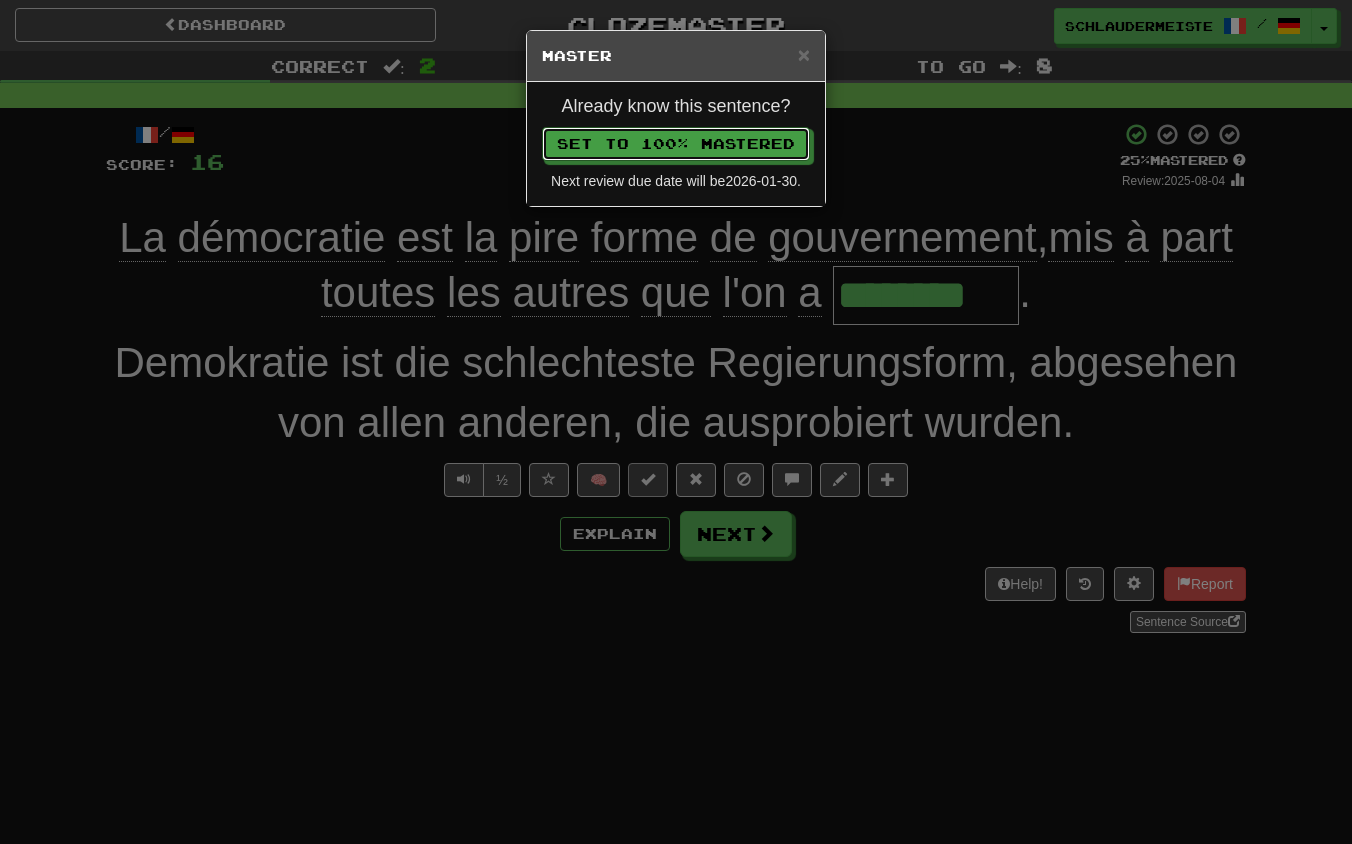 click on "Set to 100% Mastered" at bounding box center [676, 144] 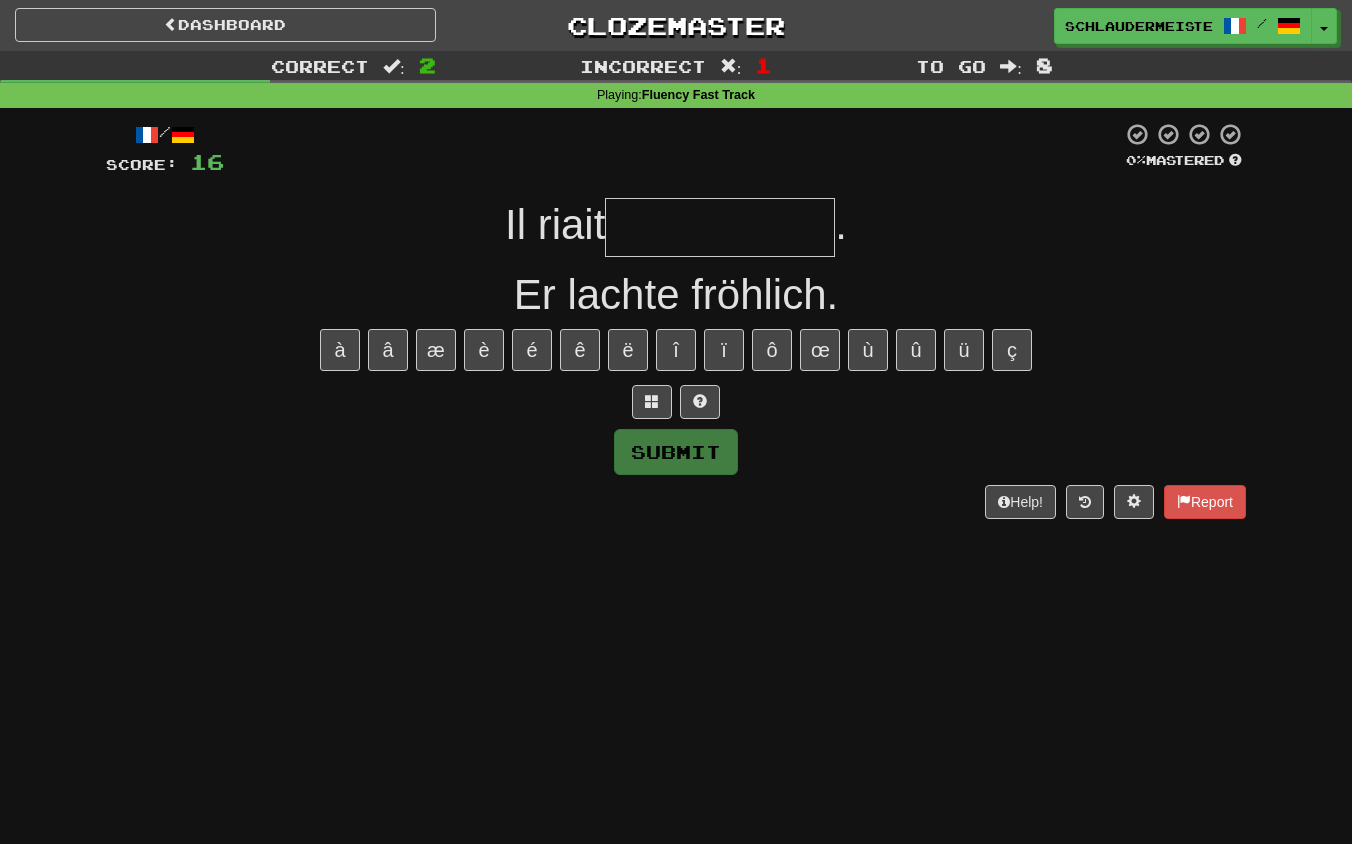 type on "*" 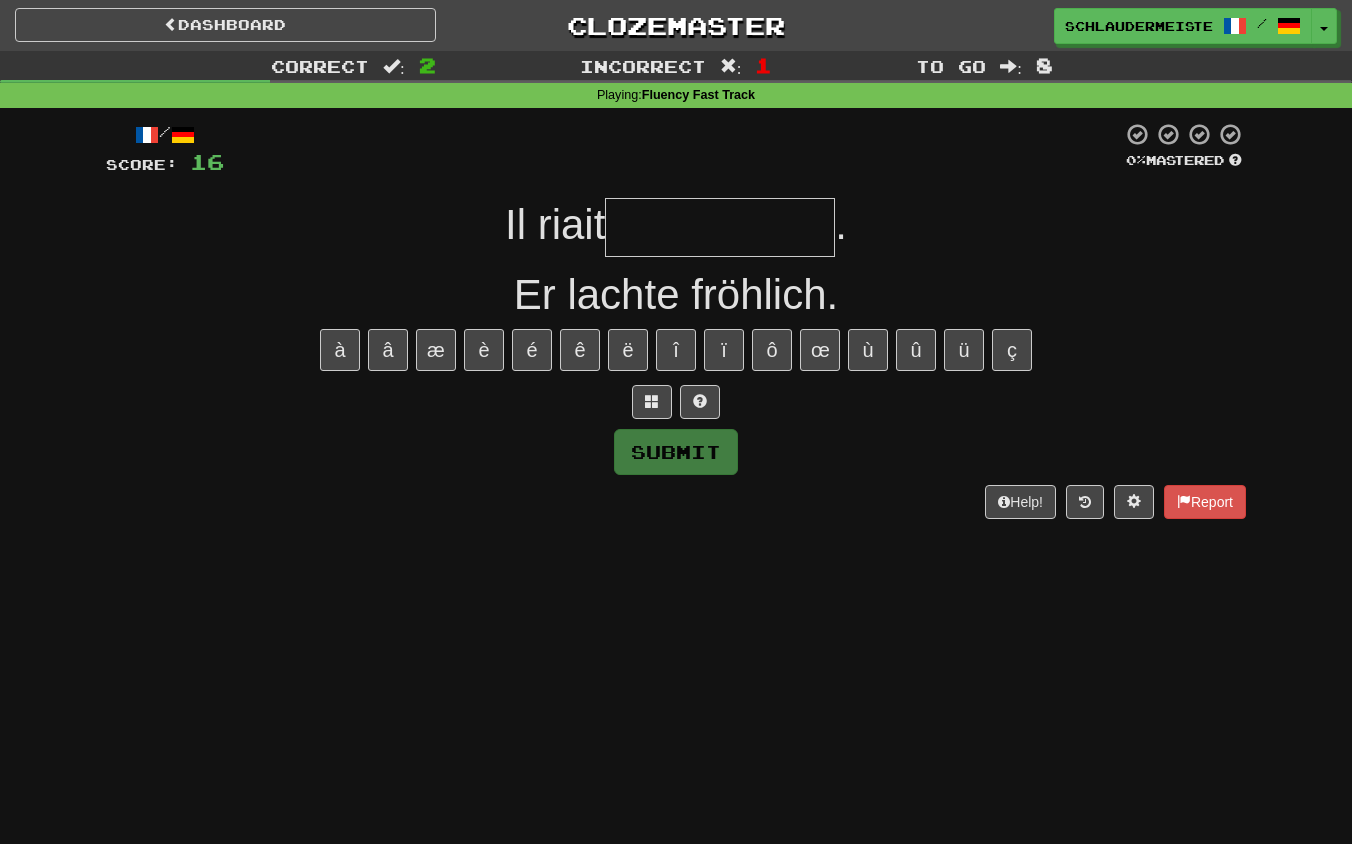 type on "*" 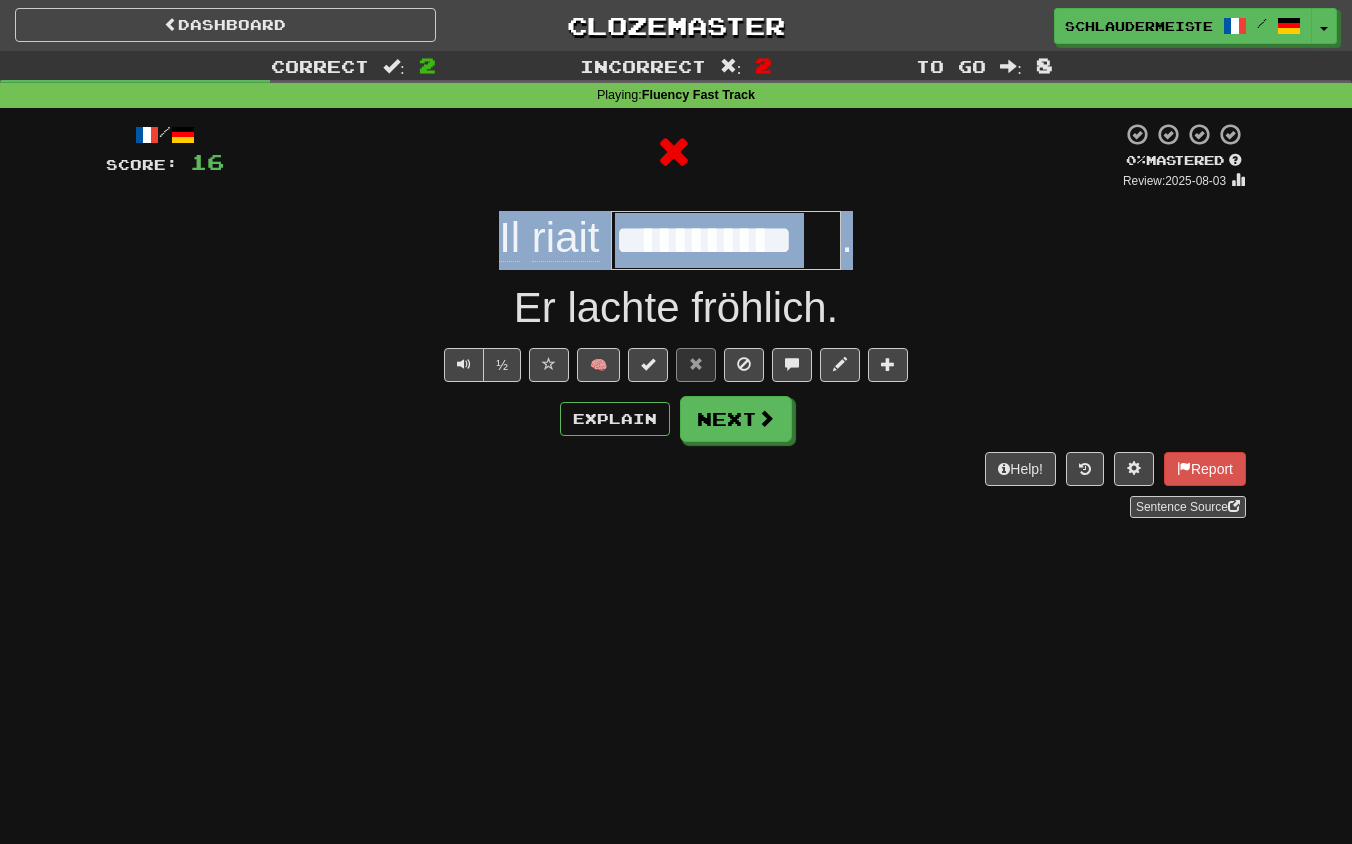drag, startPoint x: 477, startPoint y: 235, endPoint x: 929, endPoint y: 245, distance: 452.1106 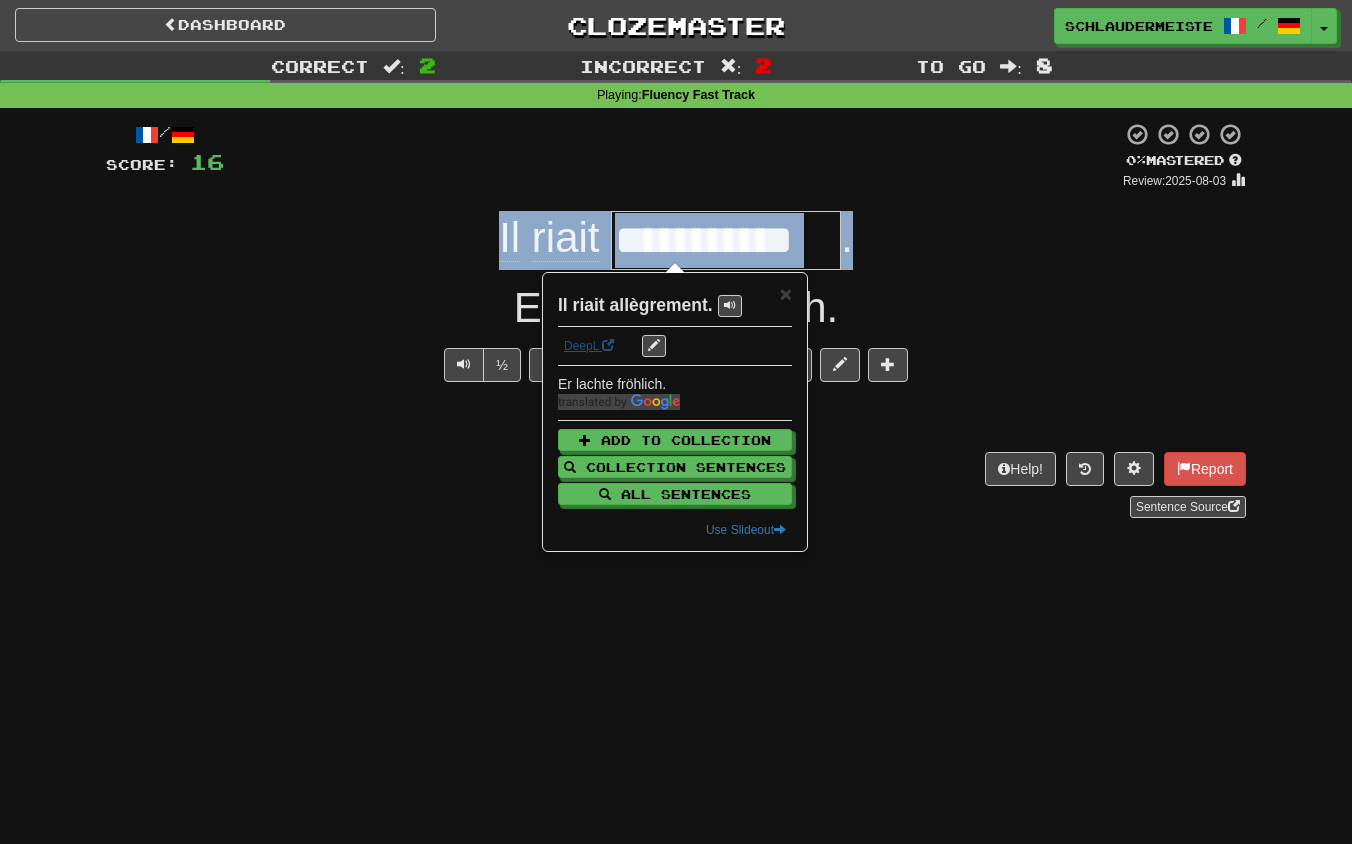 click on "DeepL" at bounding box center [589, 346] 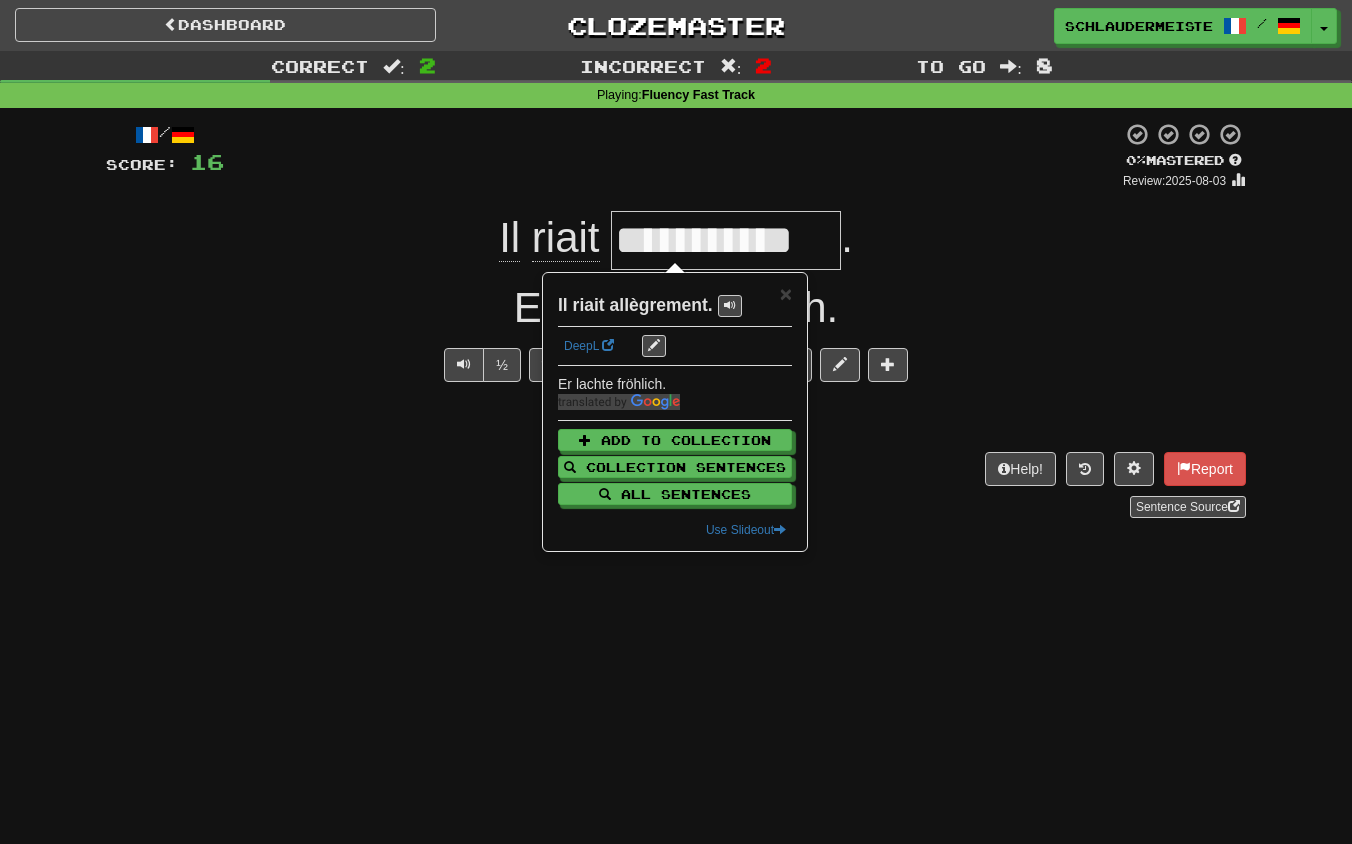click on "Explain Next" at bounding box center [676, 419] 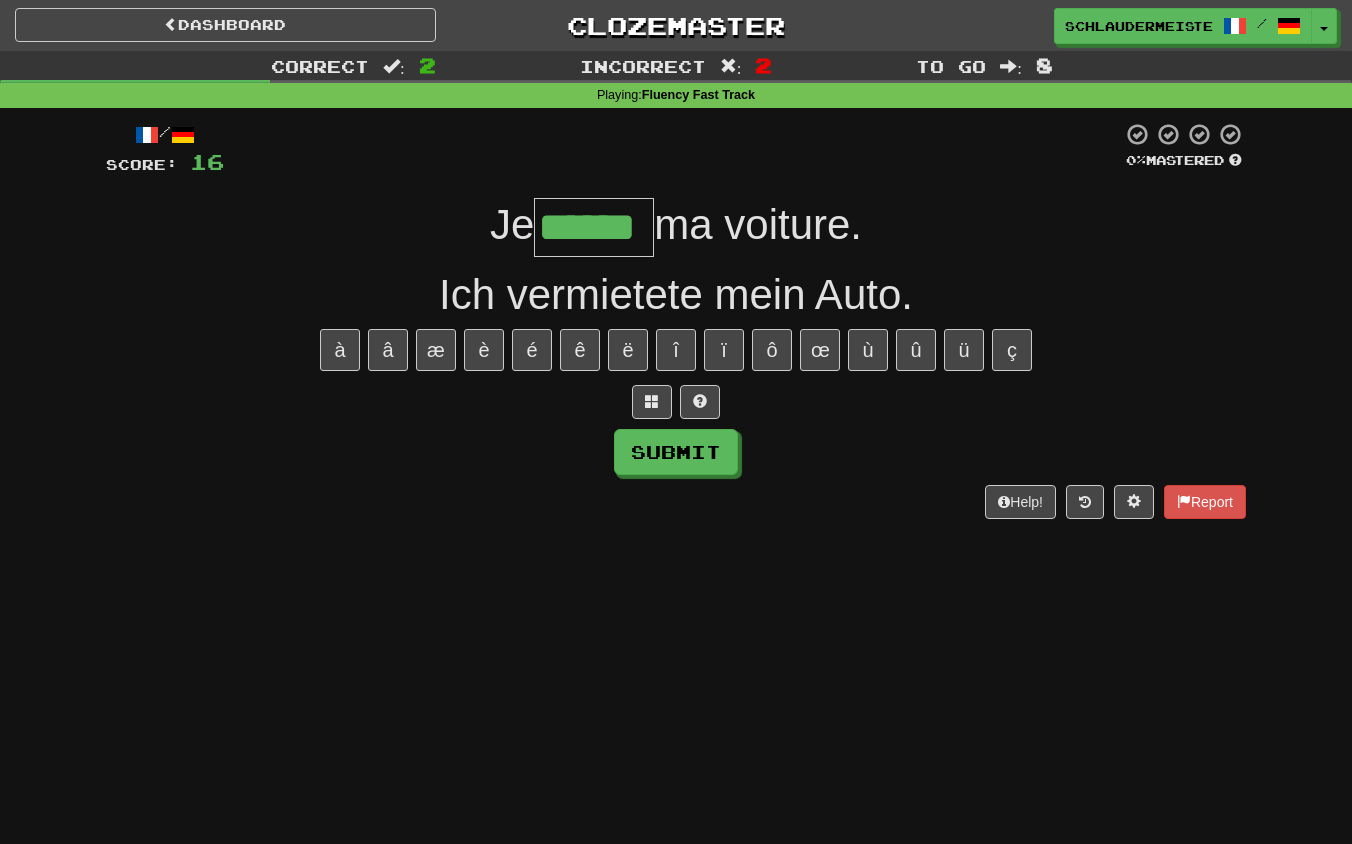 type on "******" 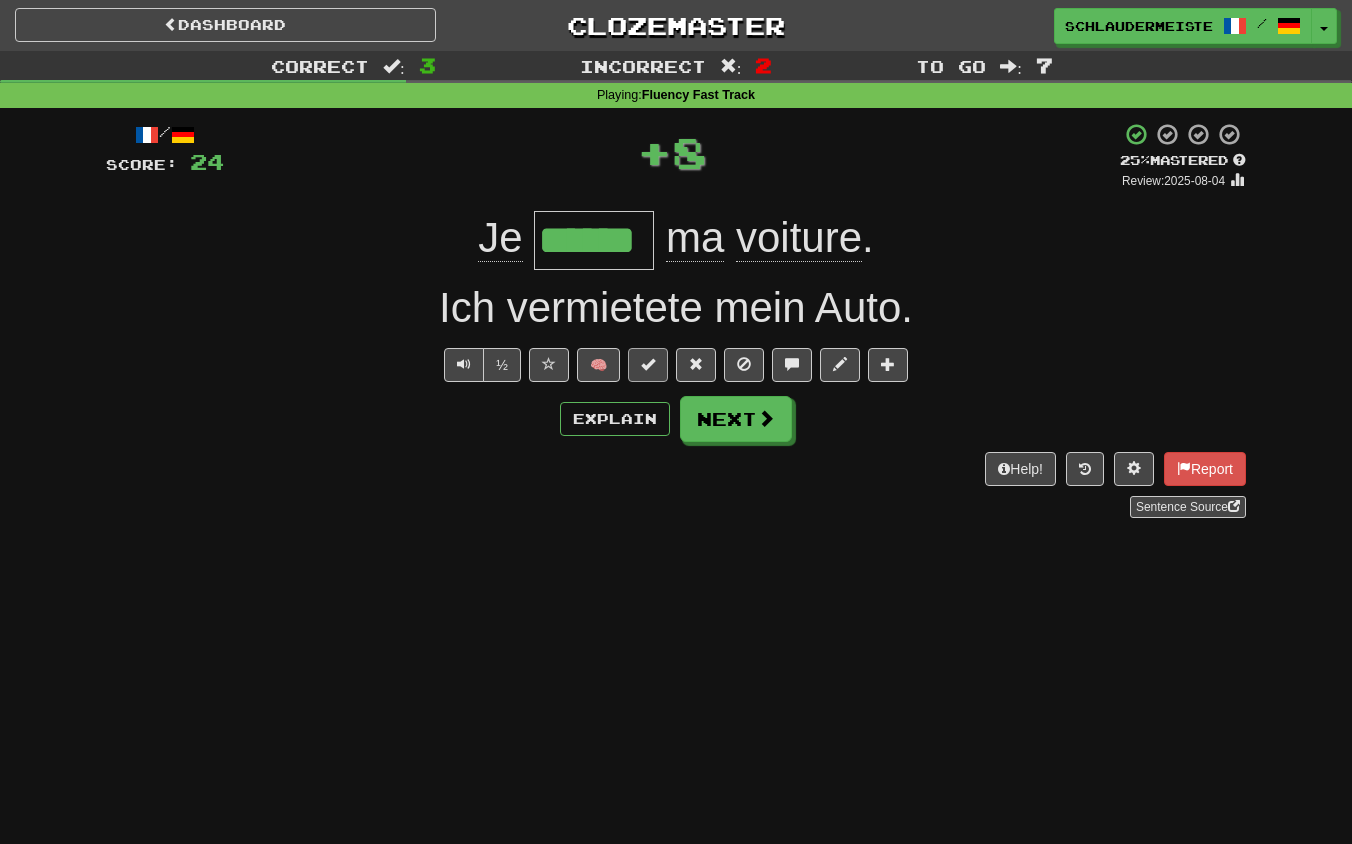 click at bounding box center (648, 364) 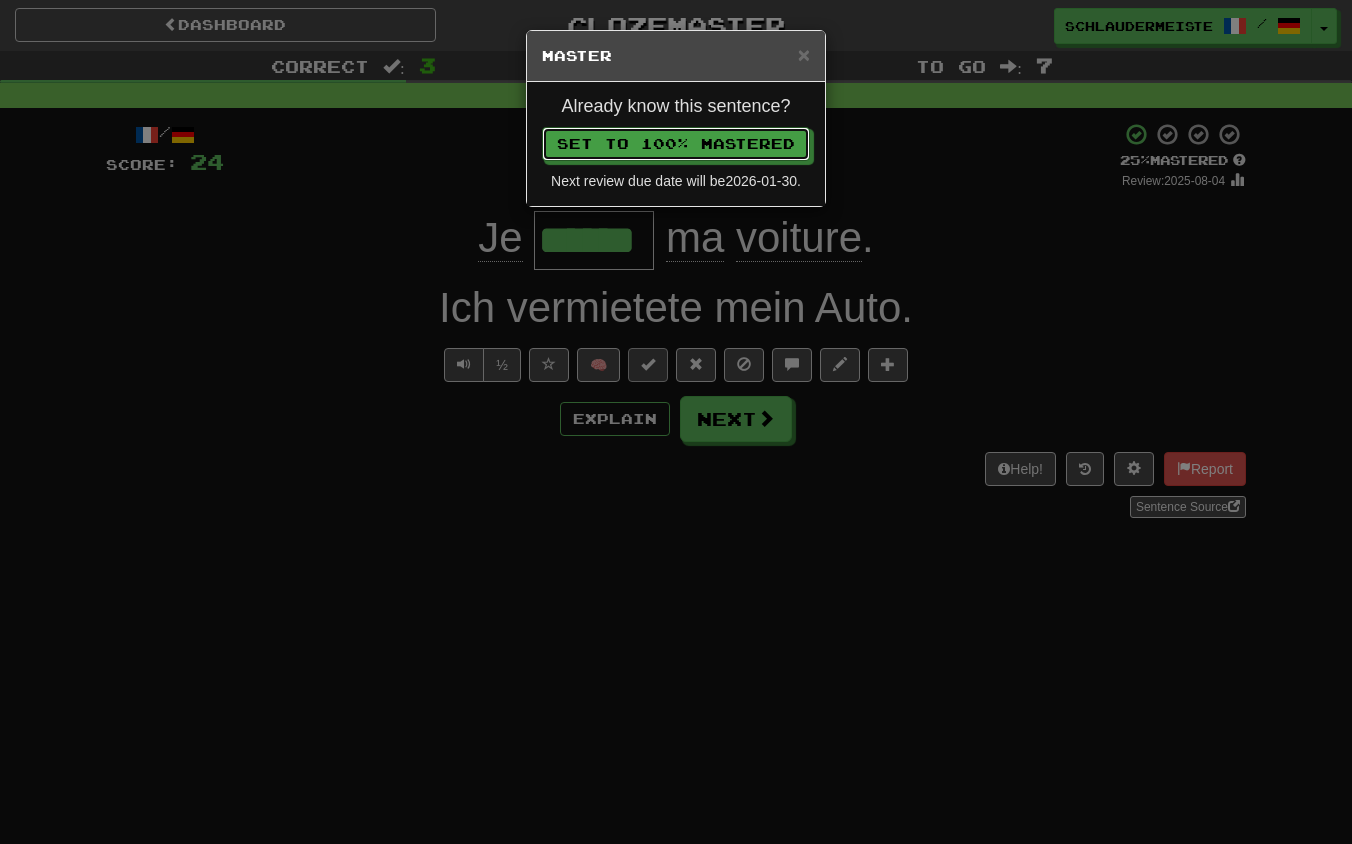 click on "Set to 100% Mastered" at bounding box center [676, 144] 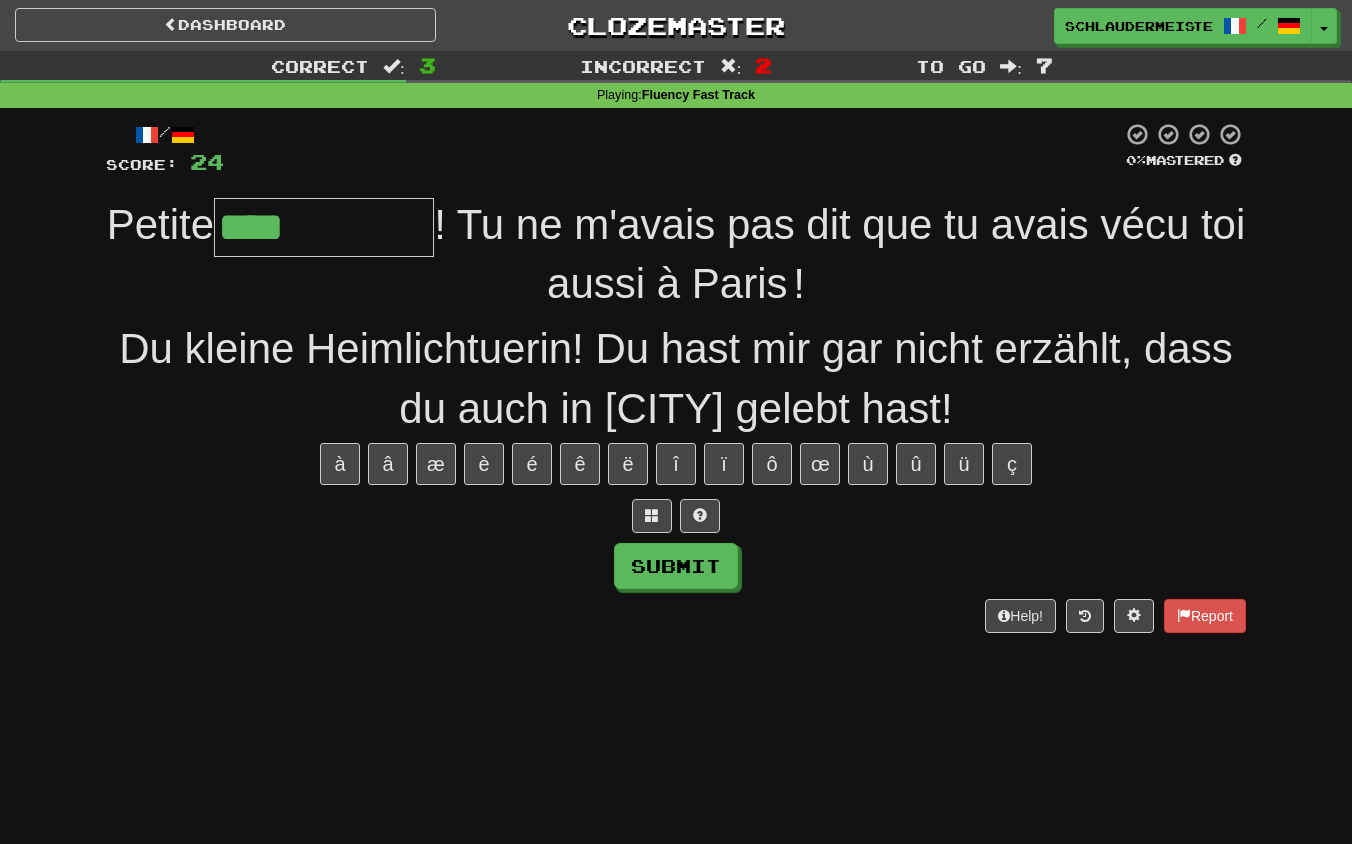 type on "**********" 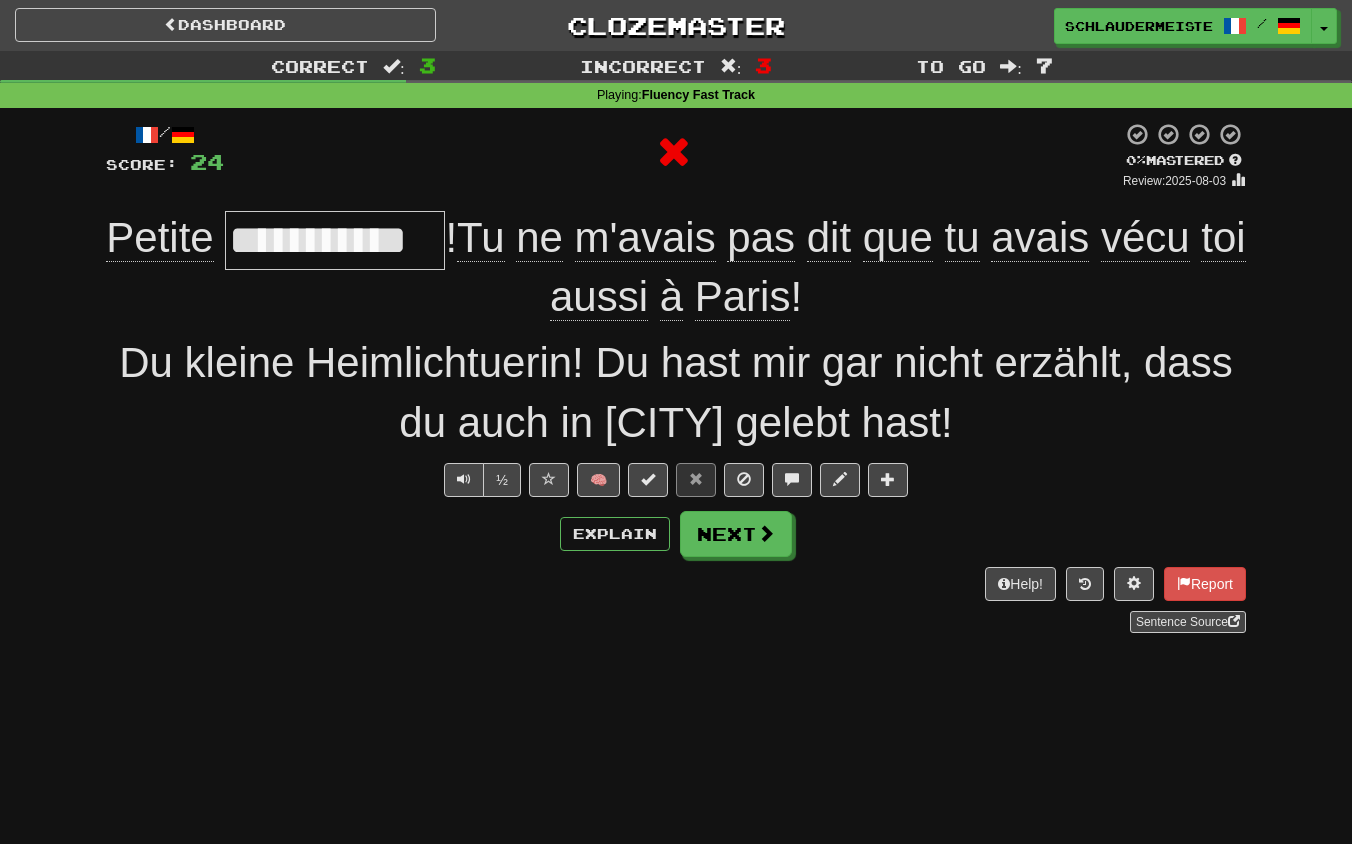 drag, startPoint x: 108, startPoint y: 240, endPoint x: 898, endPoint y: 278, distance: 790.9134 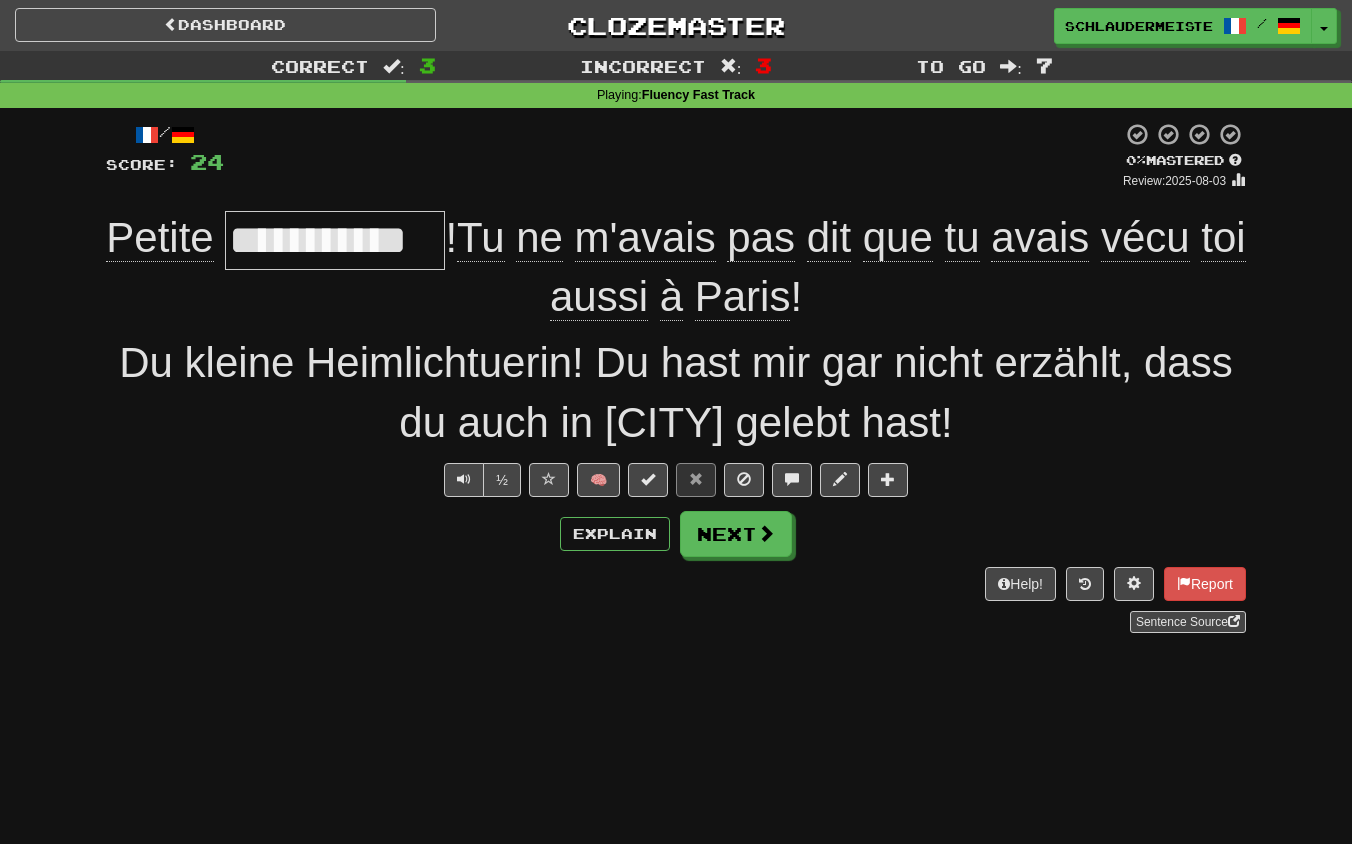 copy on "Petite    !  Tu   ne   m'avais   pas   dit   que   tu   avais   vécu   toi   aussi   à [CITY]  !" 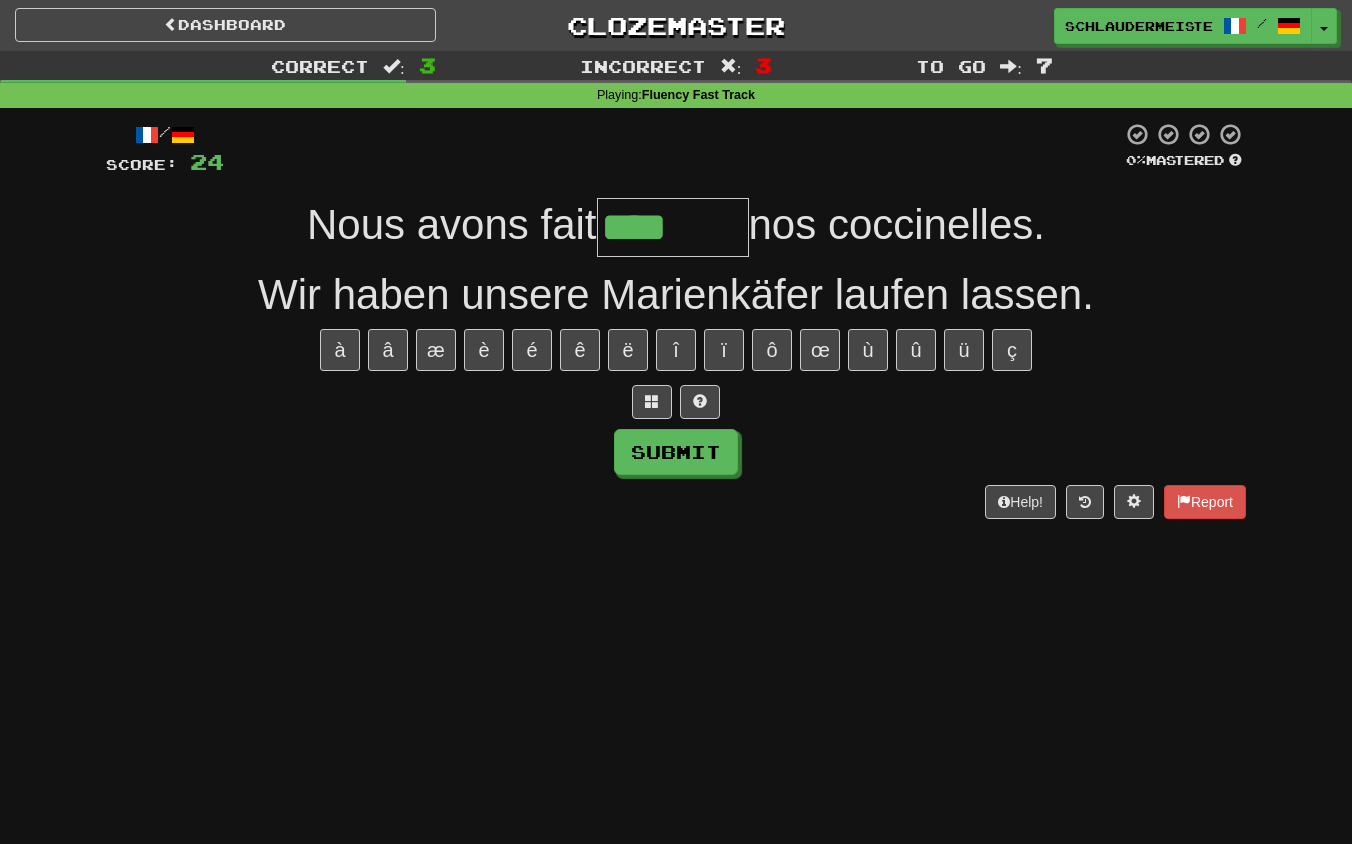 type on "*******" 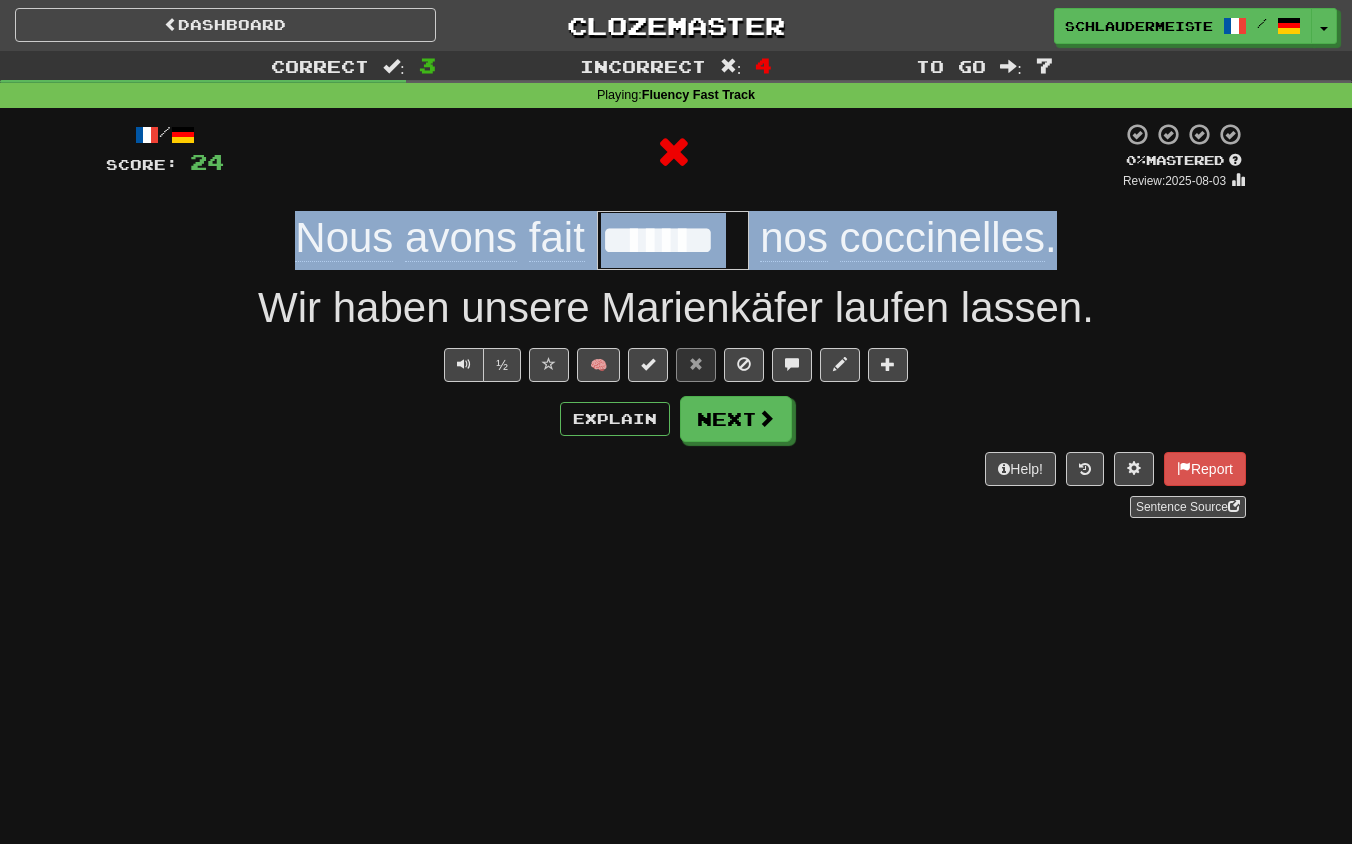 drag, startPoint x: 233, startPoint y: 247, endPoint x: 1078, endPoint y: 243, distance: 845.00946 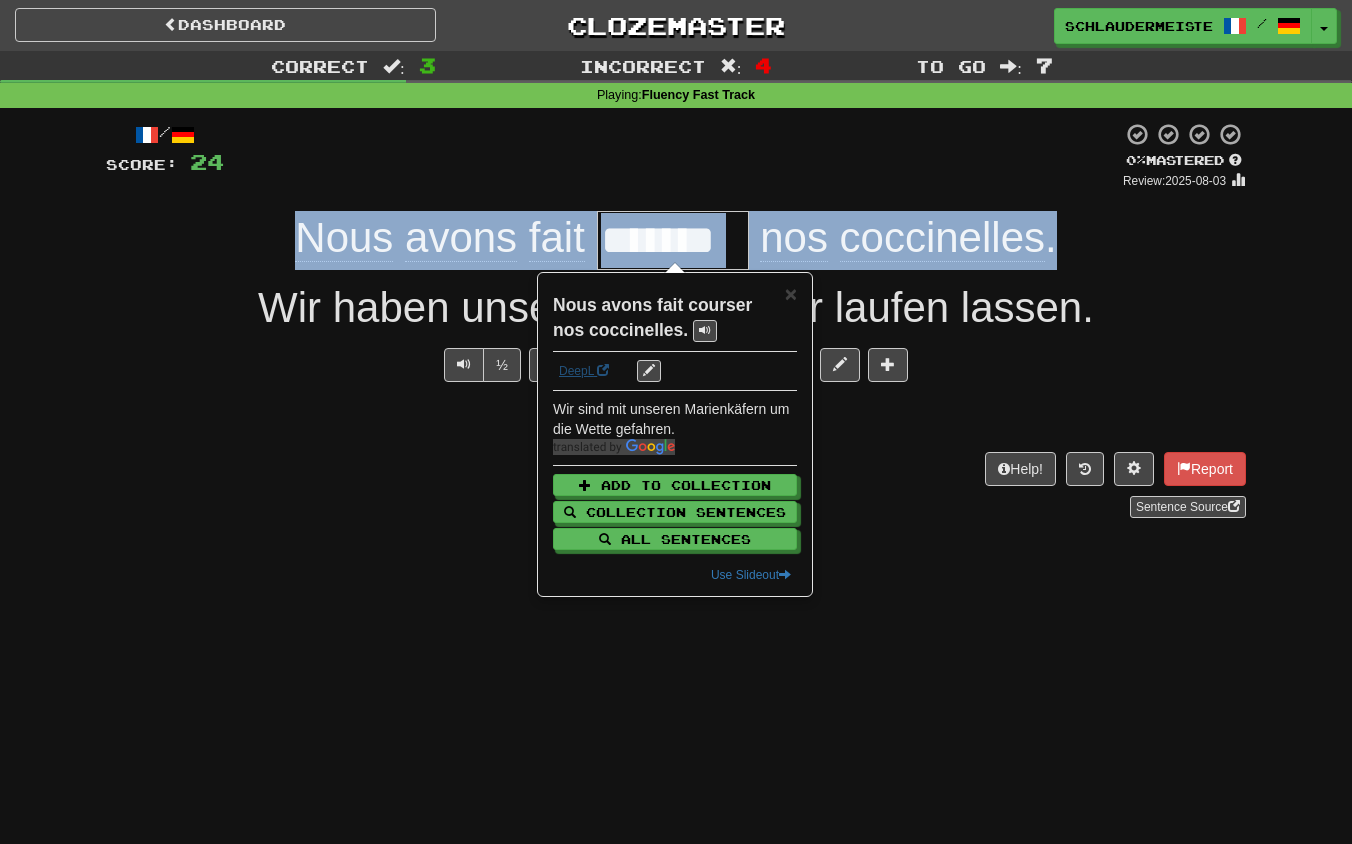 click on "DeepL" at bounding box center [584, 371] 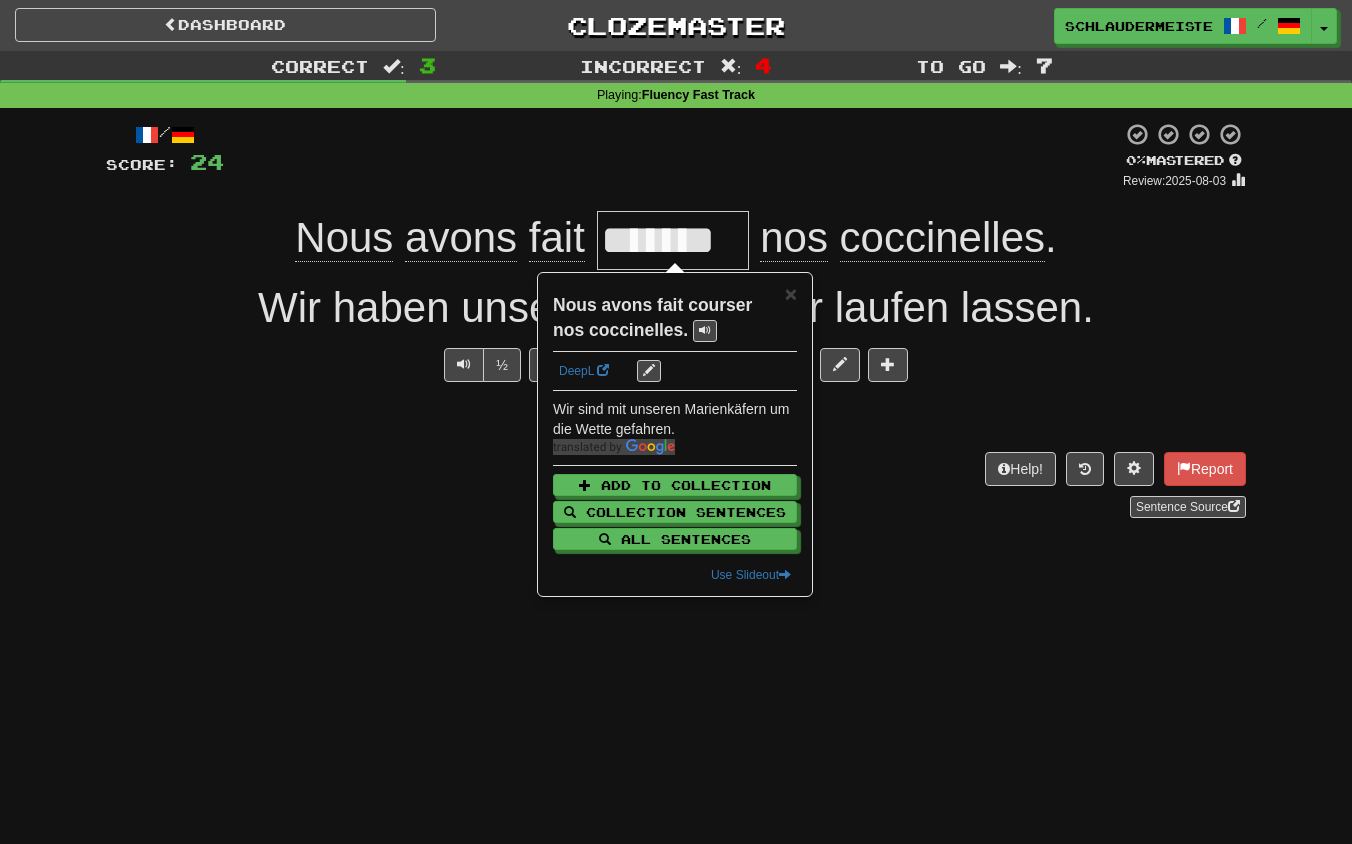click on "Dashboard
Clozemaster
[USERNAME]
/
Toggle Dropdown
Dashboard
Leaderboard
Activity Feed
Notifications
Profile
Discussions
Français
/
Deutsch
Streak:
46
Review:
0
Points Today: 5928
Languages
Account
Logout
[USERNAME]
/
Toggle Dropdown
Dashboard
Leaderboard
Activity Feed
Notifications
Profile
Discussions
Français
/
Deutsch
Streak:
46
Review:
0
Points Today: 5928
Languages
Account
Logout
clozemaster
Correct   :   3 Incorrect   :   4 To go   :   7 Playing :  Fluency Fast Track  /  Score:   24 0 %  Mastered Review:  2025-08-03 Nous   avons   fait   *******   nos   coccinelles . ½ 🧠 Explain Next  Help!  Report" at bounding box center (676, 422) 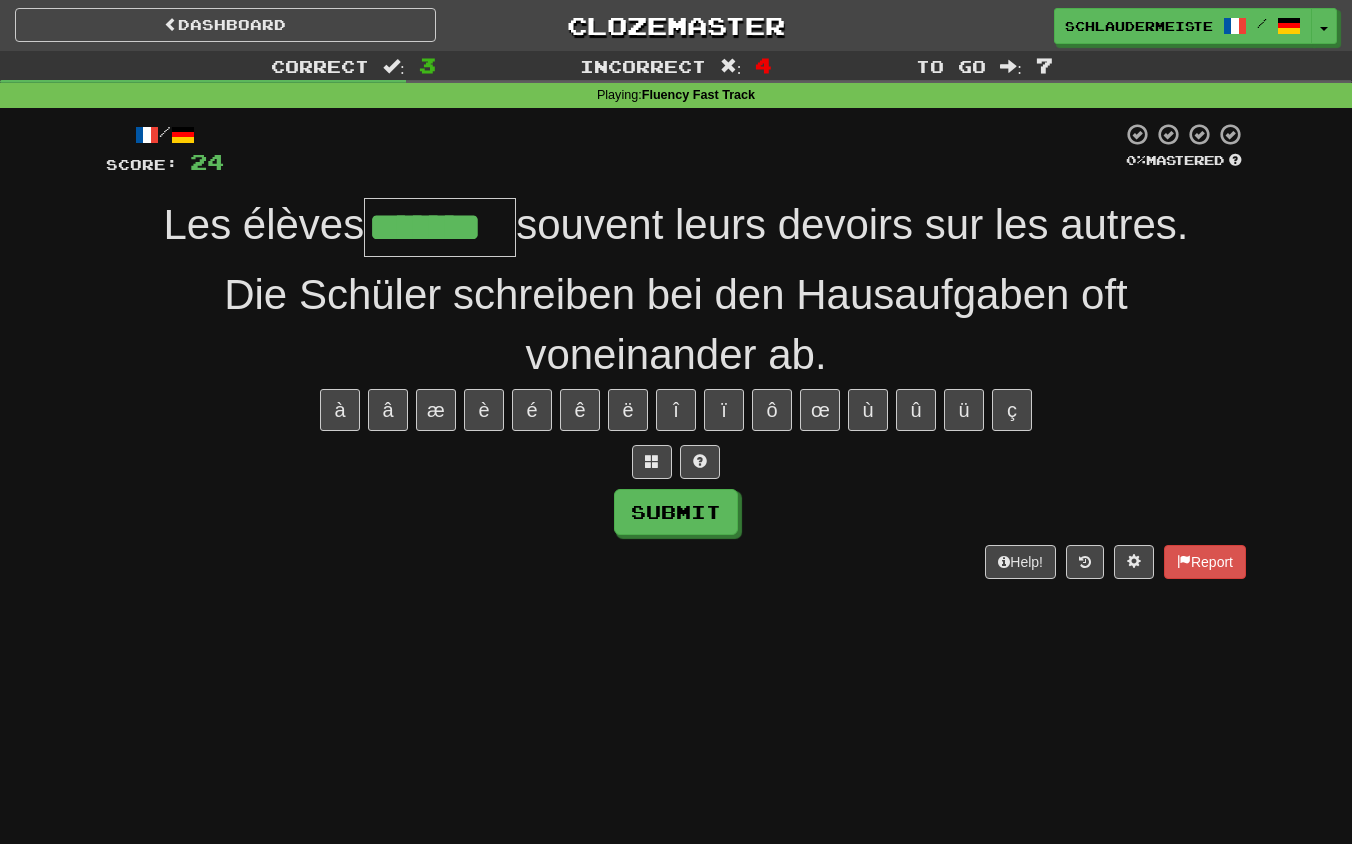 type on "*******" 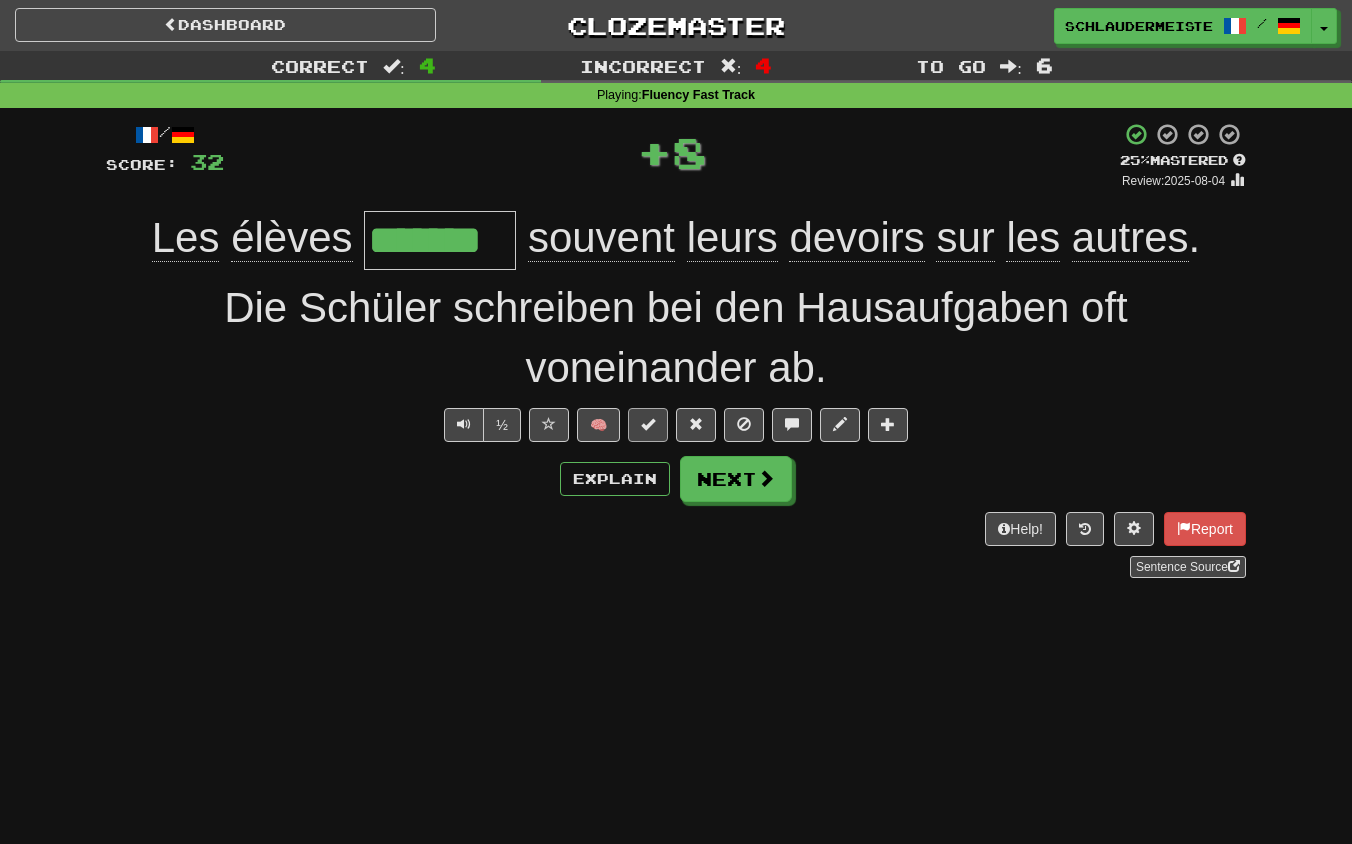 click at bounding box center [648, 424] 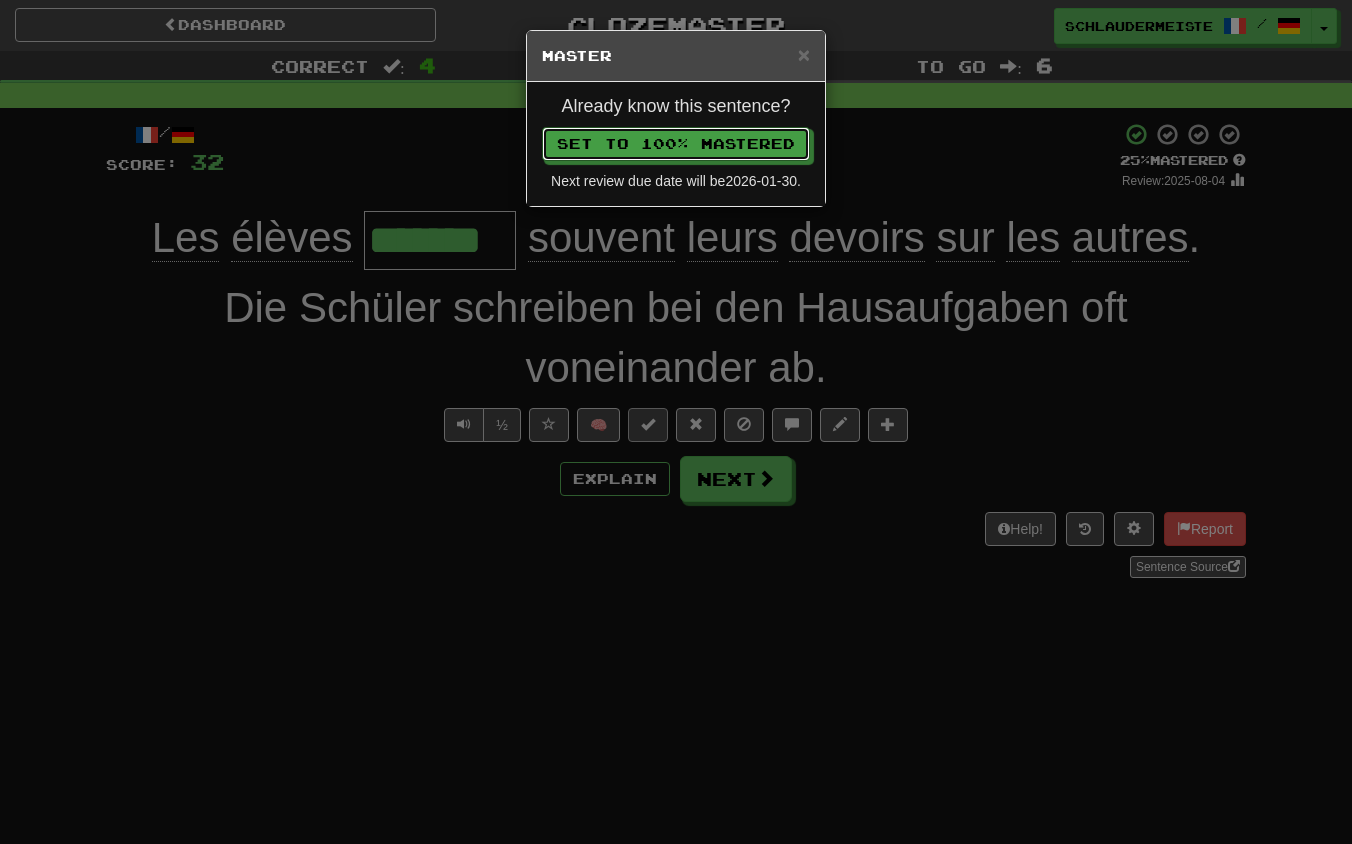 click on "Set to 100% Mastered" at bounding box center [676, 144] 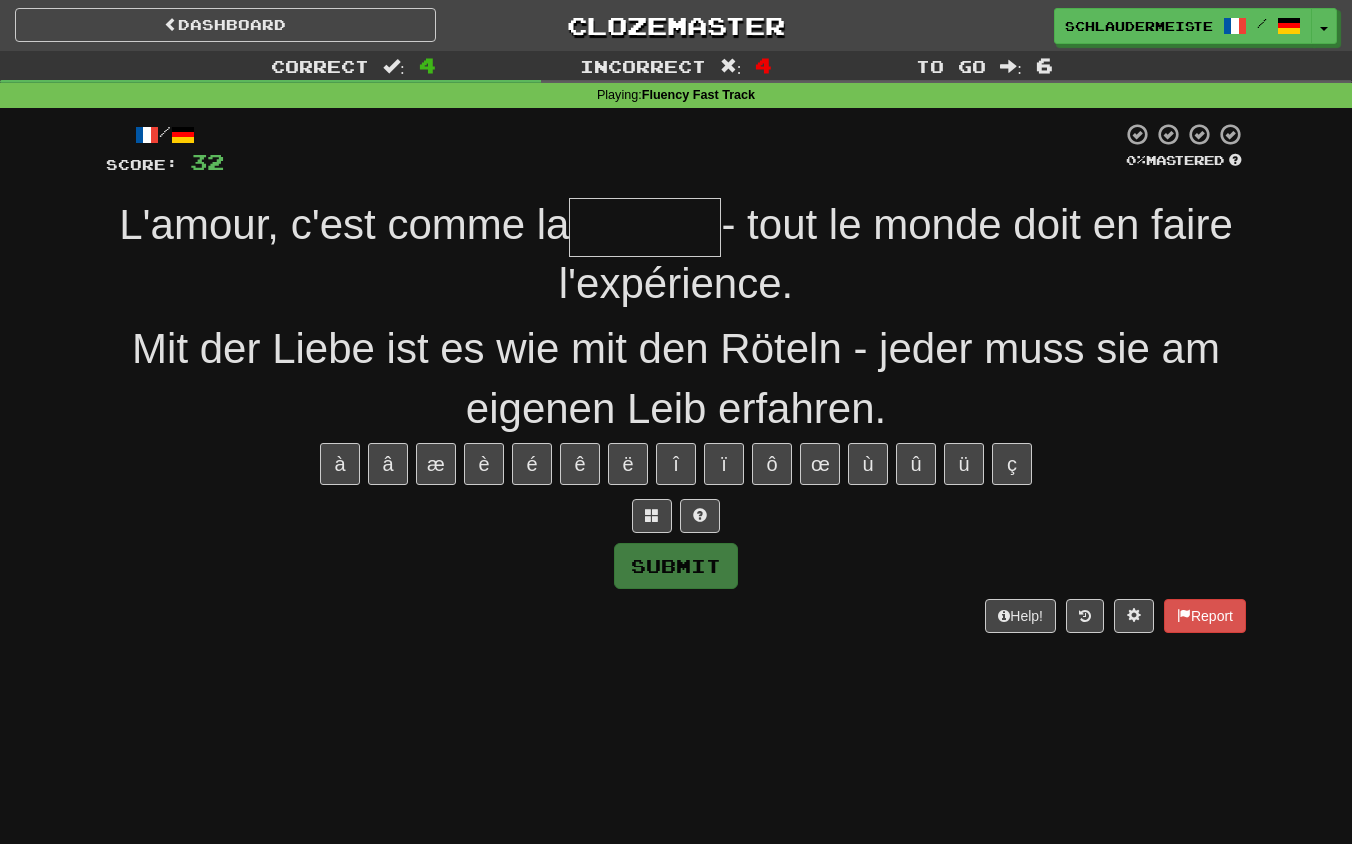 type on "*" 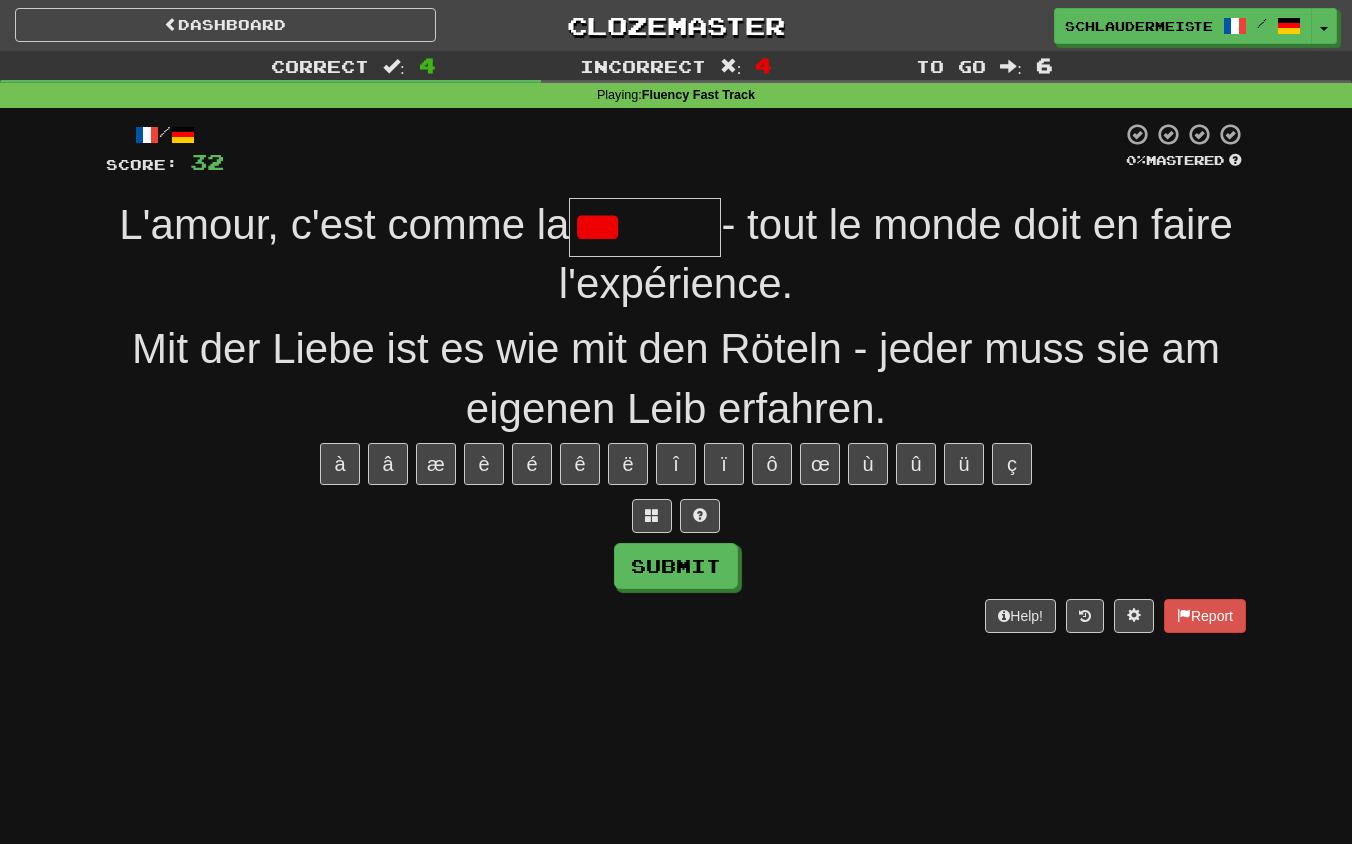 type on "*******" 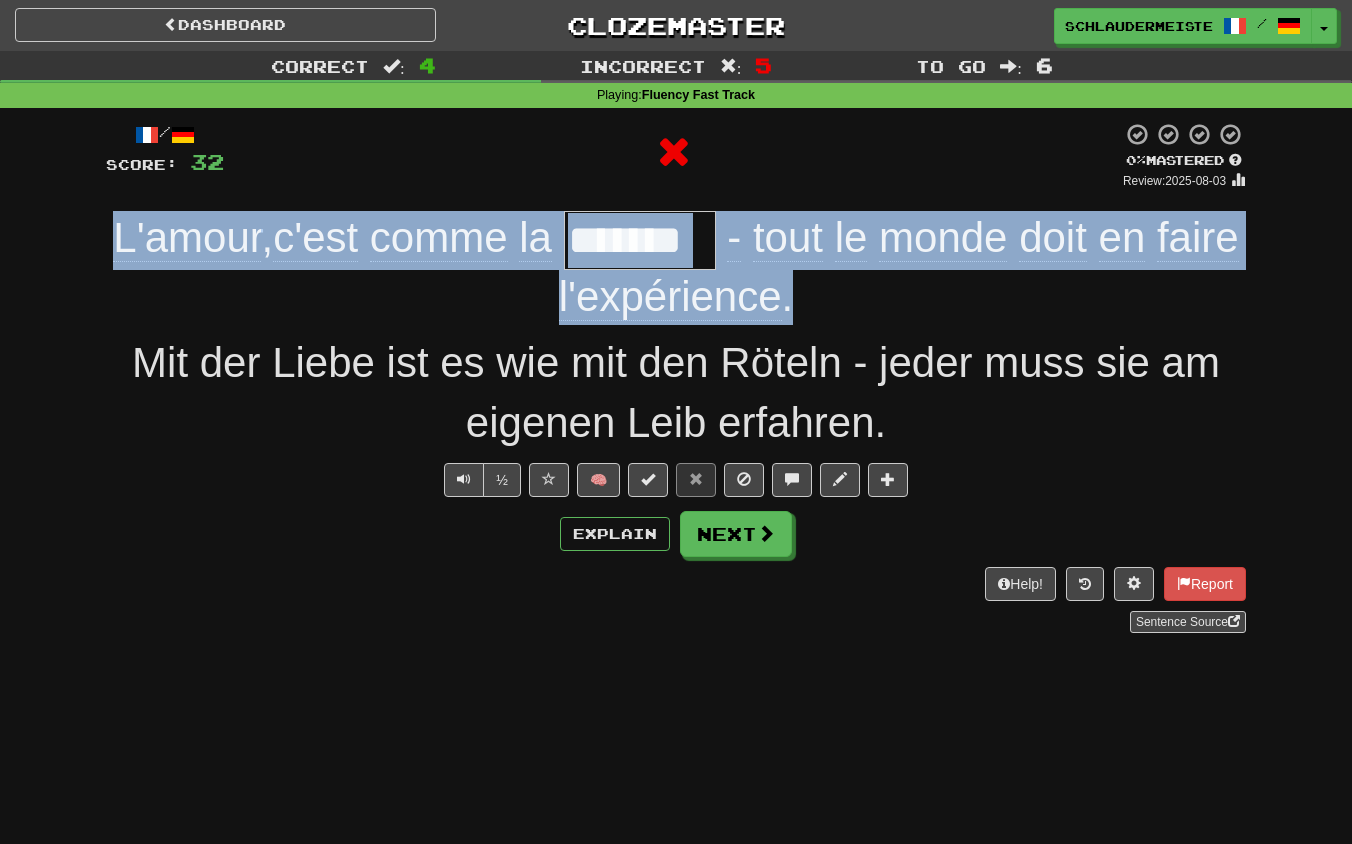 drag, startPoint x: 116, startPoint y: 204, endPoint x: 997, endPoint y: 308, distance: 887.11725 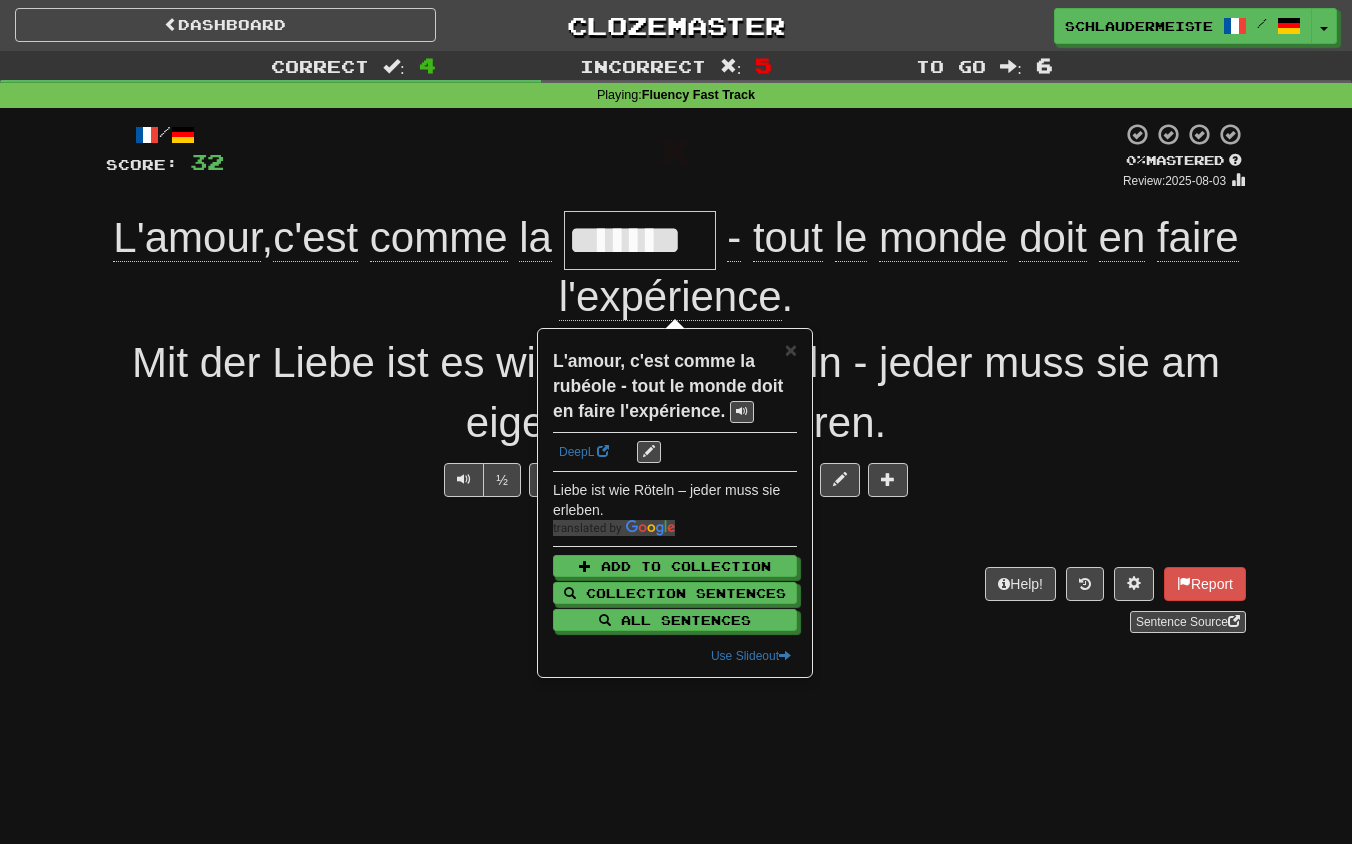 click on "/  Score:   32 0 %  Mastered Review:  2025-08-03 L'amour ,  c'est   comme   la   *******   -   tout   le   monde   doit   en   faire   l'expérience . Mit der Liebe ist es wie mit den Röteln - jeder muss sie am eigenen Leib erfahren. ½ 🧠 Explain Next  Help!  Report Sentence Source" at bounding box center (676, 384) 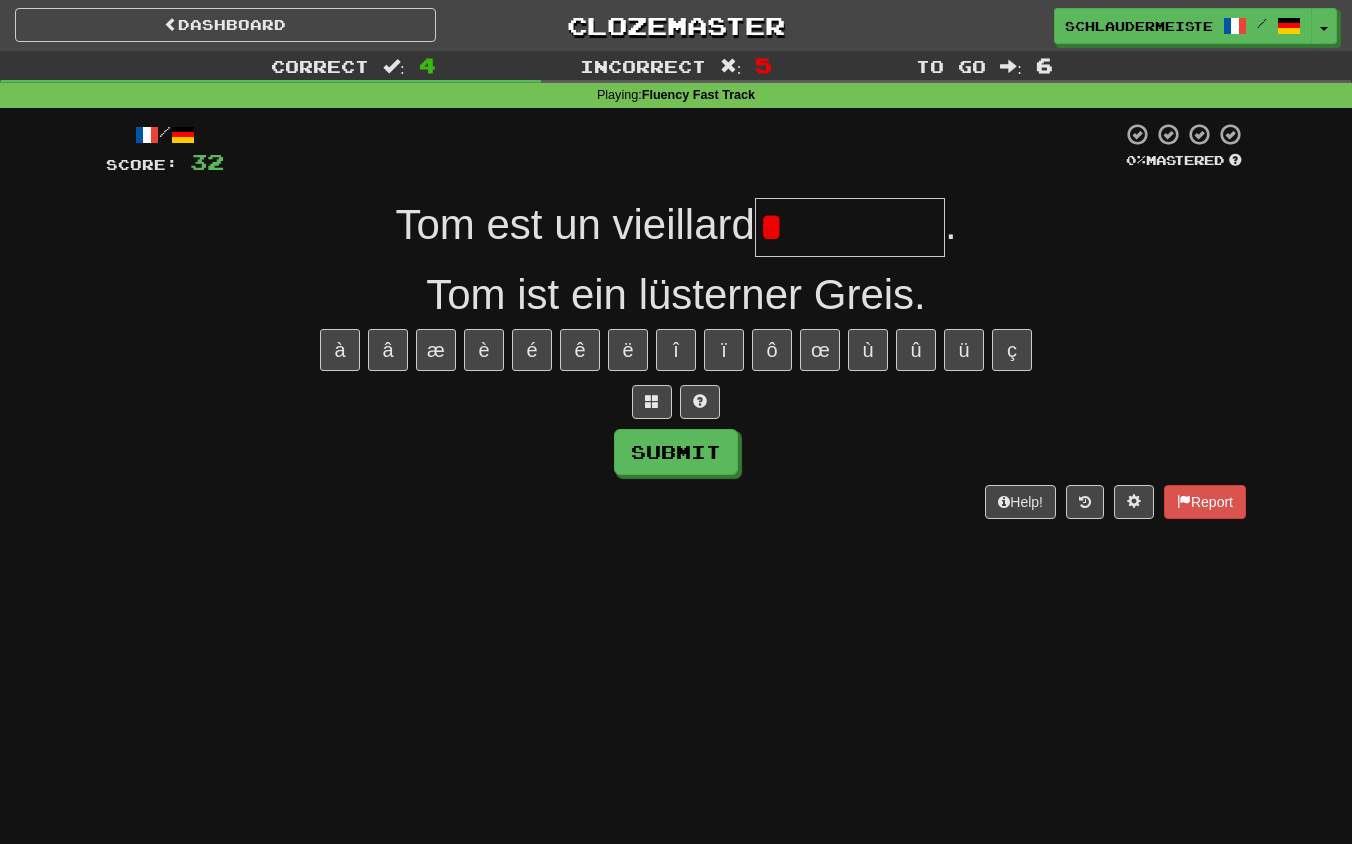 type on "**********" 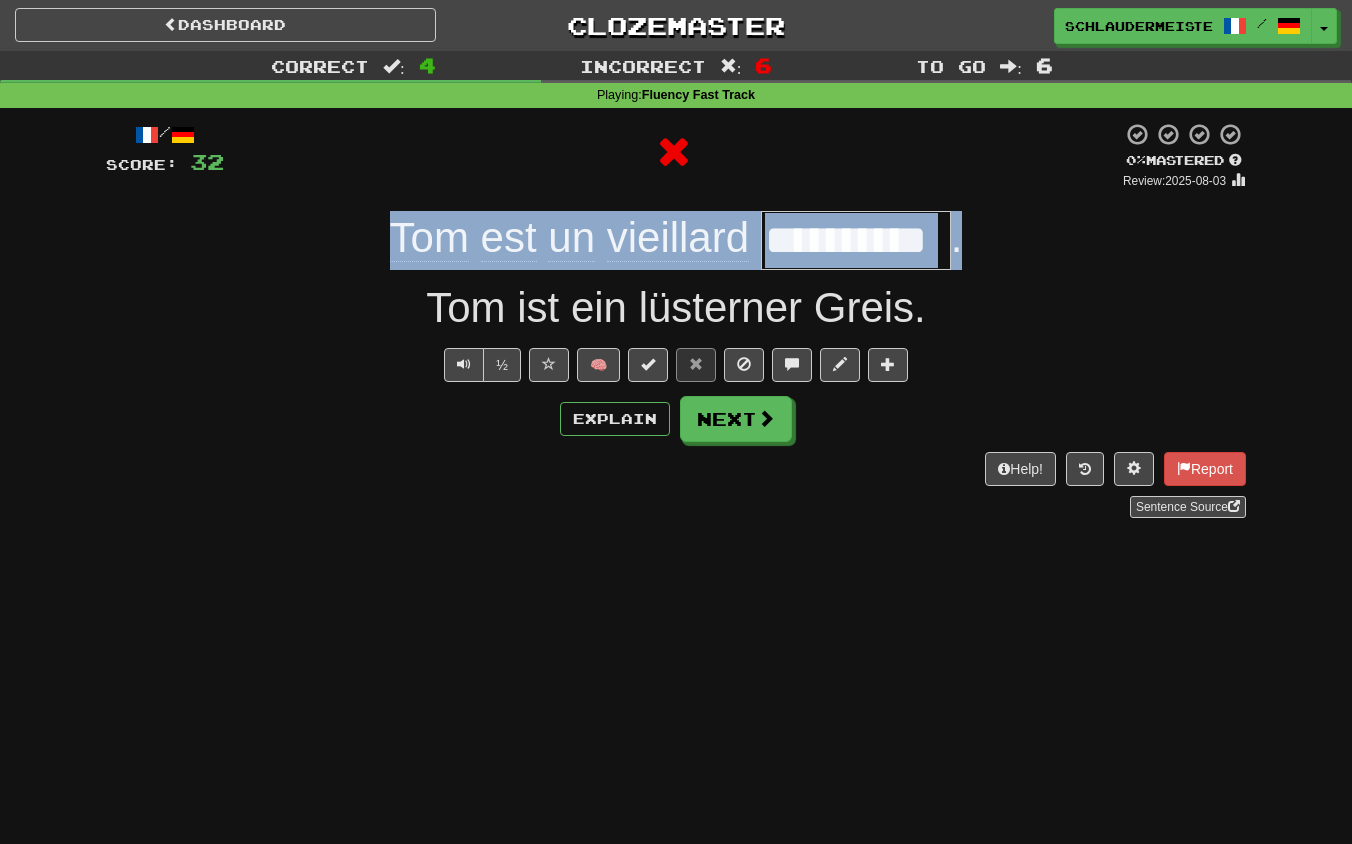 drag, startPoint x: 367, startPoint y: 244, endPoint x: 1054, endPoint y: 214, distance: 687.6547 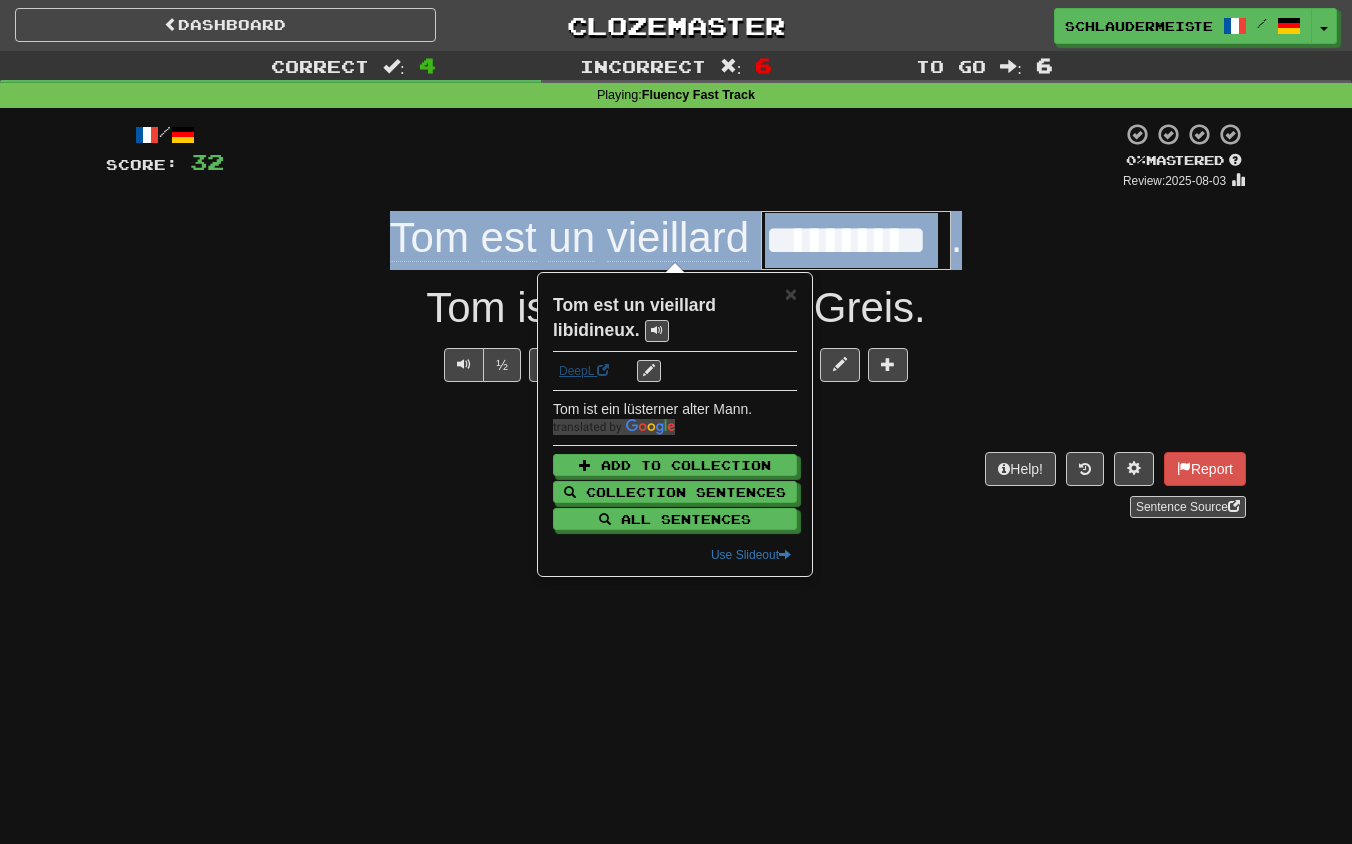 click on "DeepL" at bounding box center [584, 371] 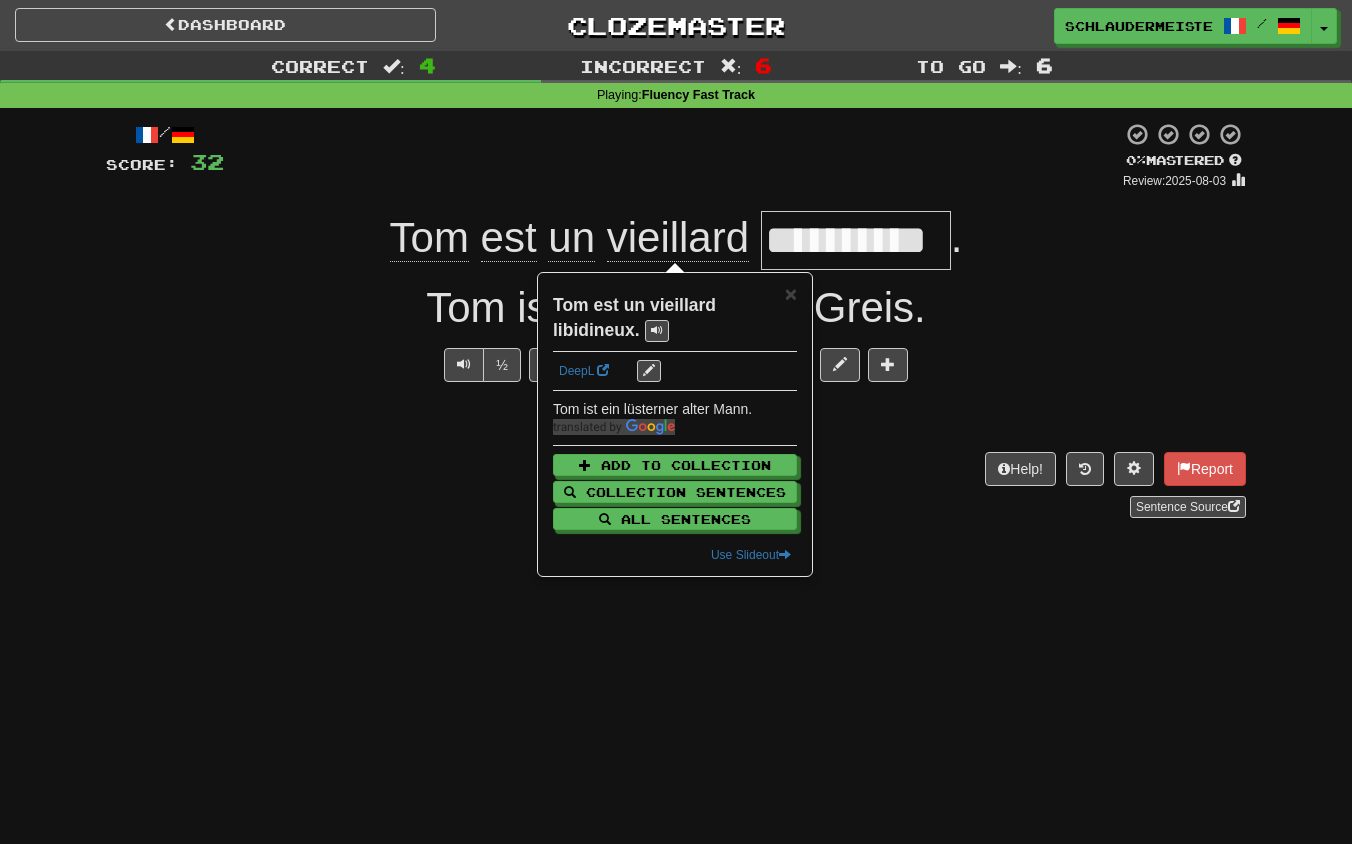 click on "**********" at bounding box center [676, 422] 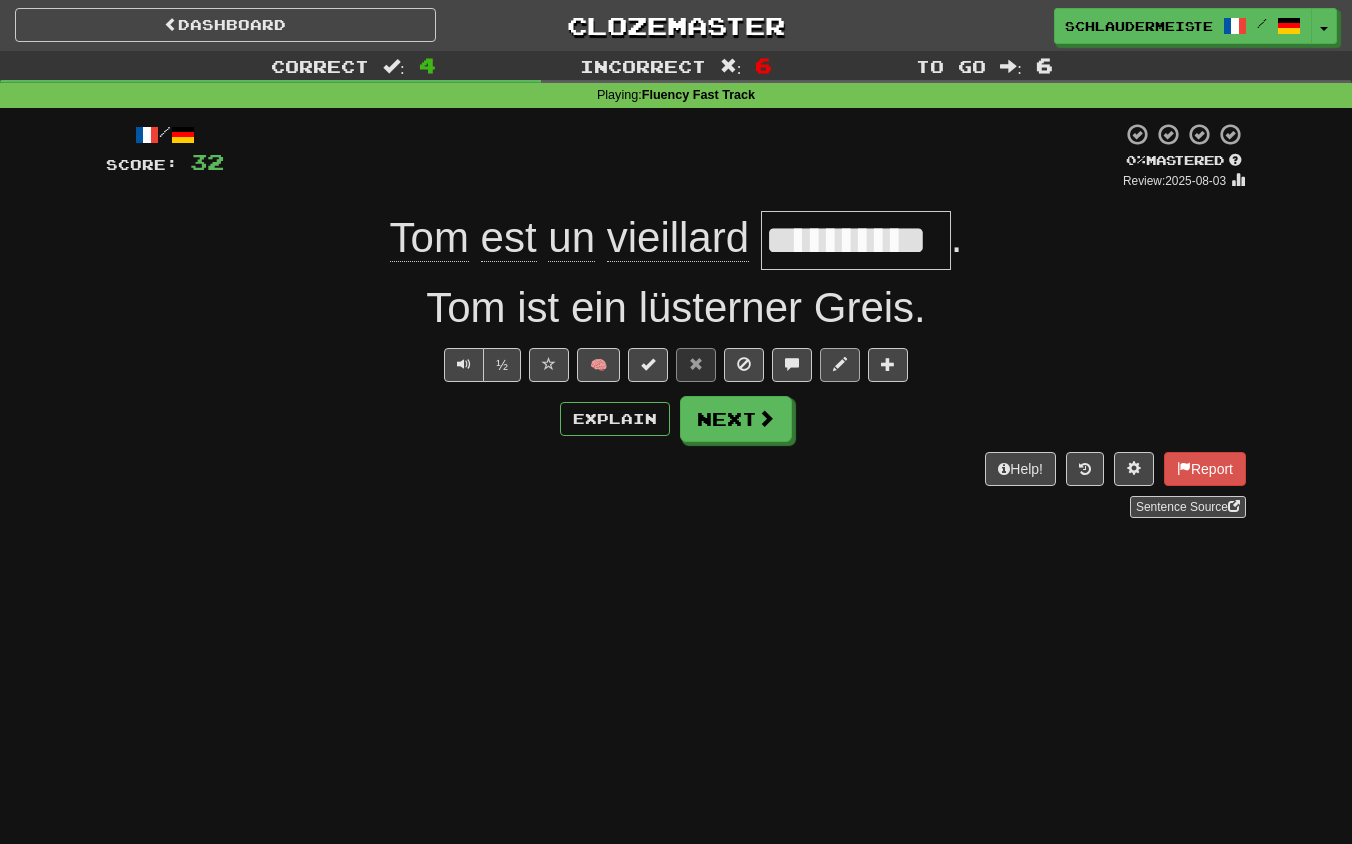 click at bounding box center [840, 364] 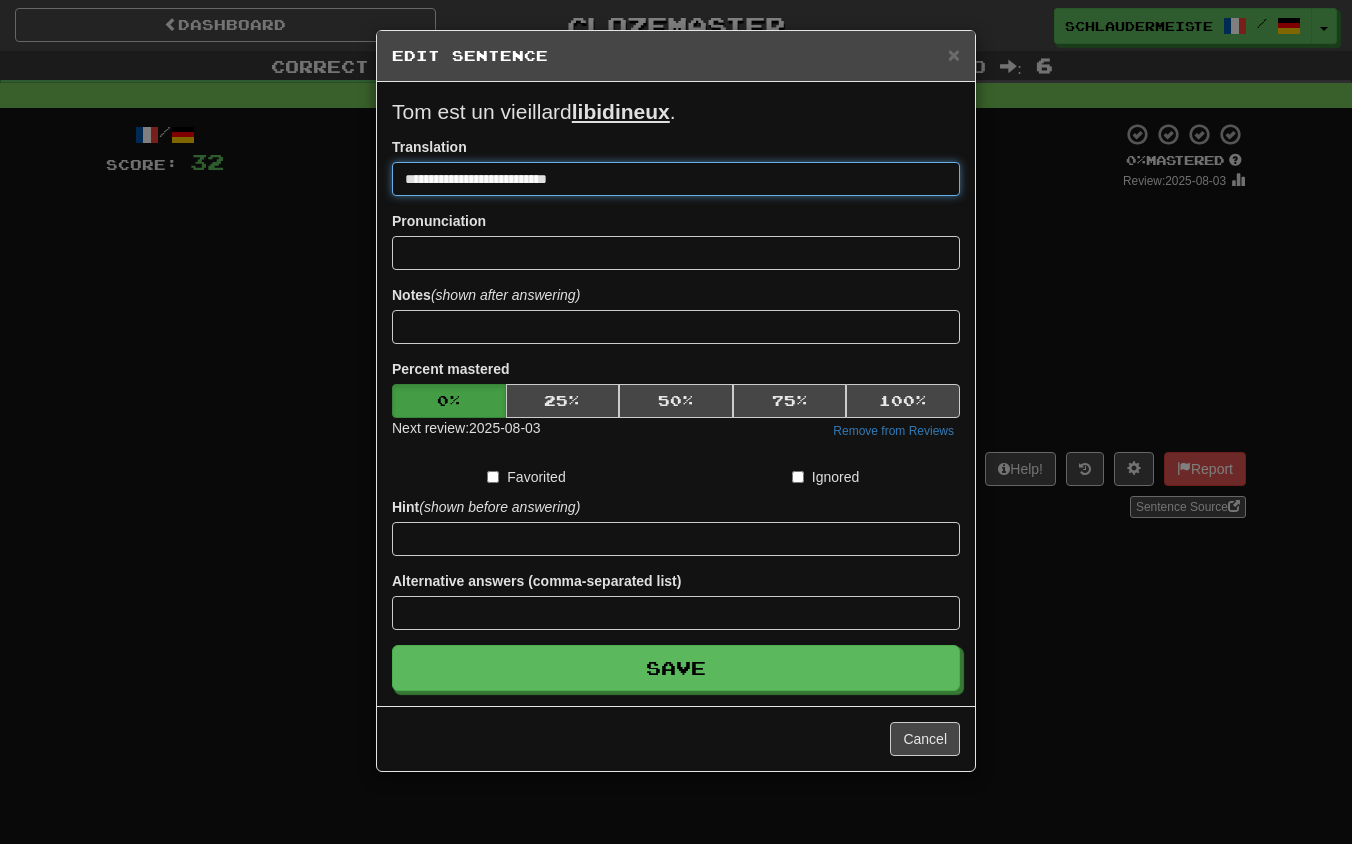 drag, startPoint x: 785, startPoint y: 180, endPoint x: 169, endPoint y: 126, distance: 618.36237 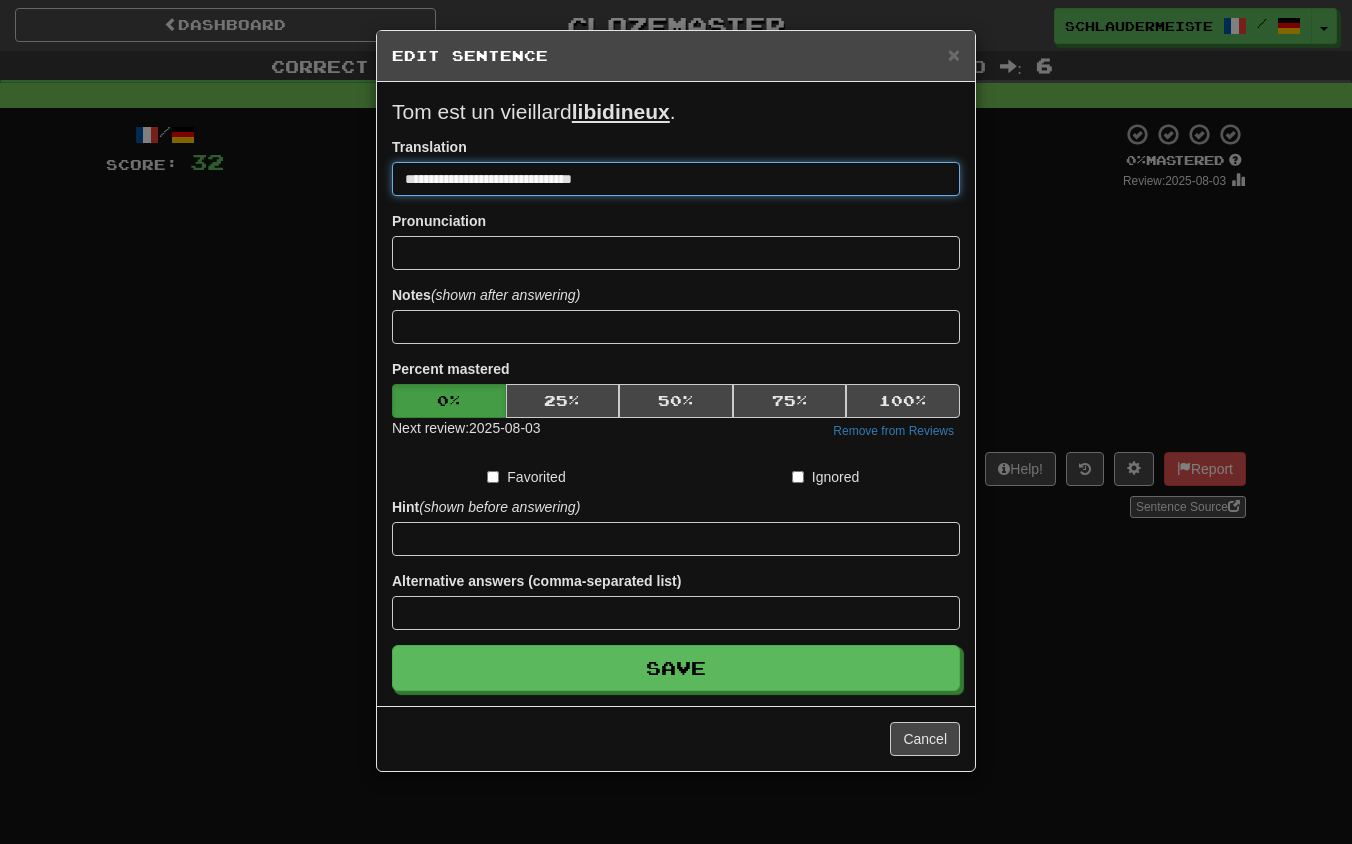 click on "Save" at bounding box center (676, 668) 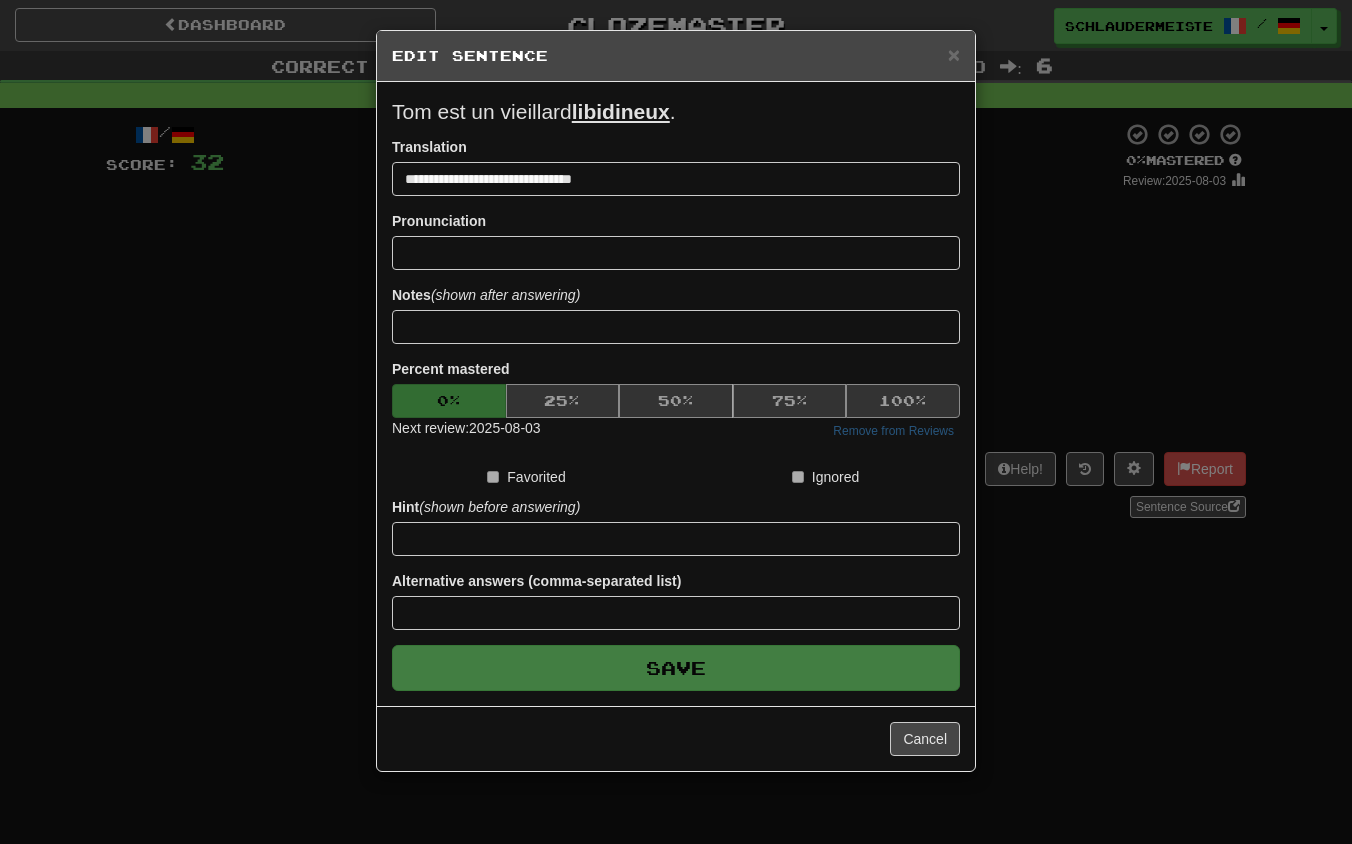 type on "**********" 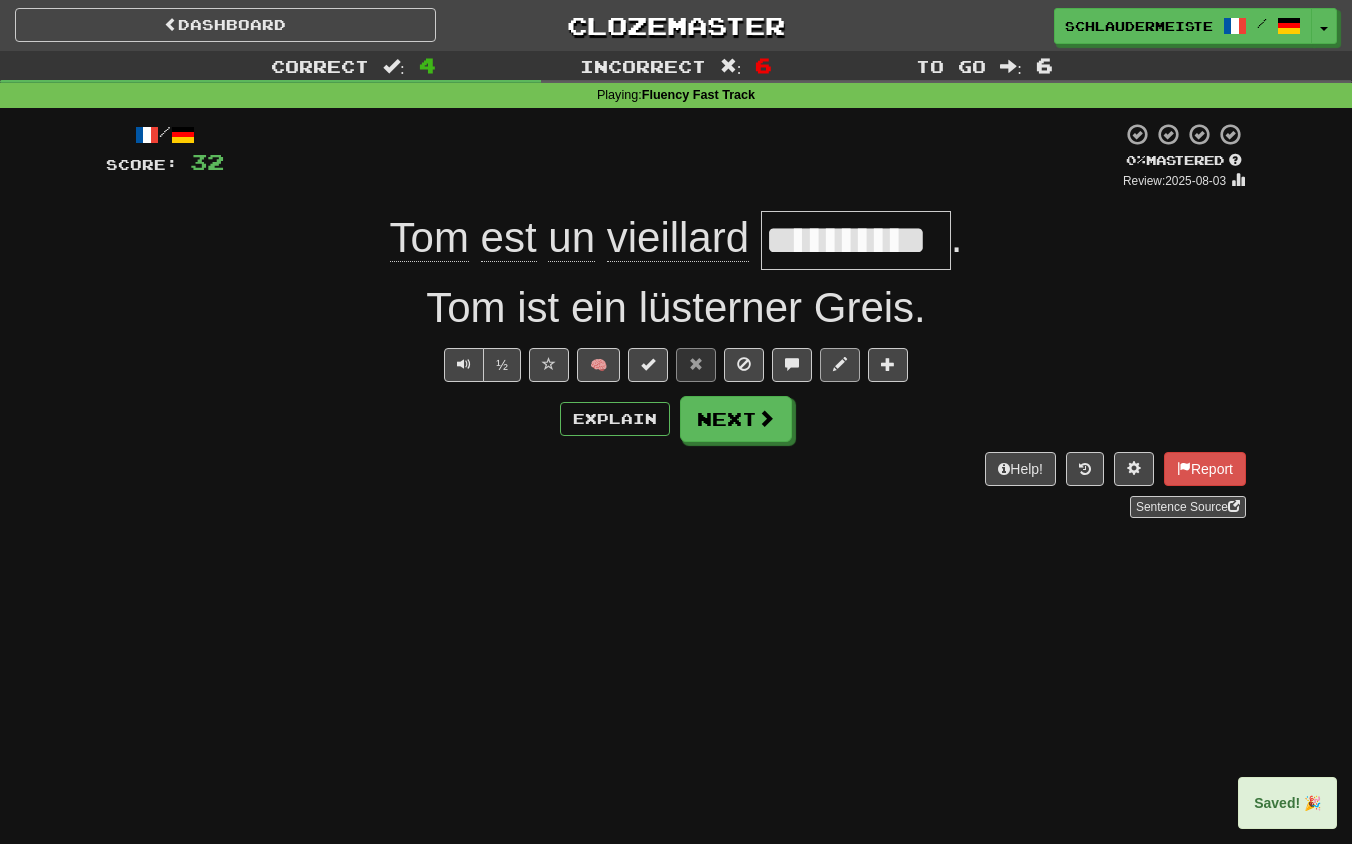 click at bounding box center (840, 364) 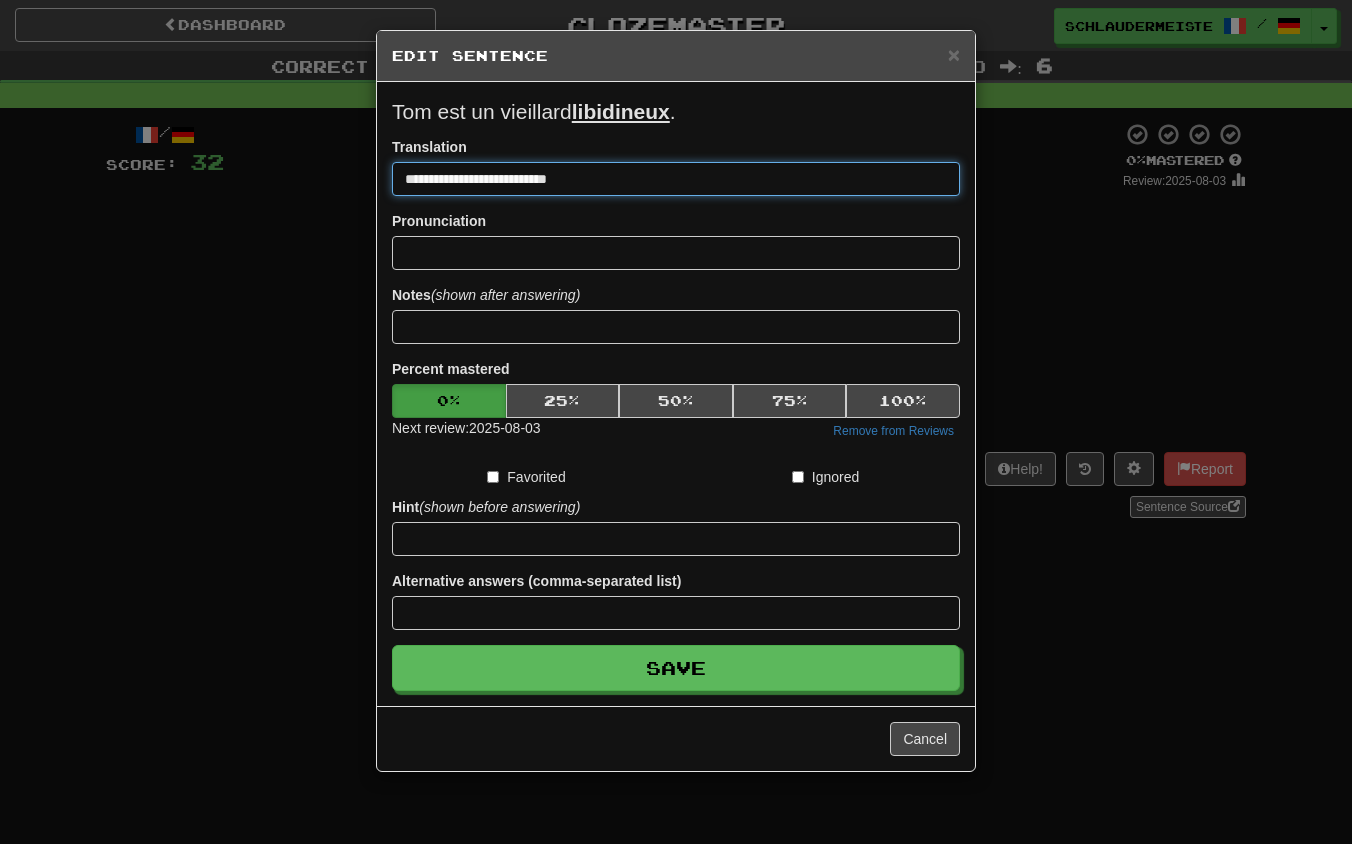 drag, startPoint x: 721, startPoint y: 184, endPoint x: 147, endPoint y: 130, distance: 576.5345 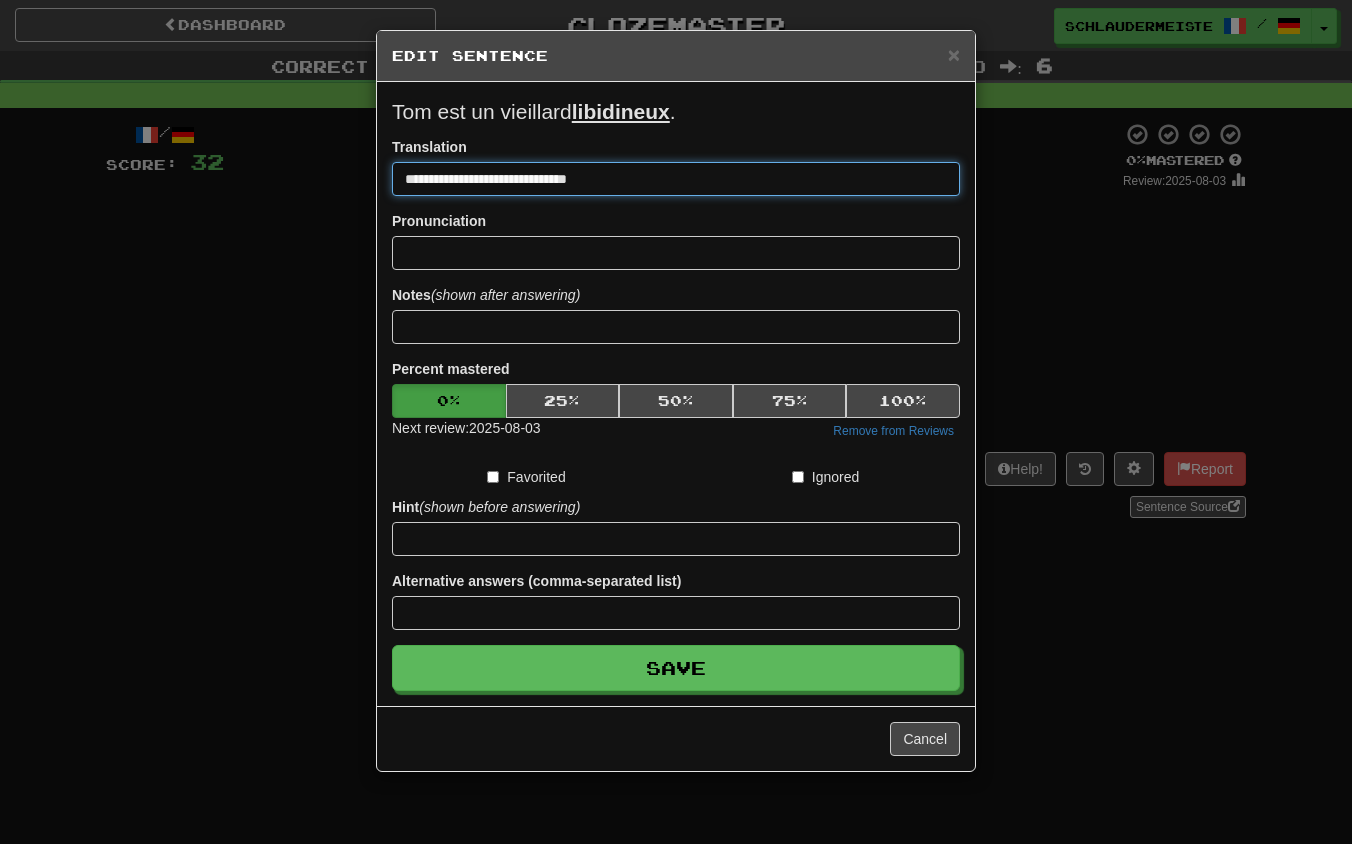 type on "**********" 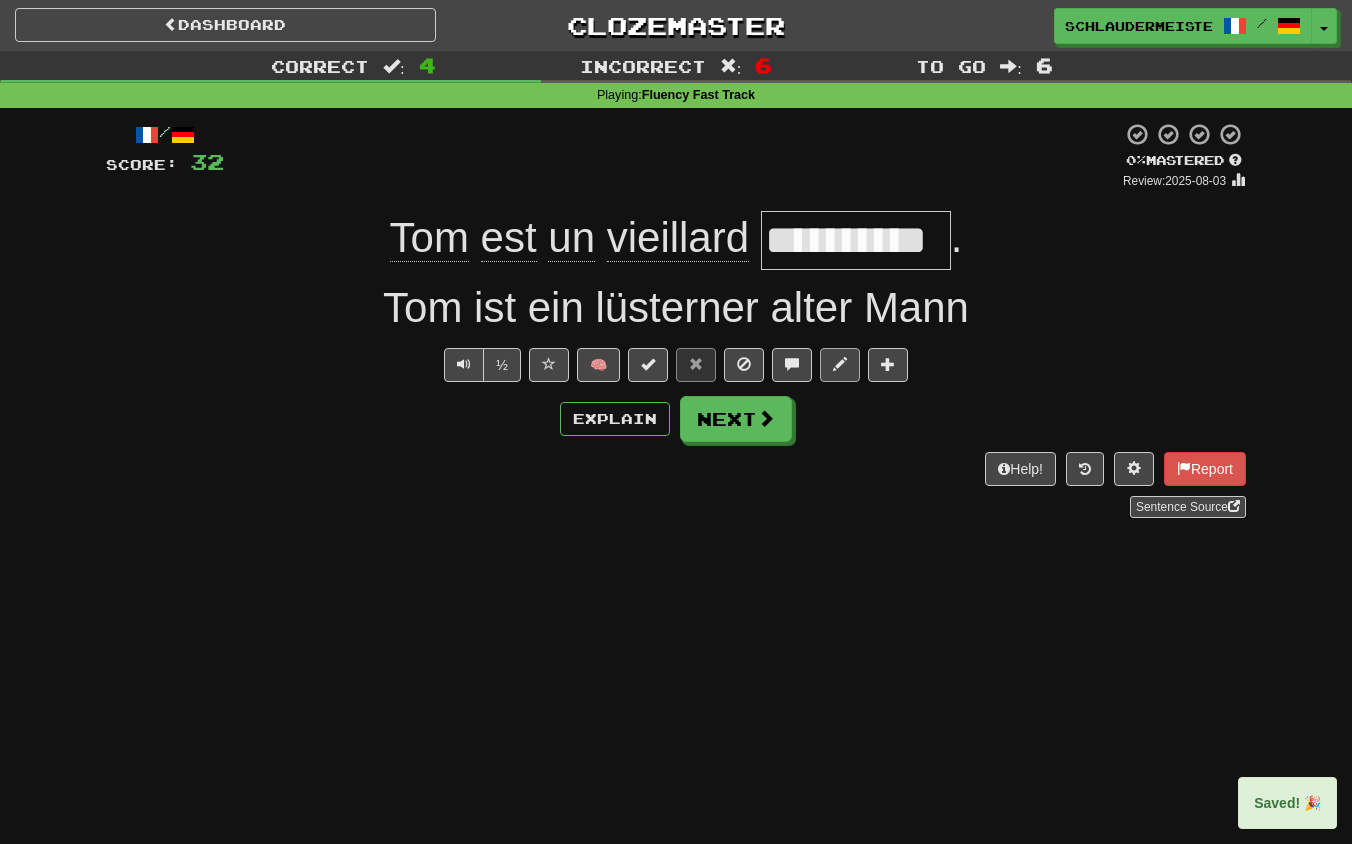 click at bounding box center (840, 364) 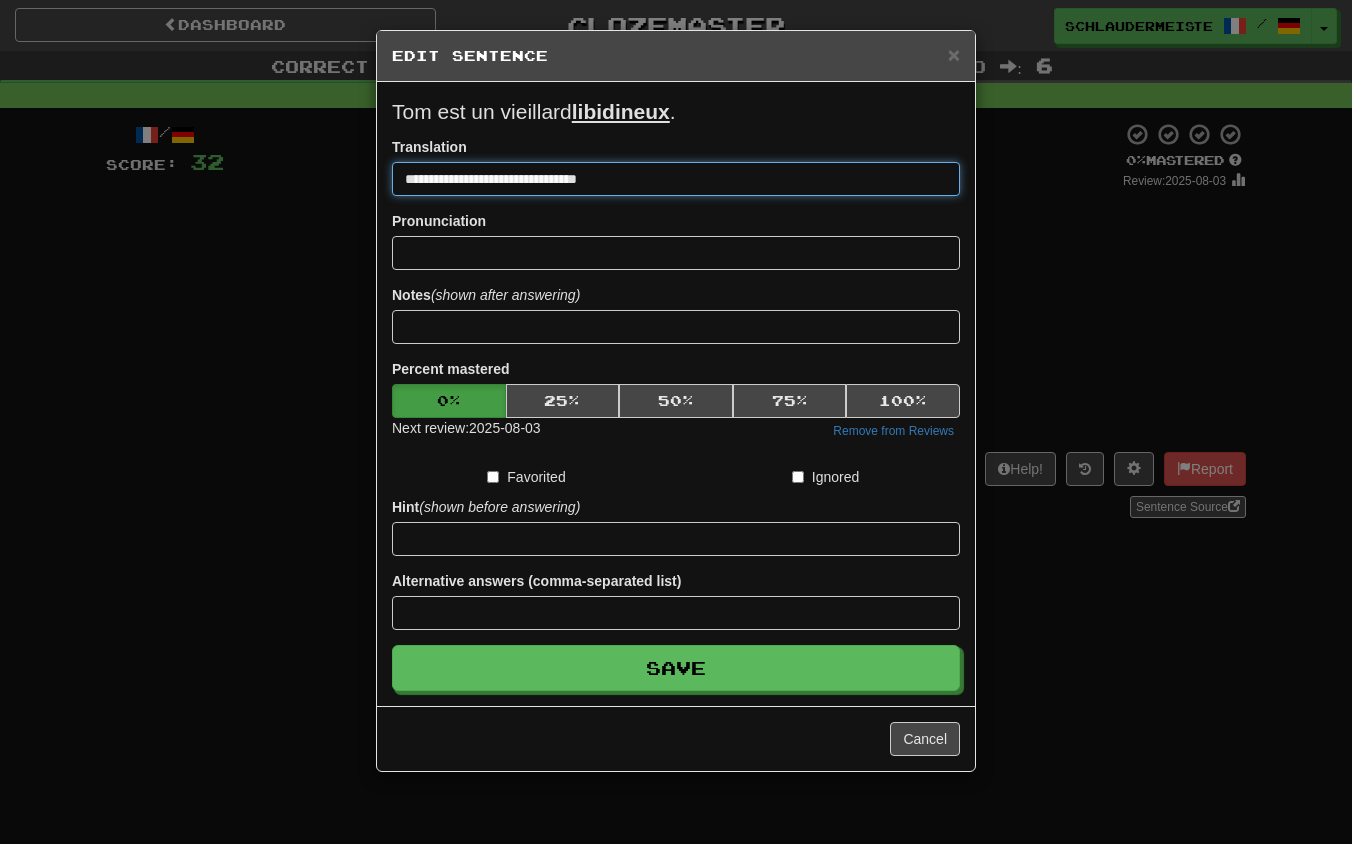 type on "**********" 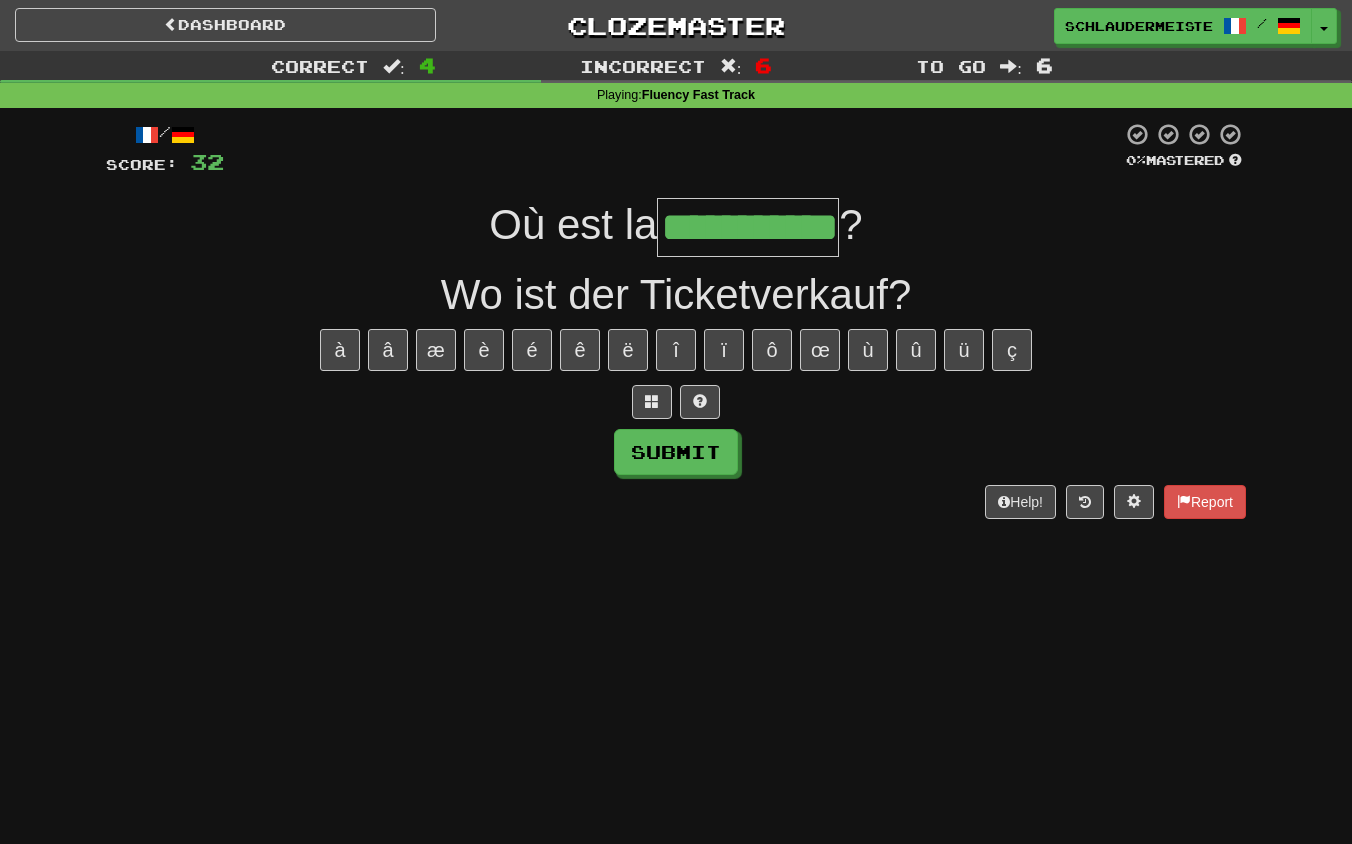 type on "**********" 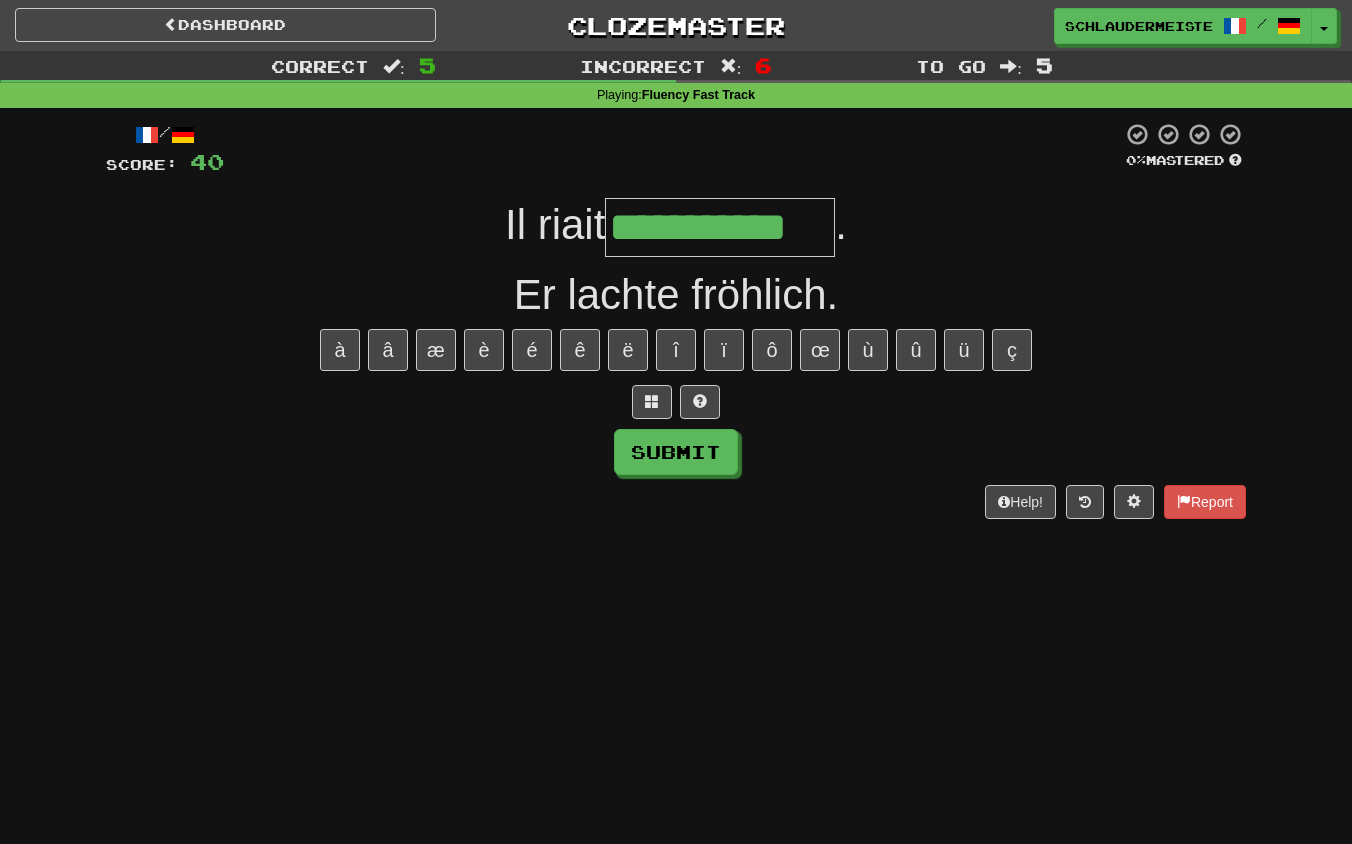 type on "**********" 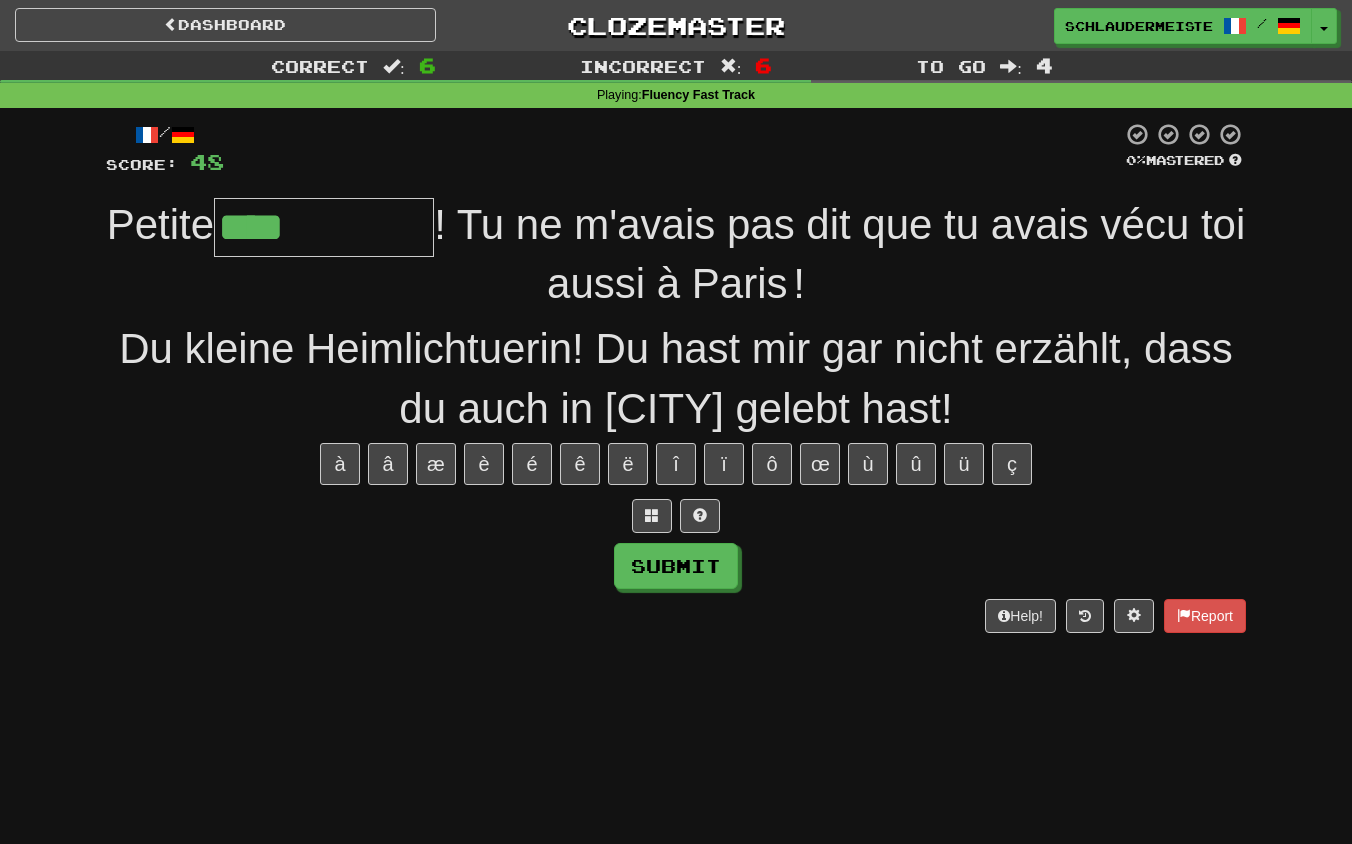 type on "**********" 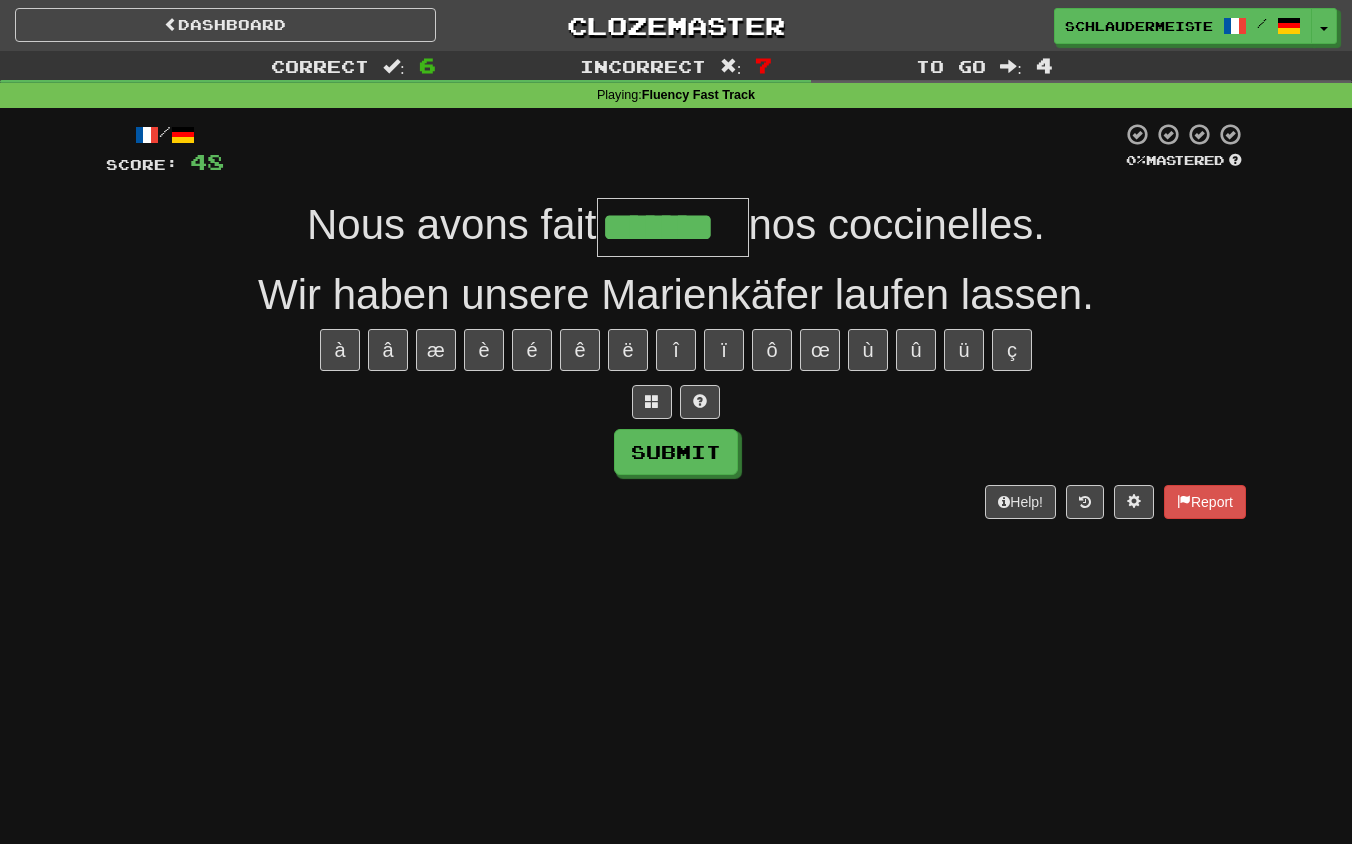 type on "*******" 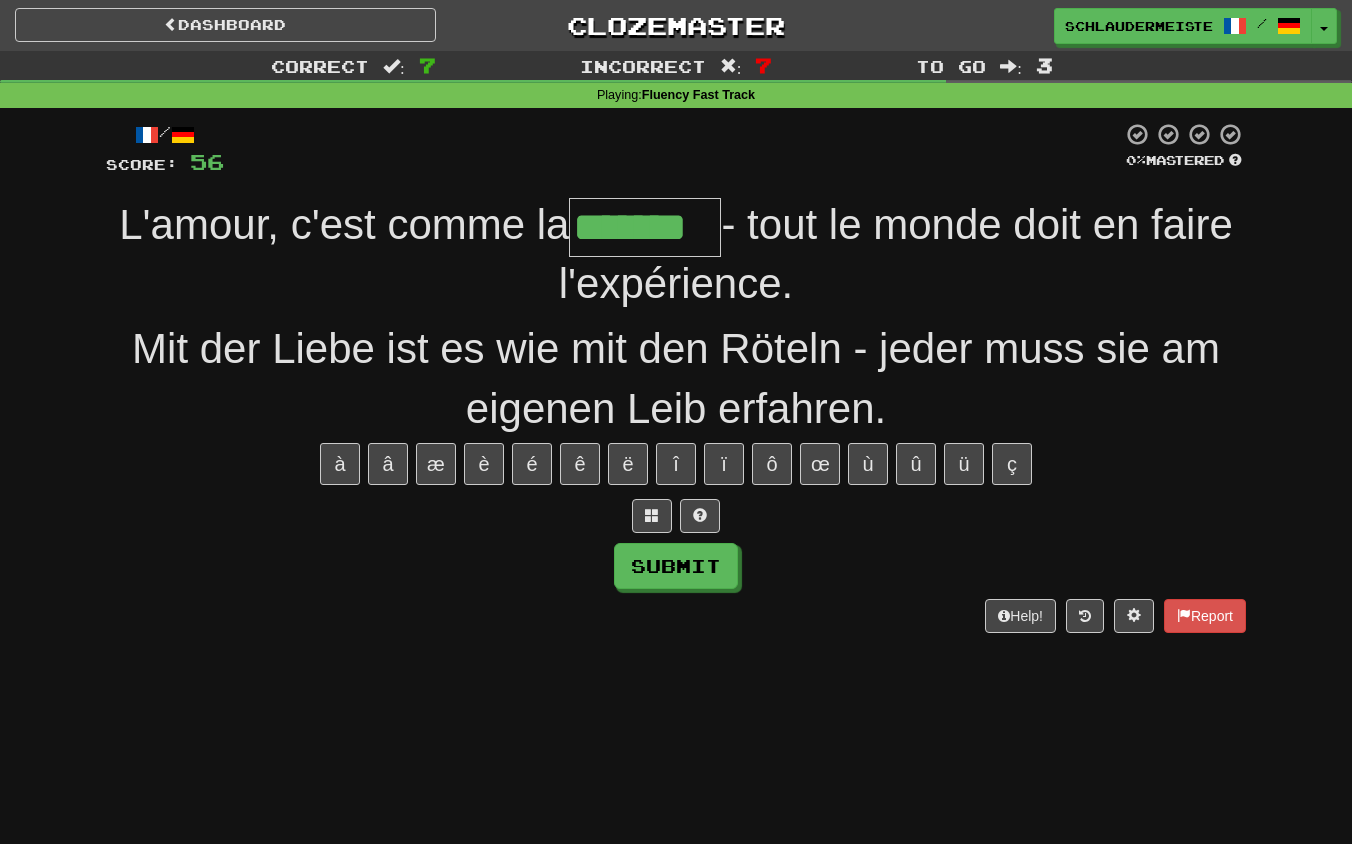 type on "*******" 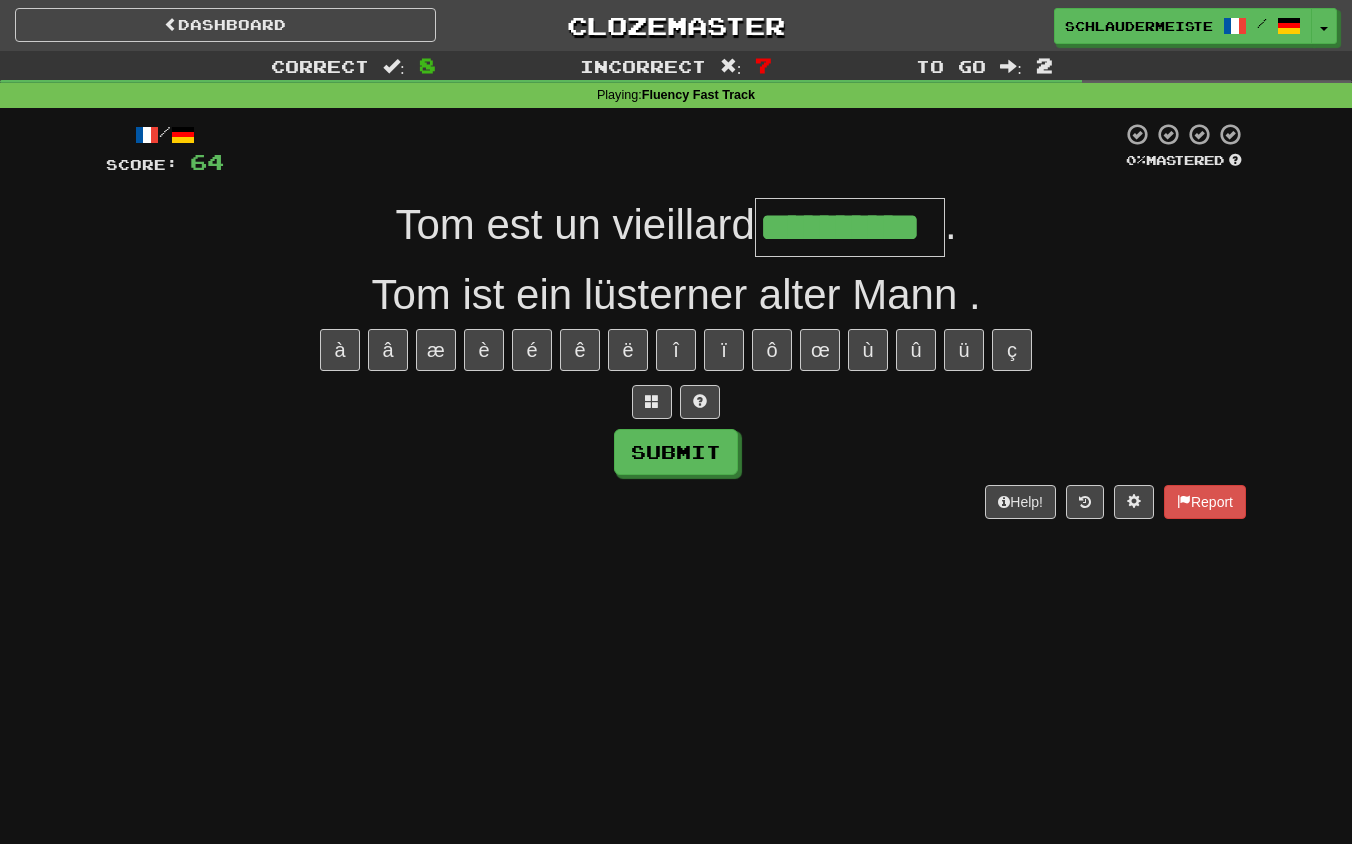 type on "**********" 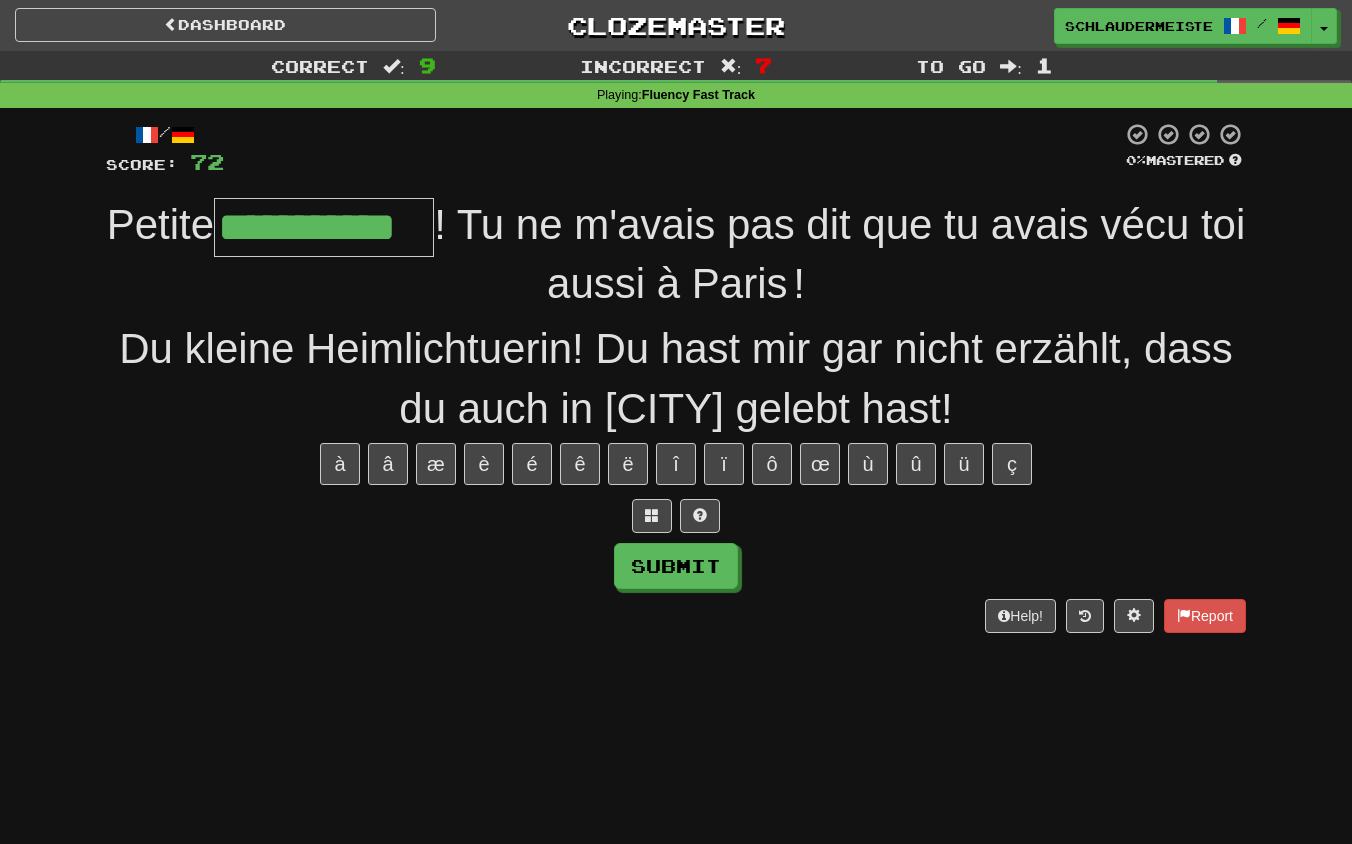 type on "**********" 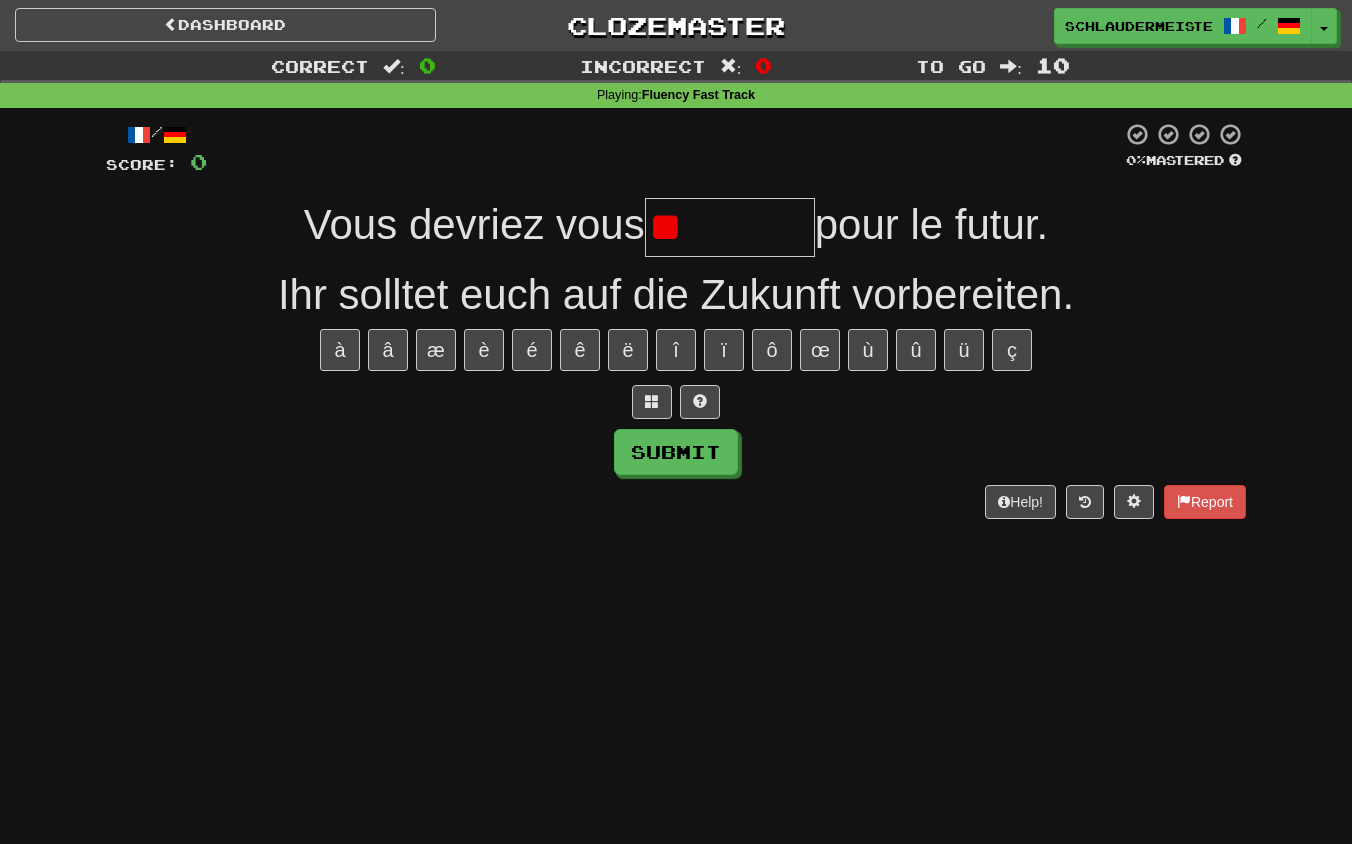 type on "*" 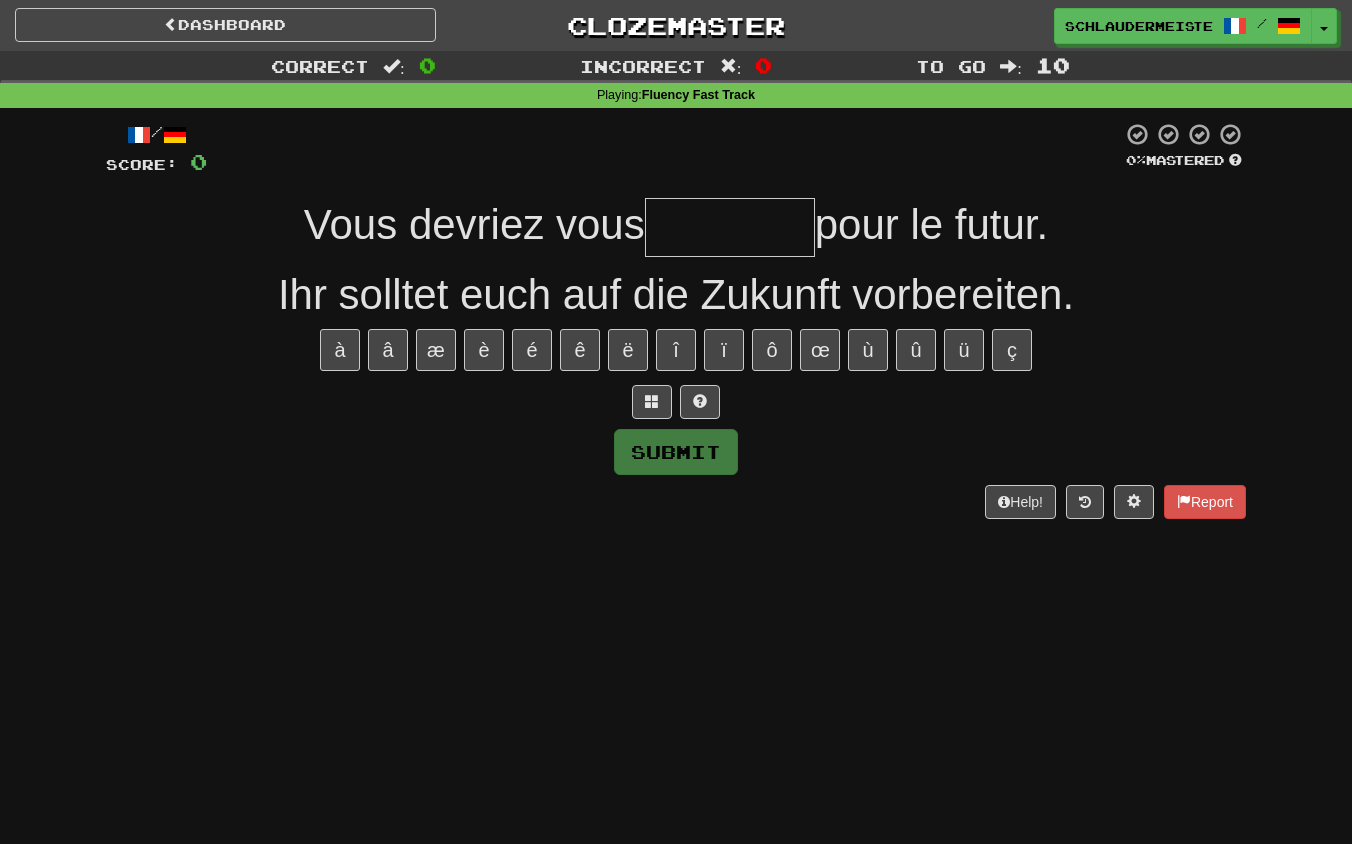type on "********" 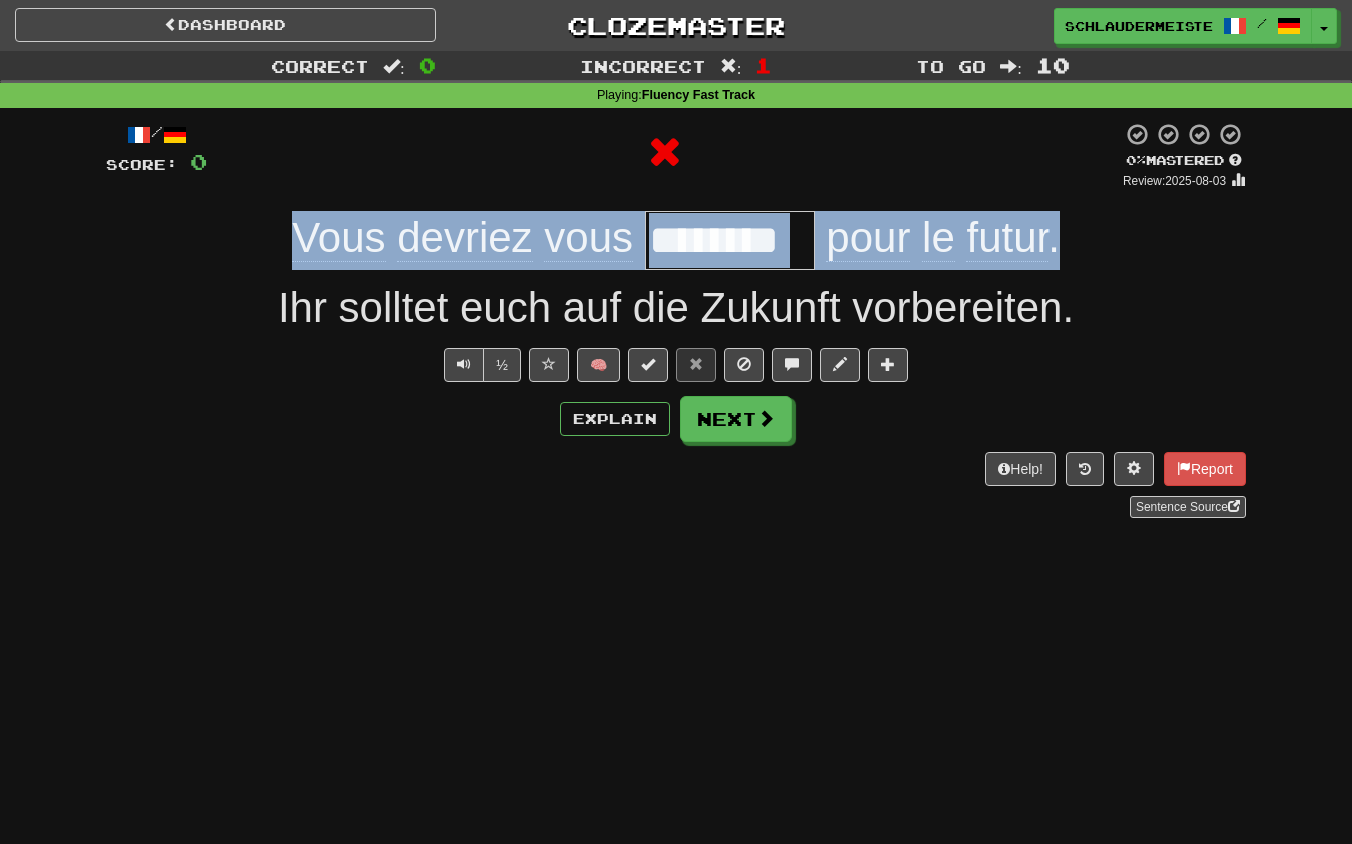 drag, startPoint x: 274, startPoint y: 216, endPoint x: 1157, endPoint y: 229, distance: 883.0957 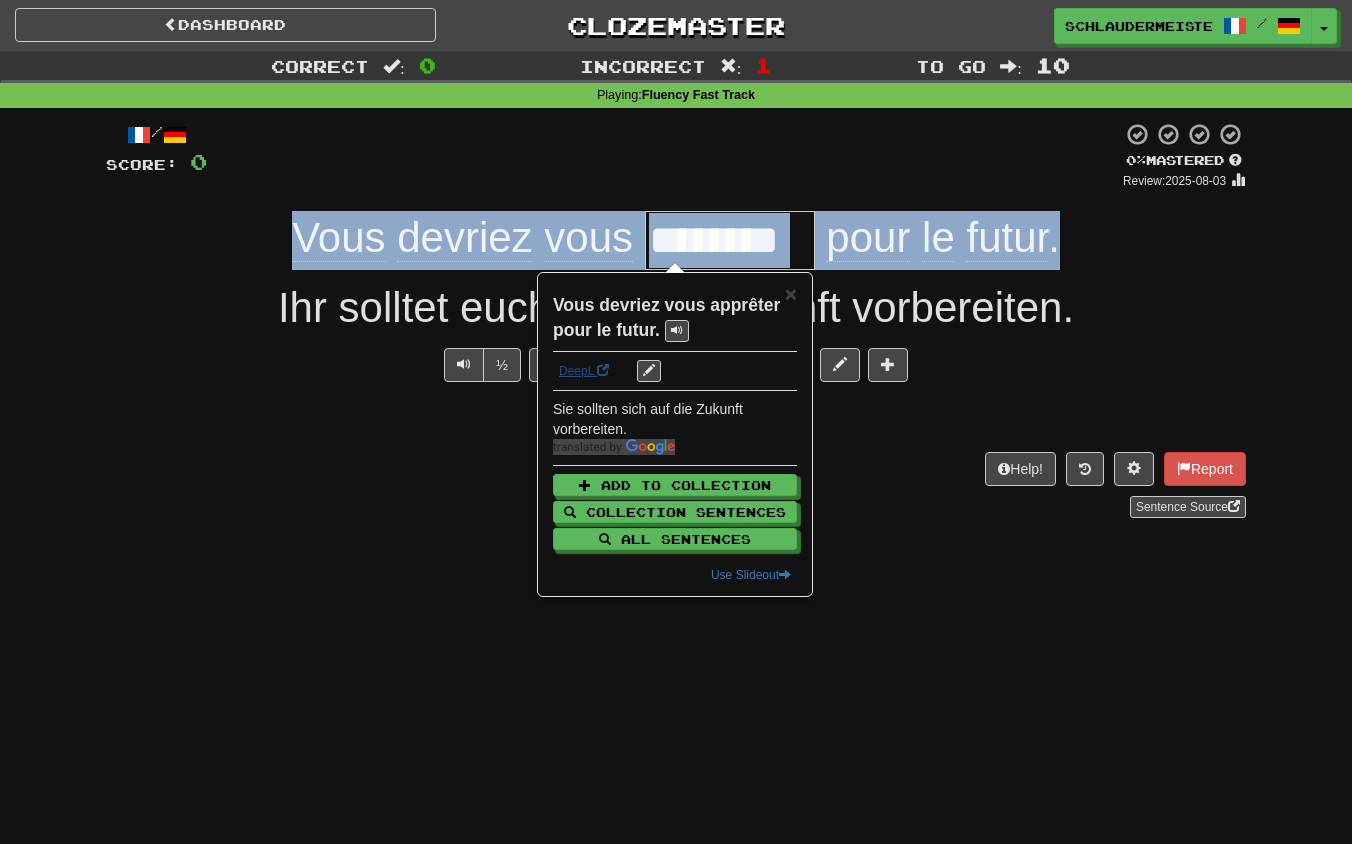 click on "DeepL" at bounding box center (584, 371) 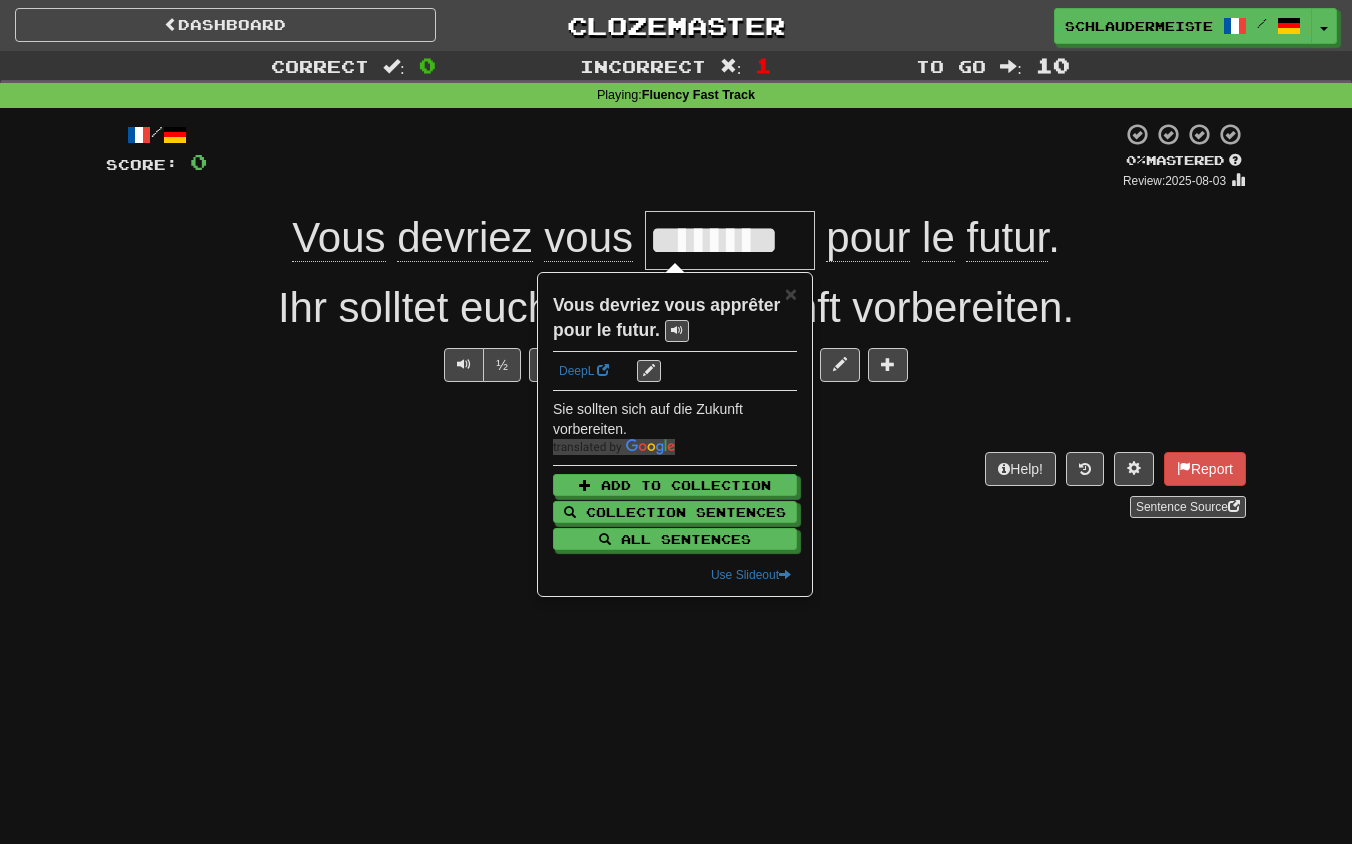 click on "/  Score:   0 0 %  Mastered Review:  2025-08-03 Vous   devriez   vous   ********   pour   le   futur . Ihr solltet euch auf die Zukunft vorbereiten. ½ 🧠 Explain Next  Help!  Report Sentence Source" at bounding box center [676, 327] 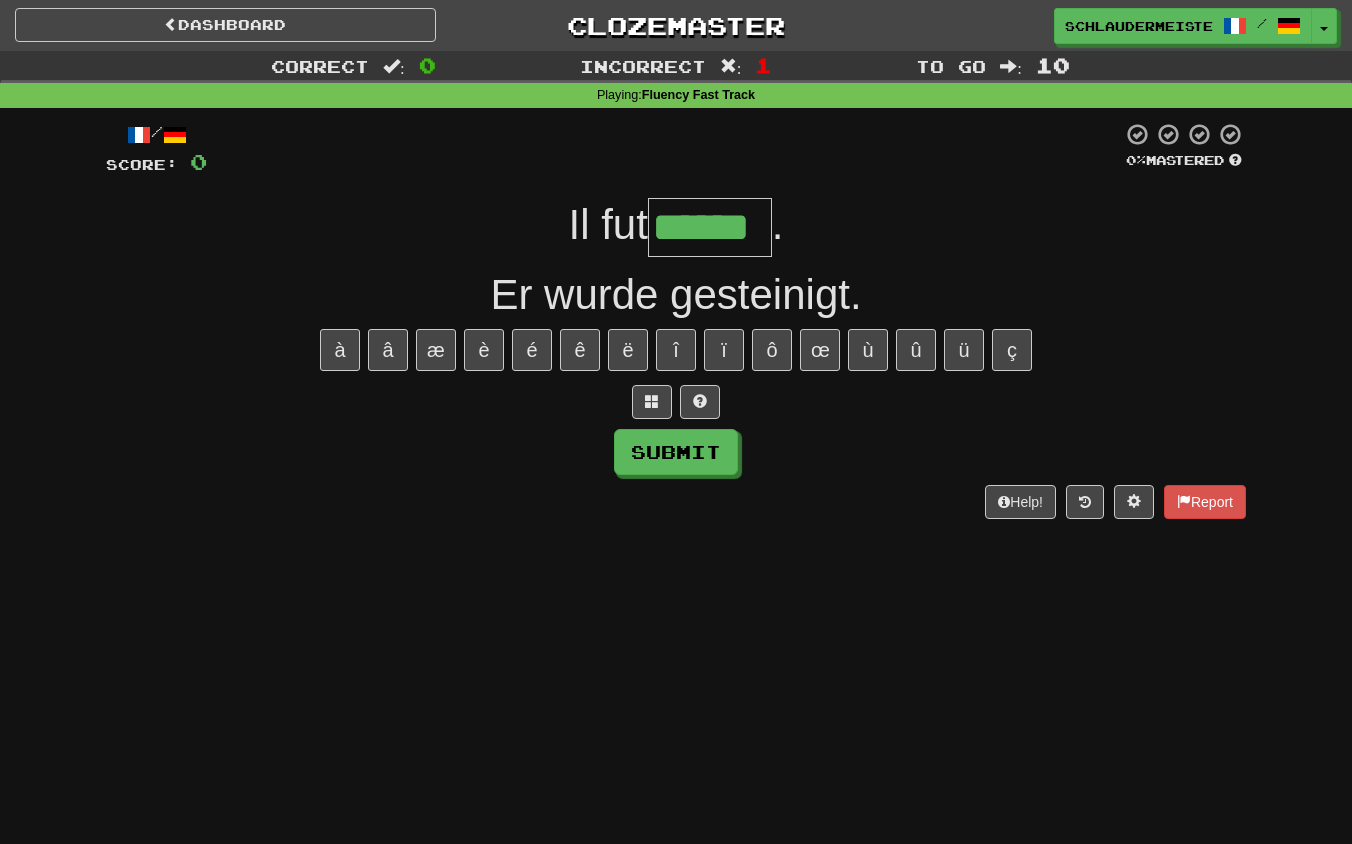 type on "******" 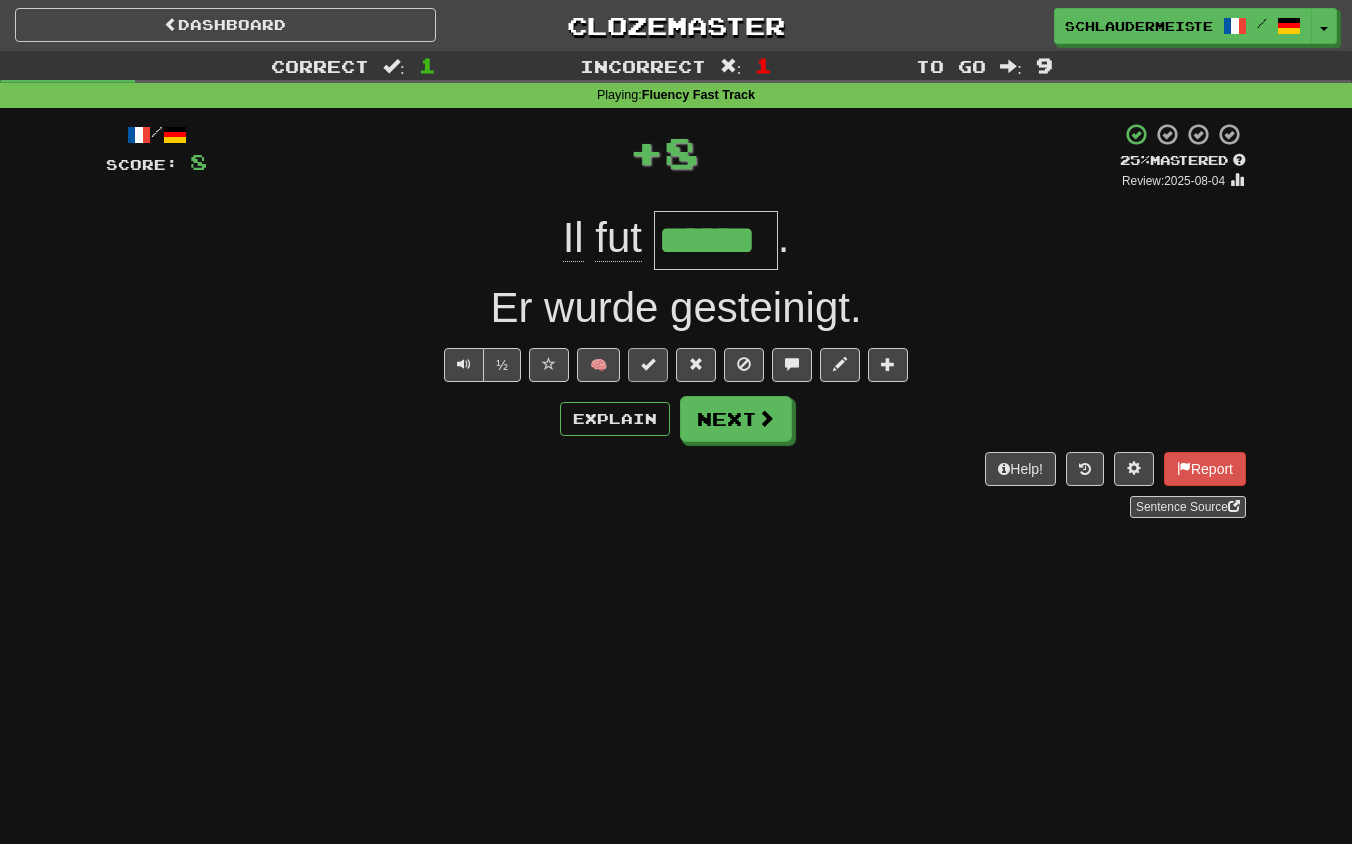 click at bounding box center (648, 364) 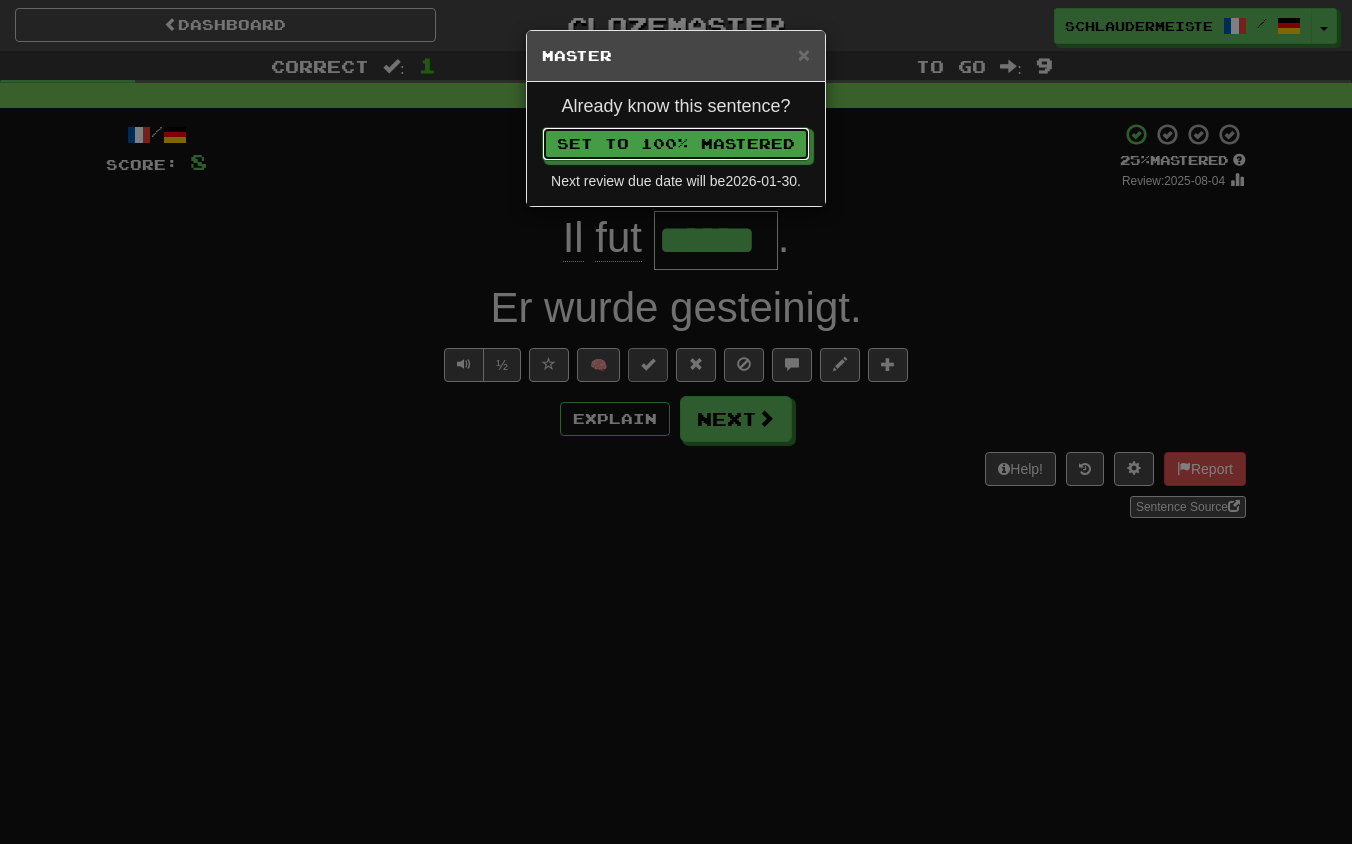 type 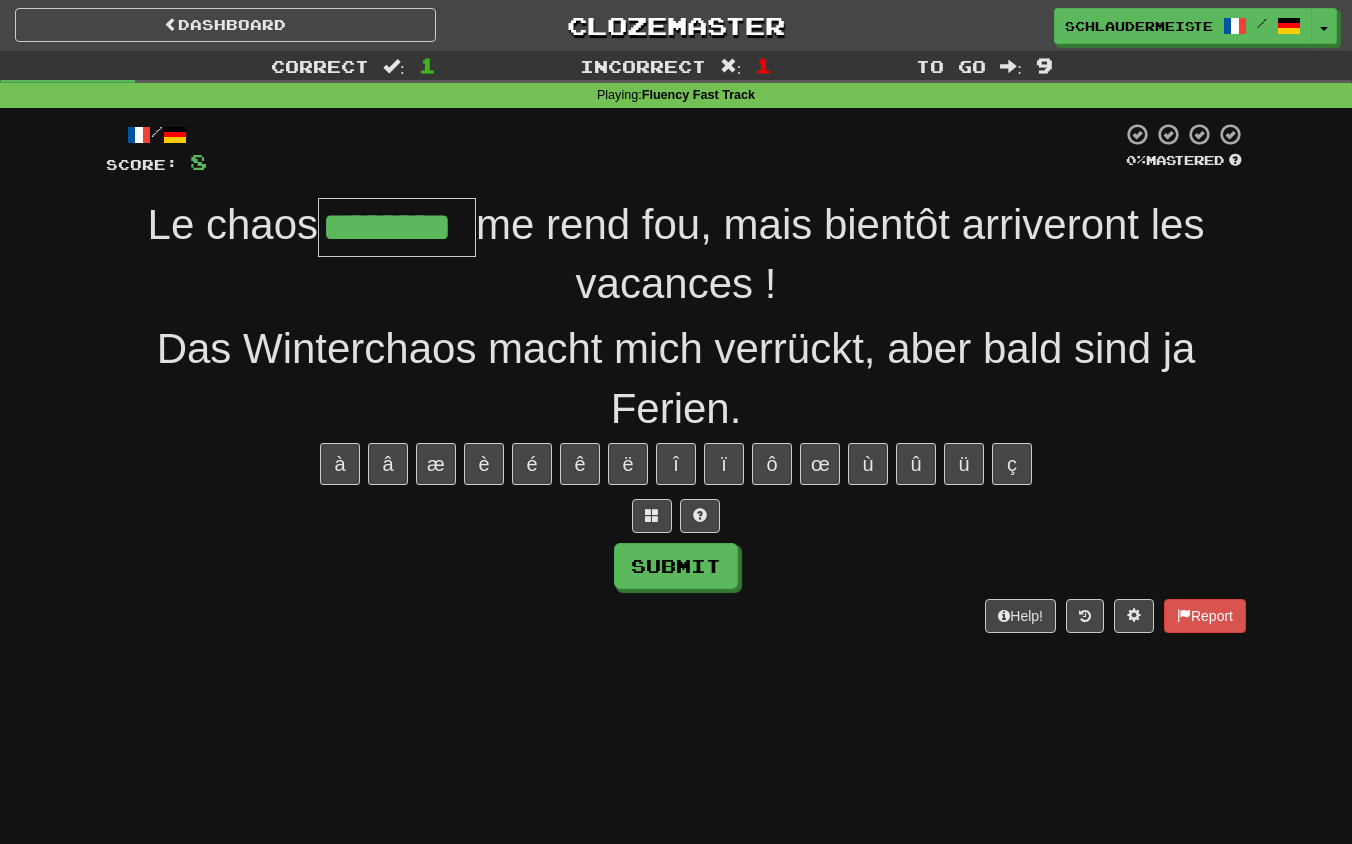type on "********" 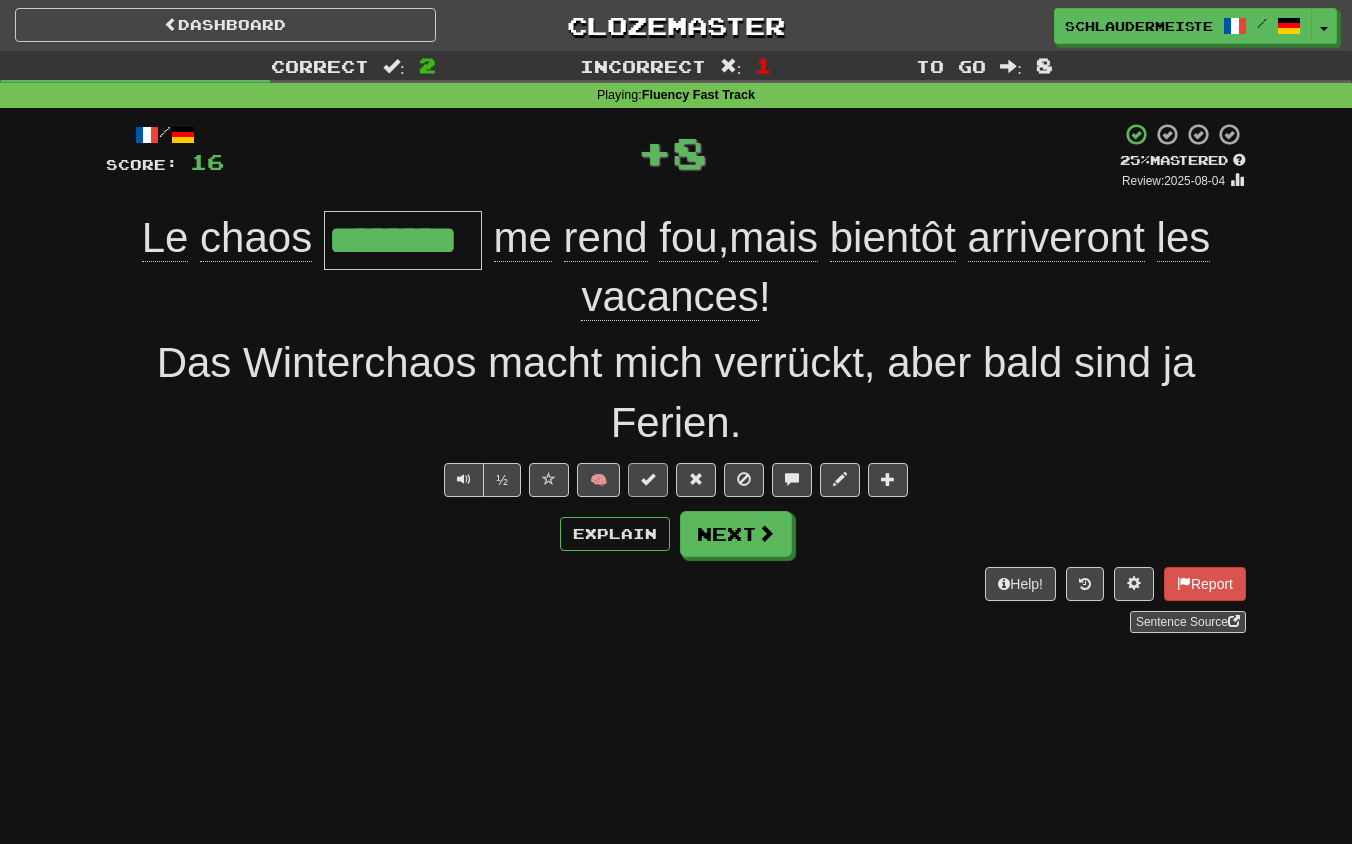 click at bounding box center [648, 479] 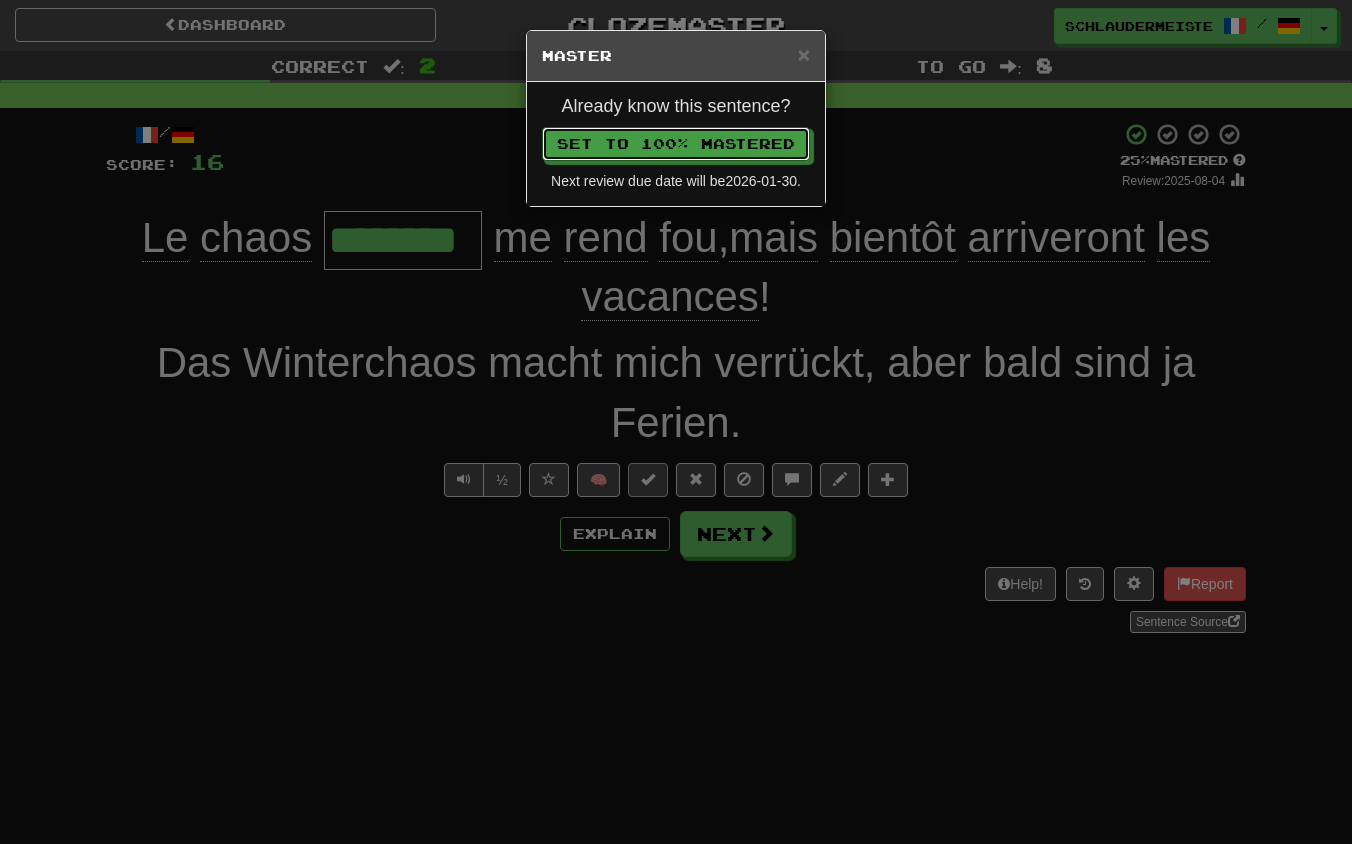 click on "Set to 100% Mastered" at bounding box center [676, 144] 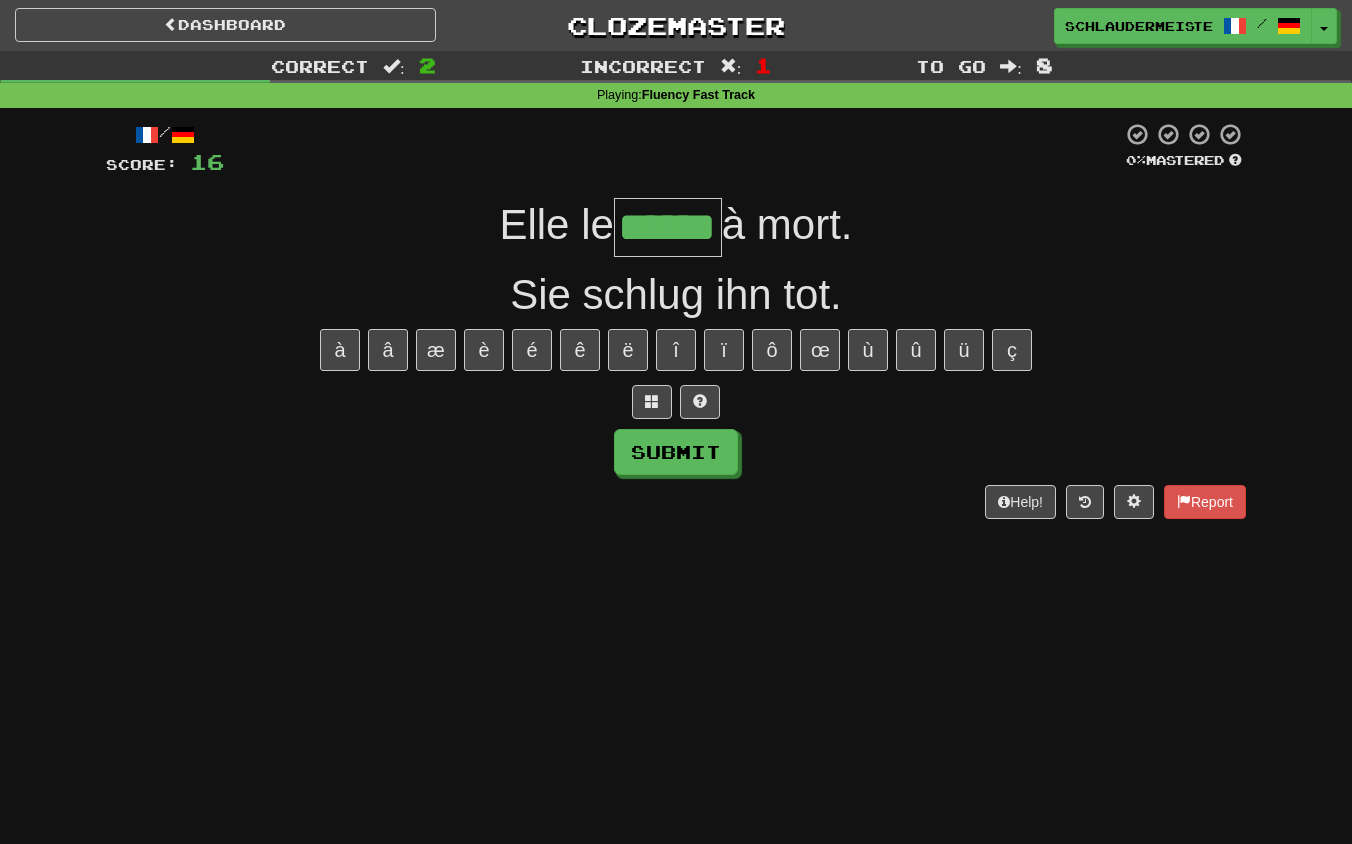 type on "******" 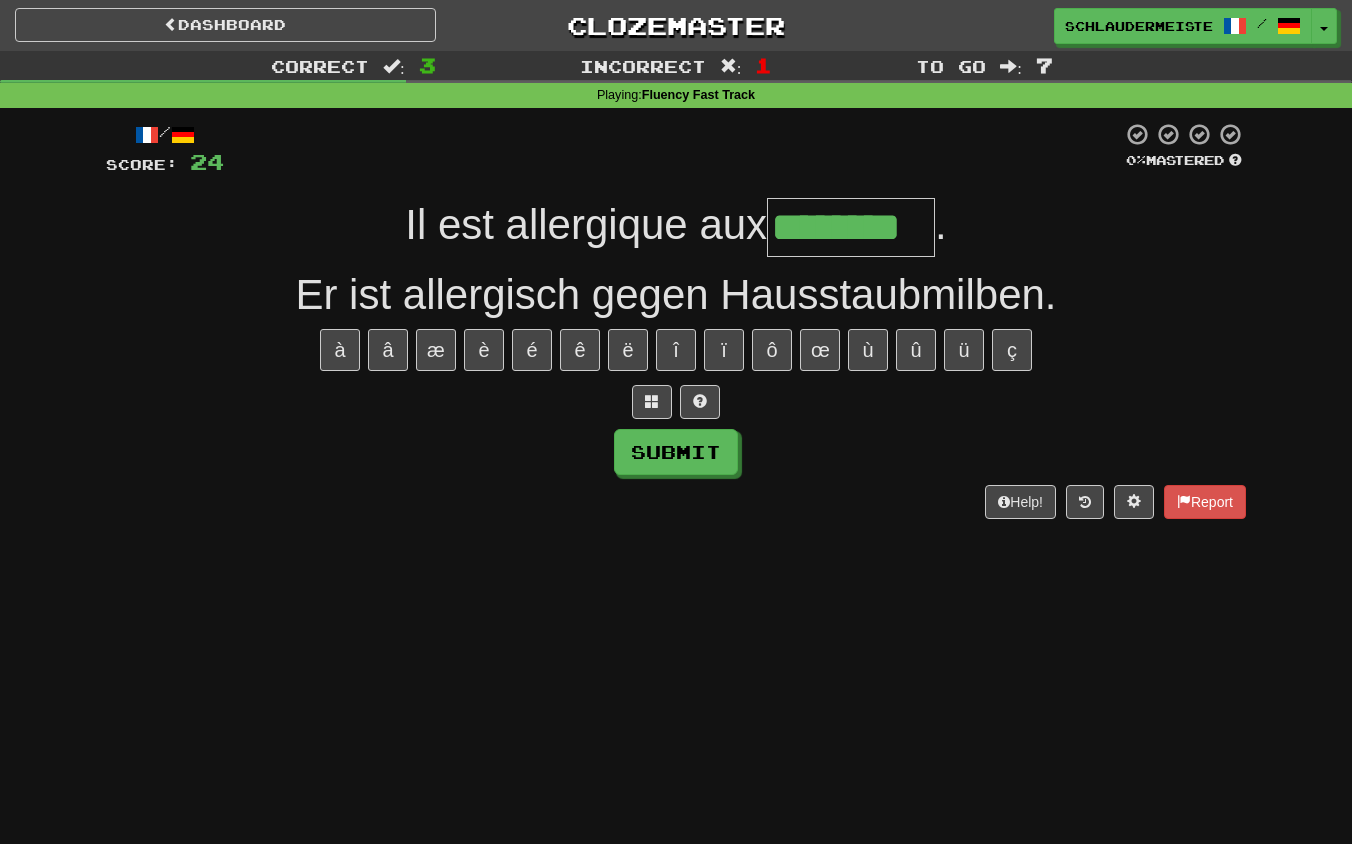type on "********" 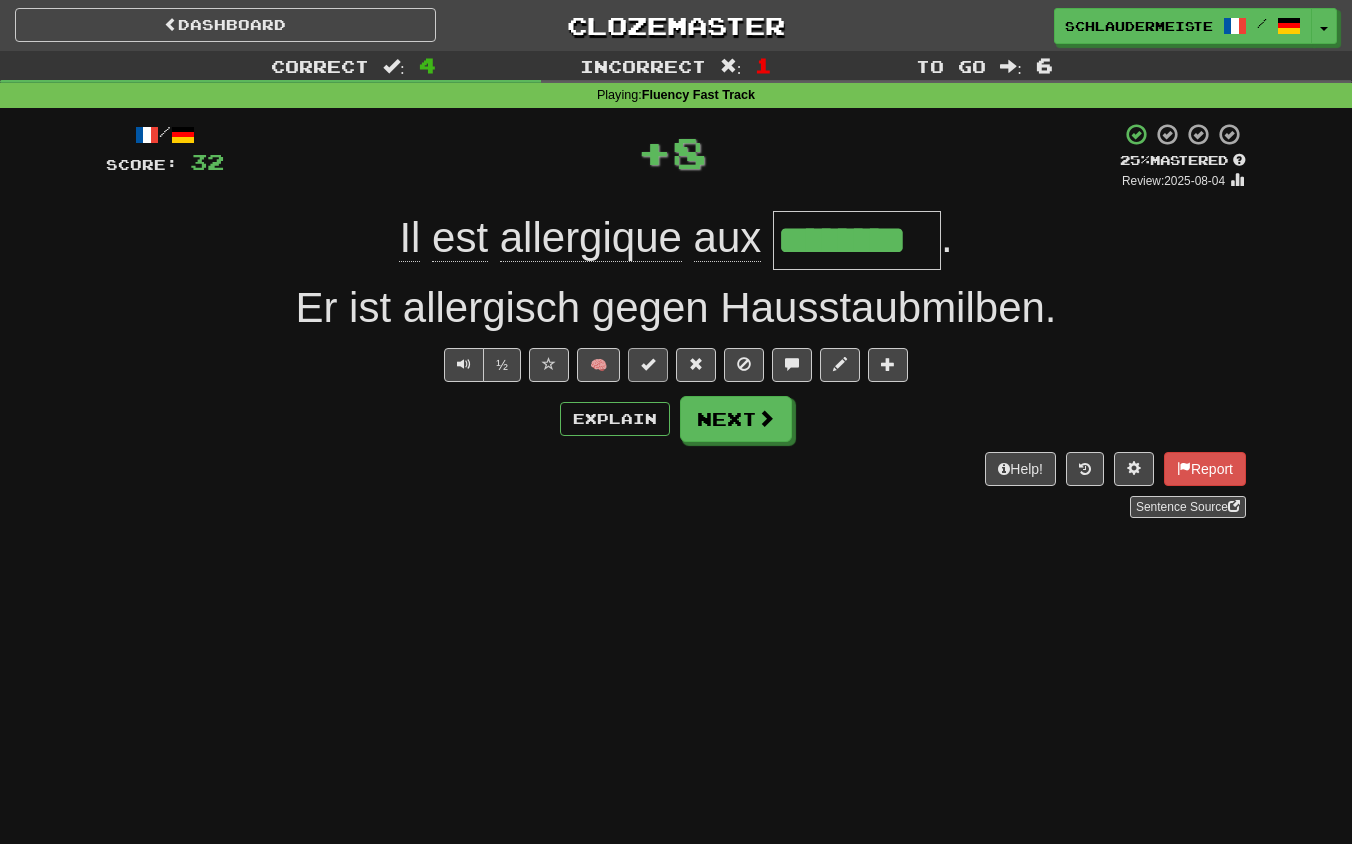 click at bounding box center (648, 364) 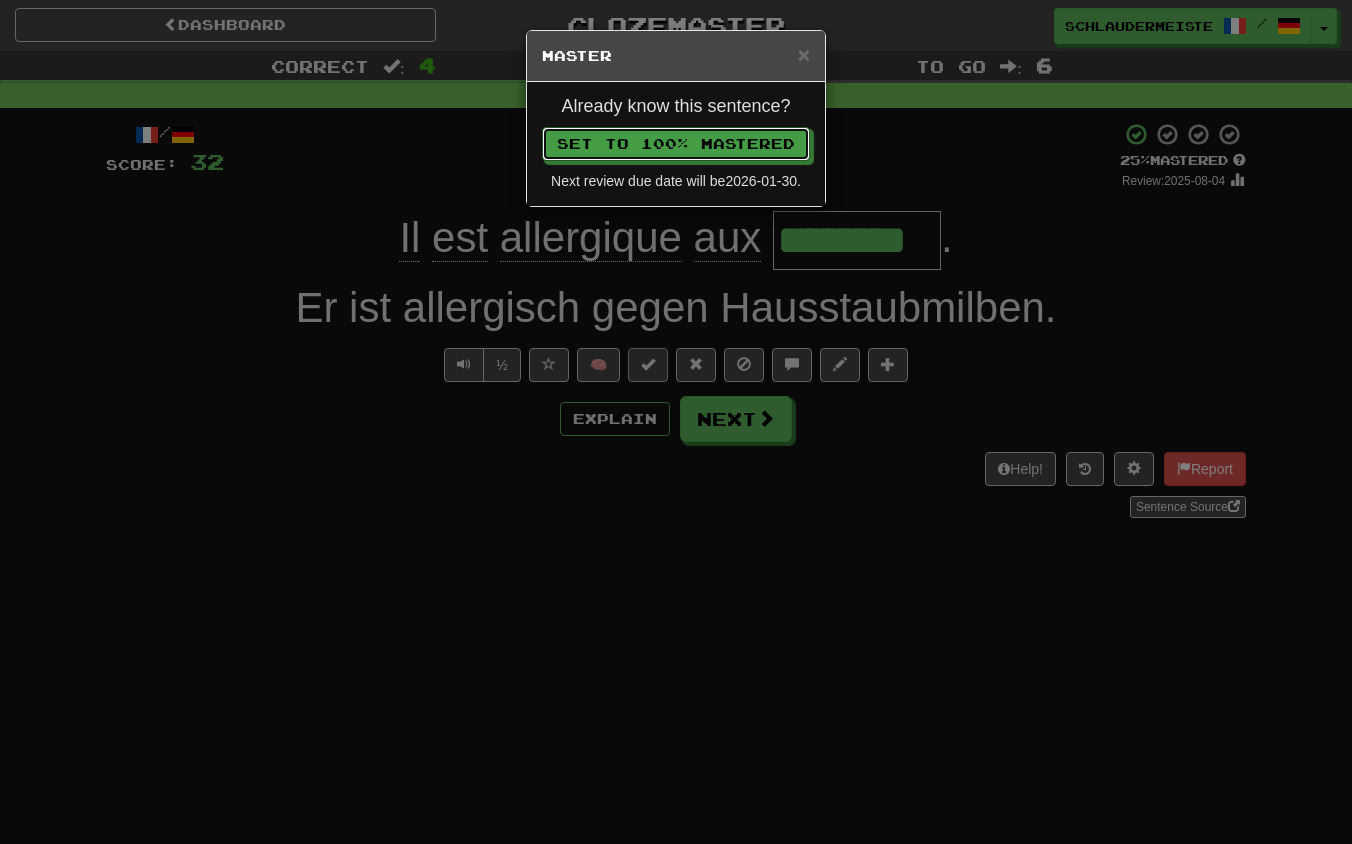click on "Set to 100% Mastered" at bounding box center [676, 144] 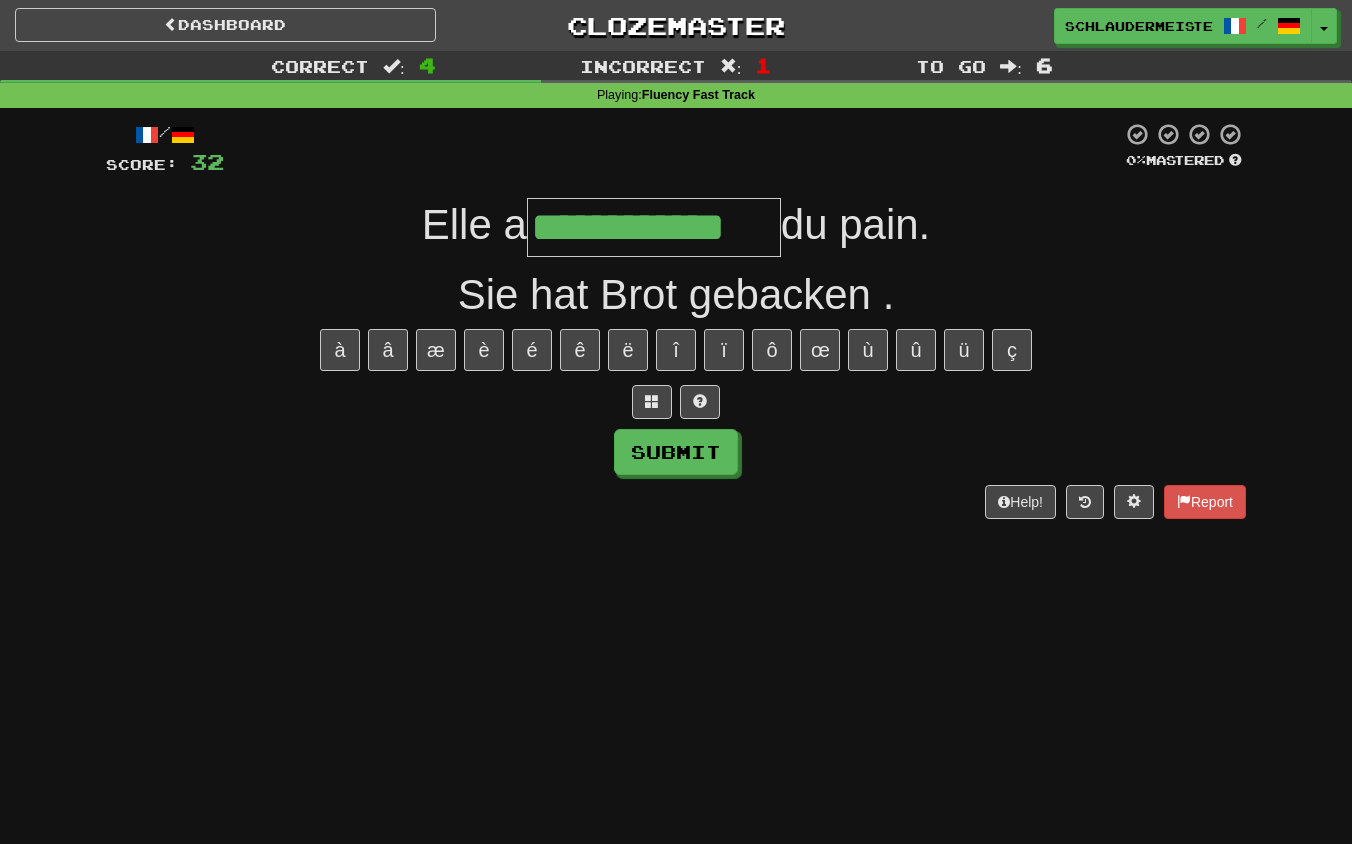 type on "**********" 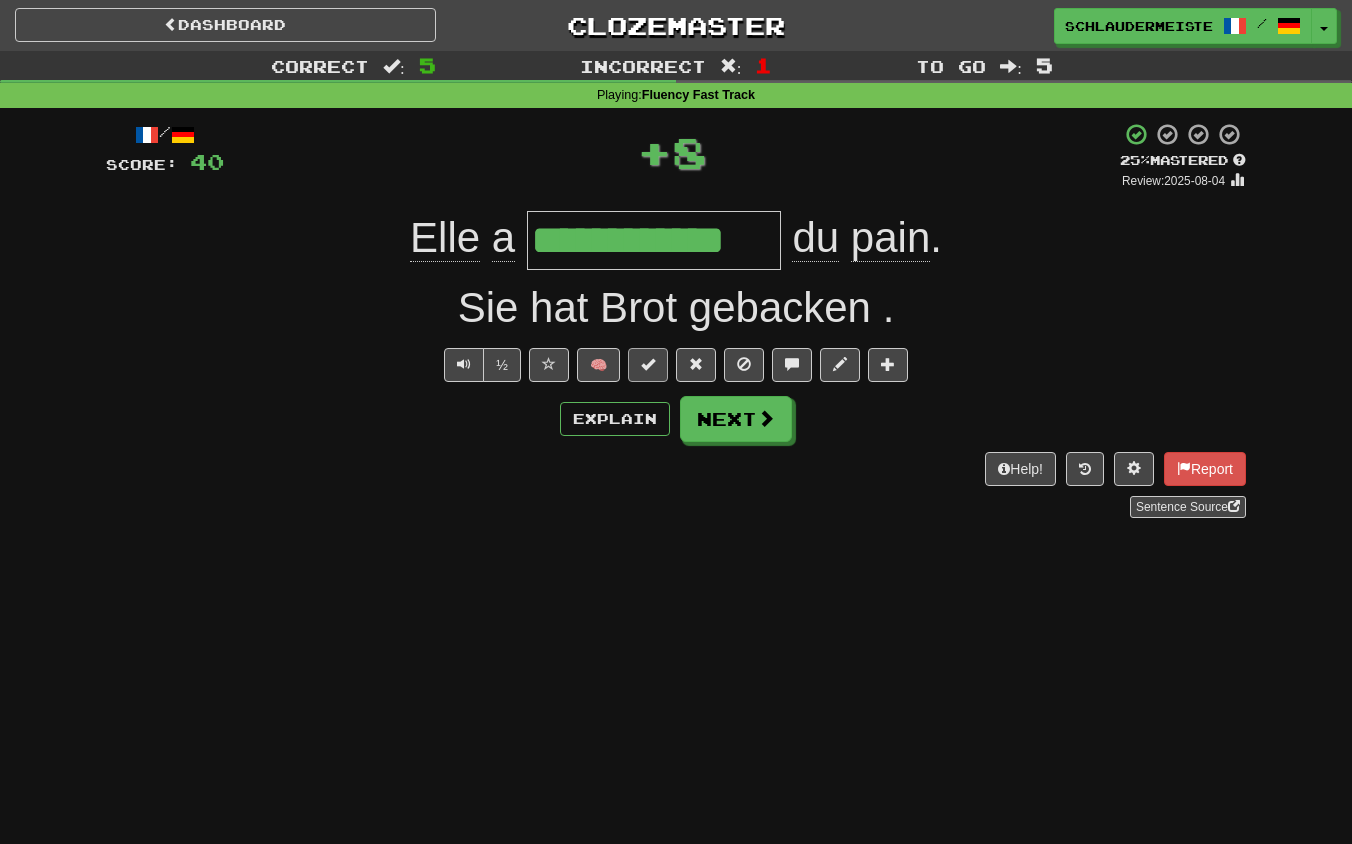 click at bounding box center [648, 364] 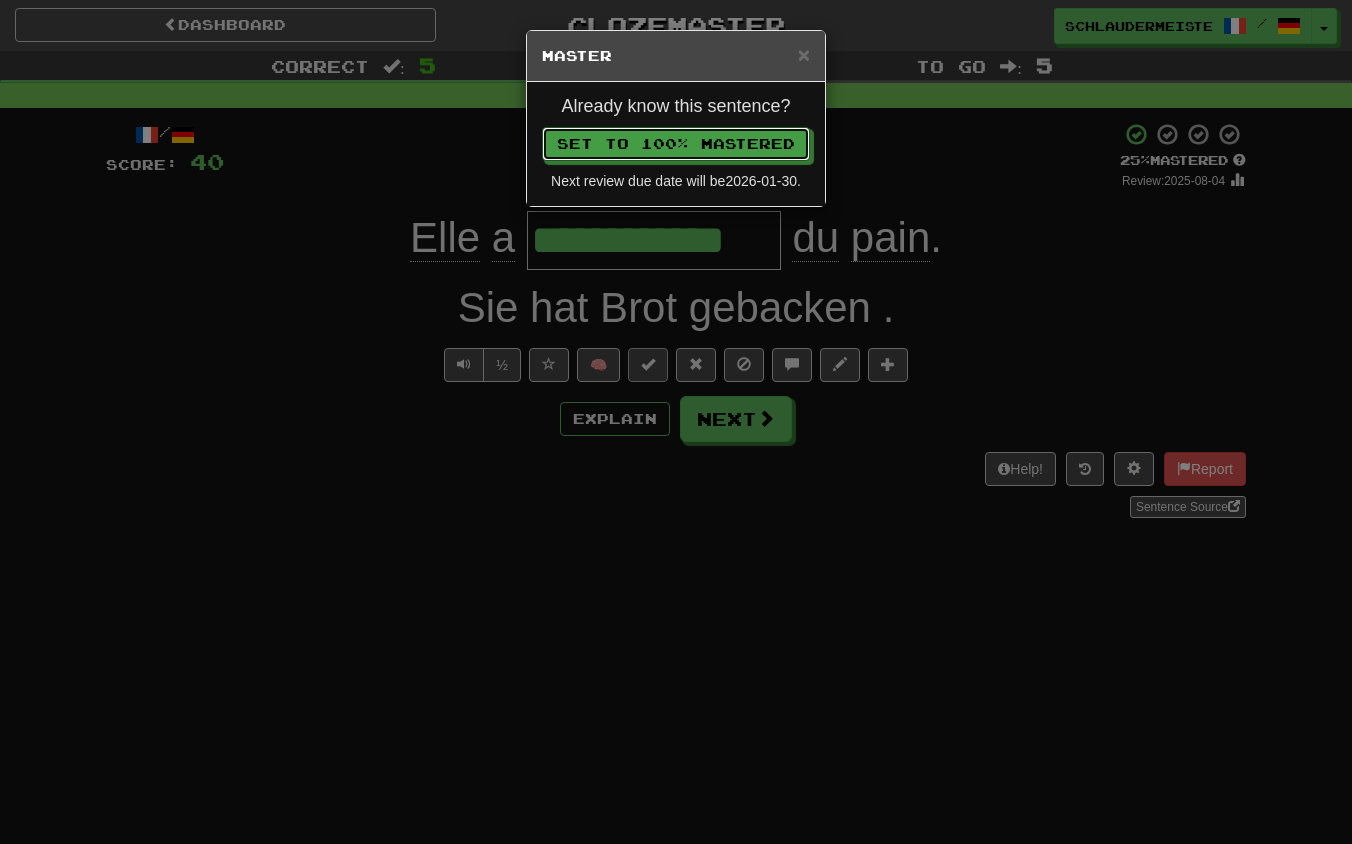 click on "Set to 100% Mastered" at bounding box center (676, 144) 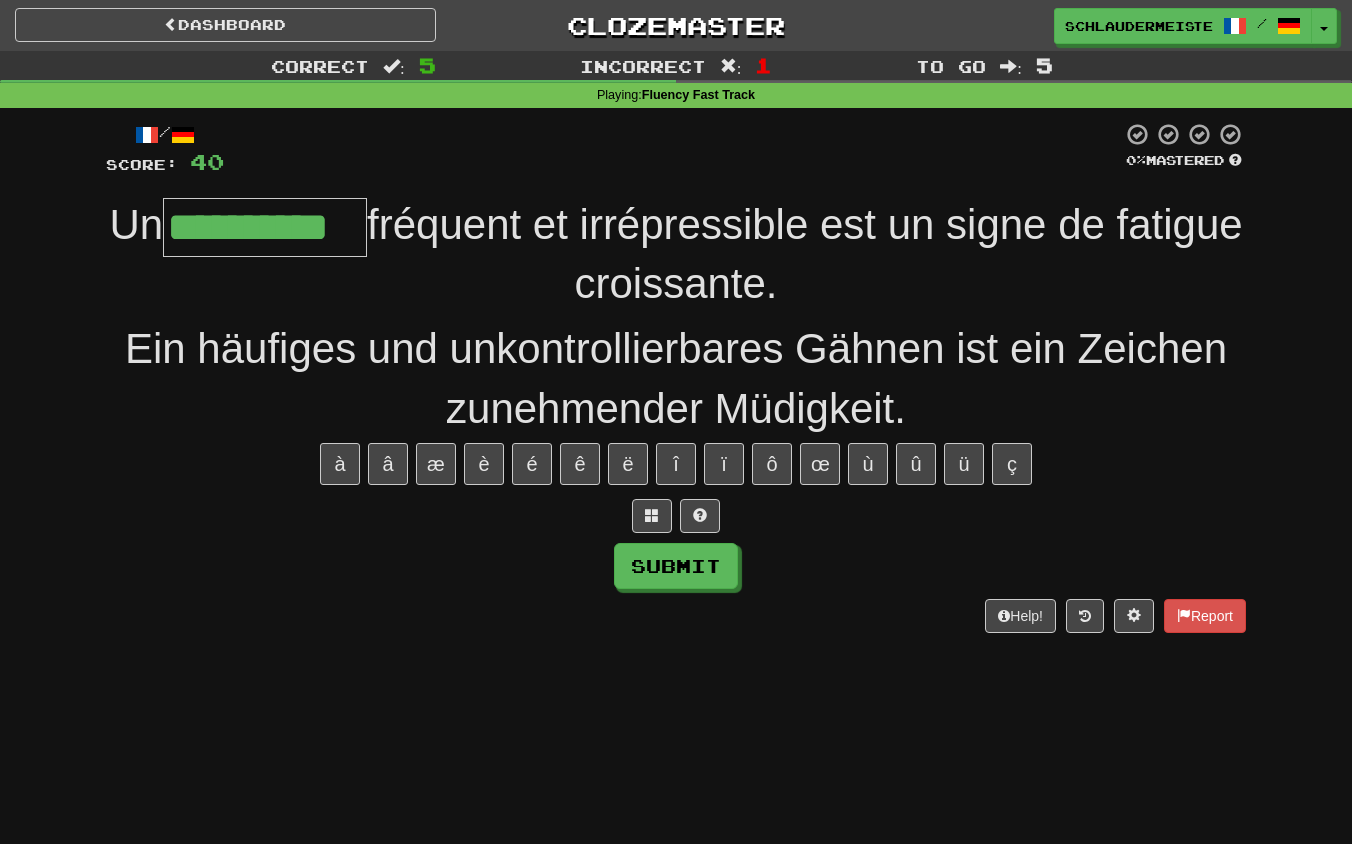 type on "**********" 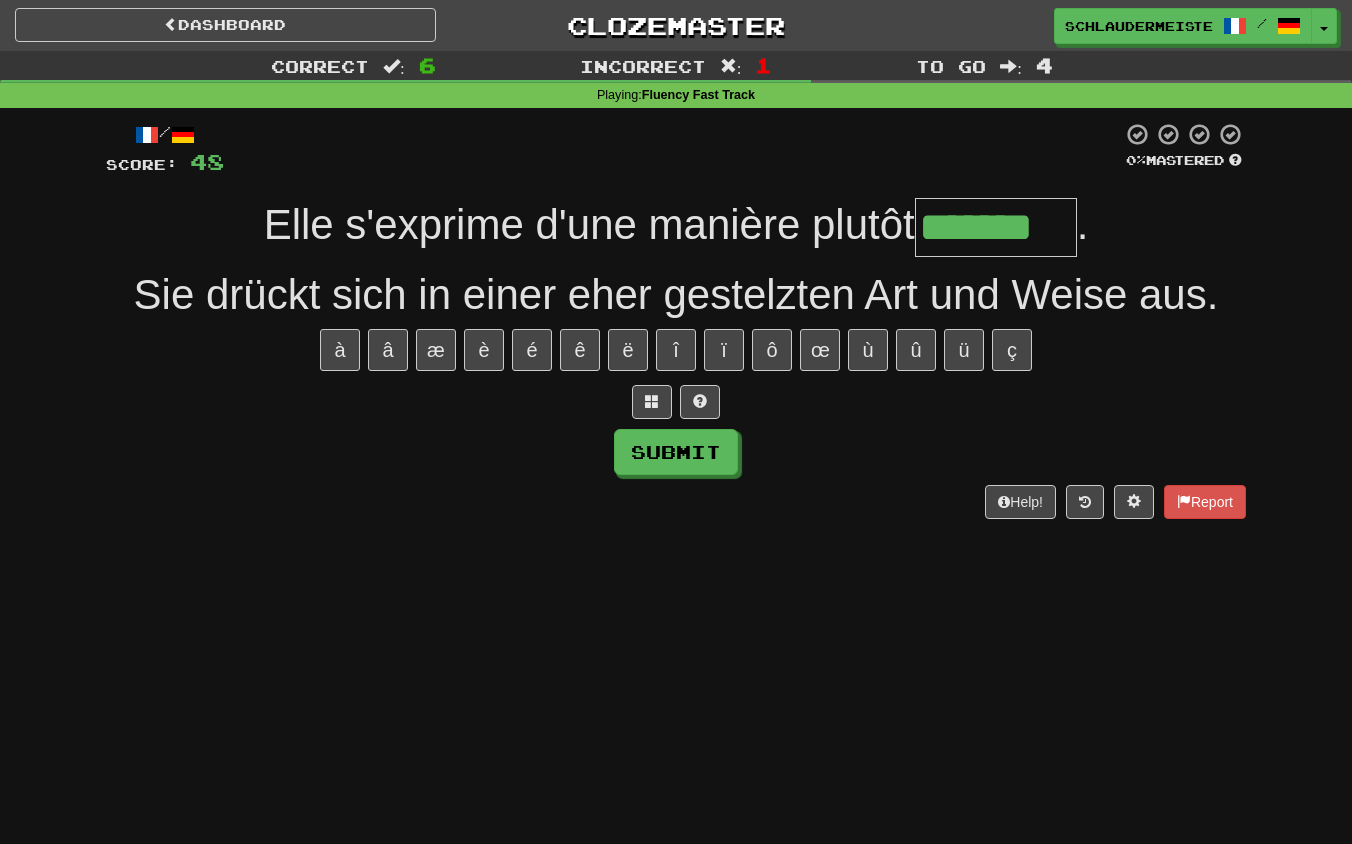 type on "*******" 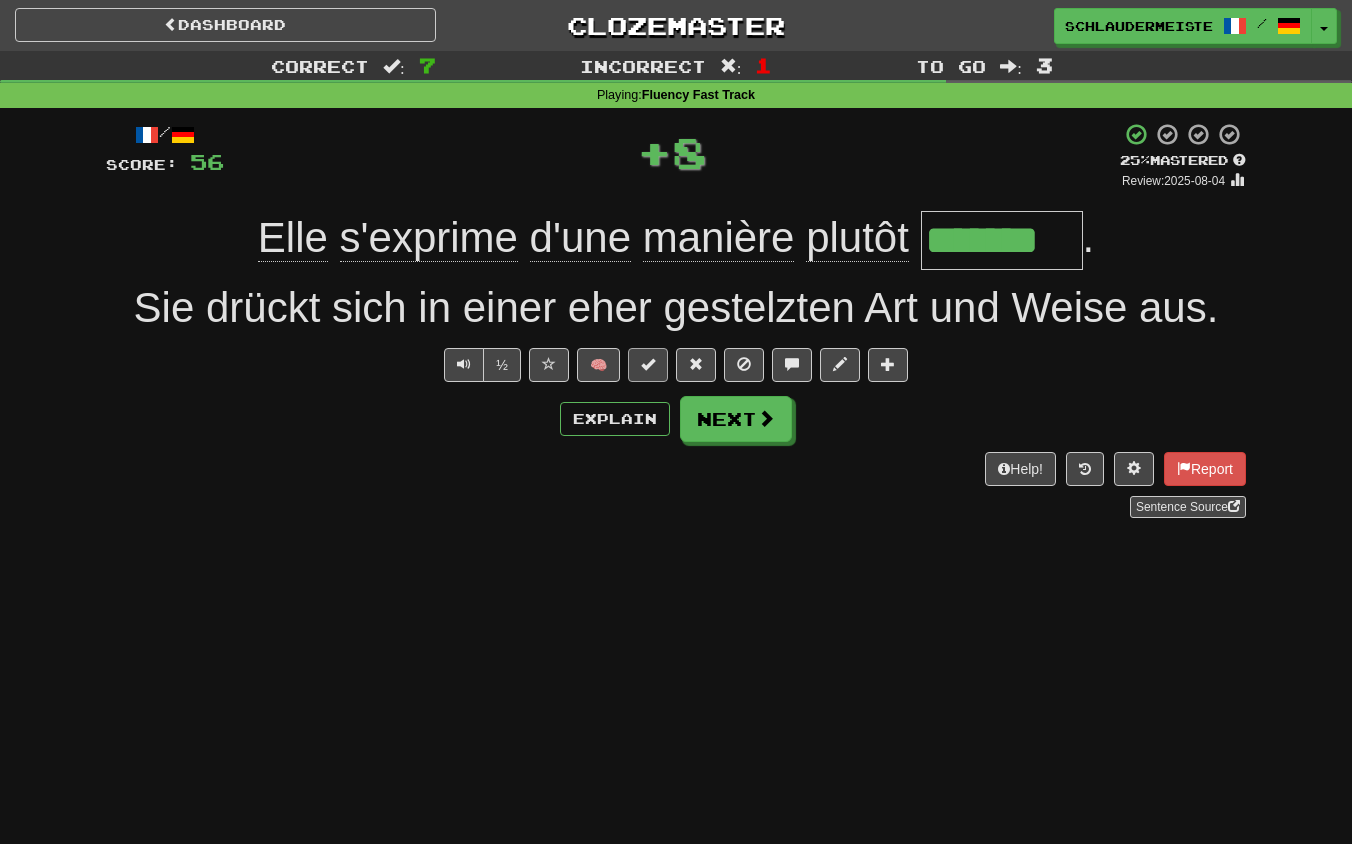 click at bounding box center [648, 364] 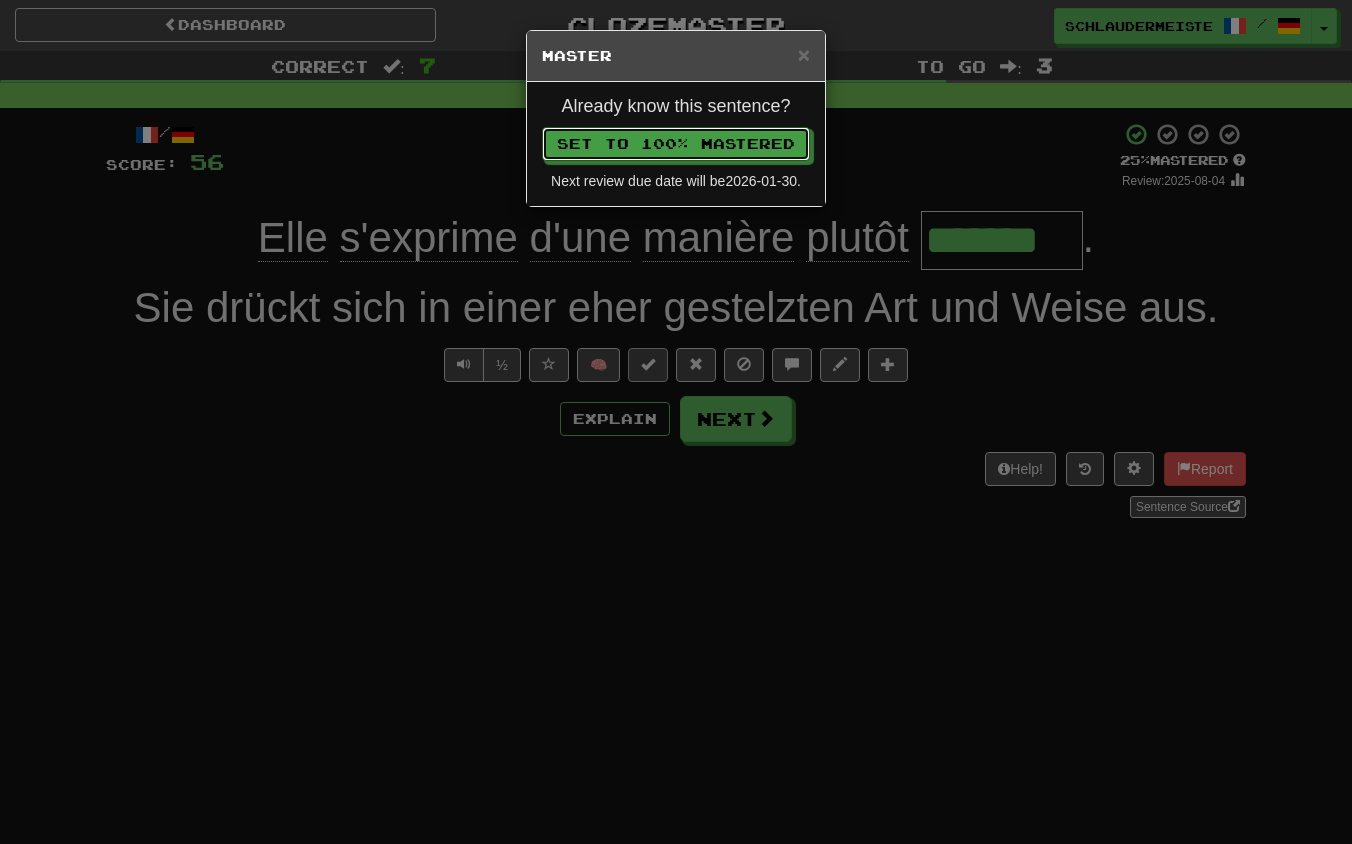 click on "Set to 100% Mastered" at bounding box center [676, 144] 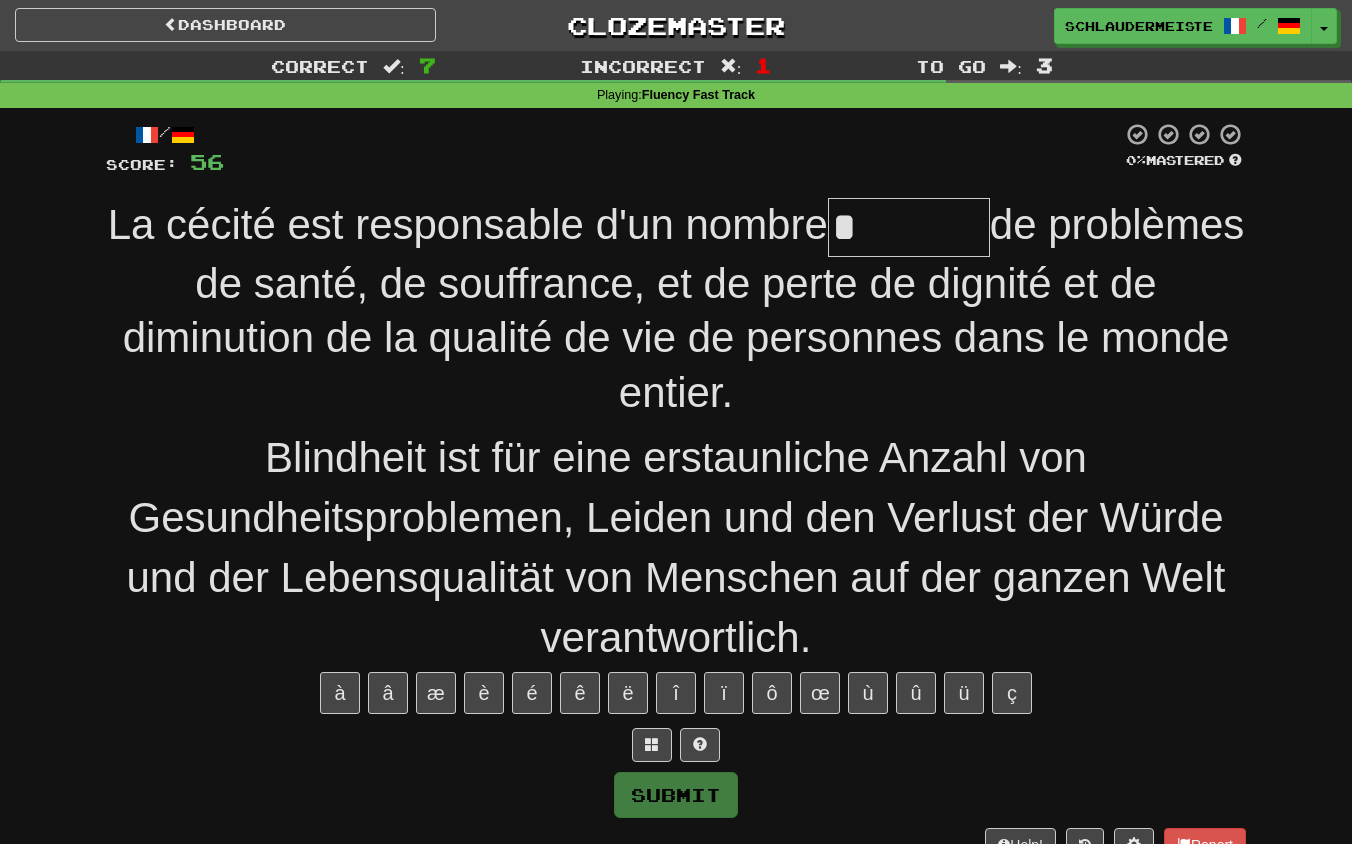 type on "*" 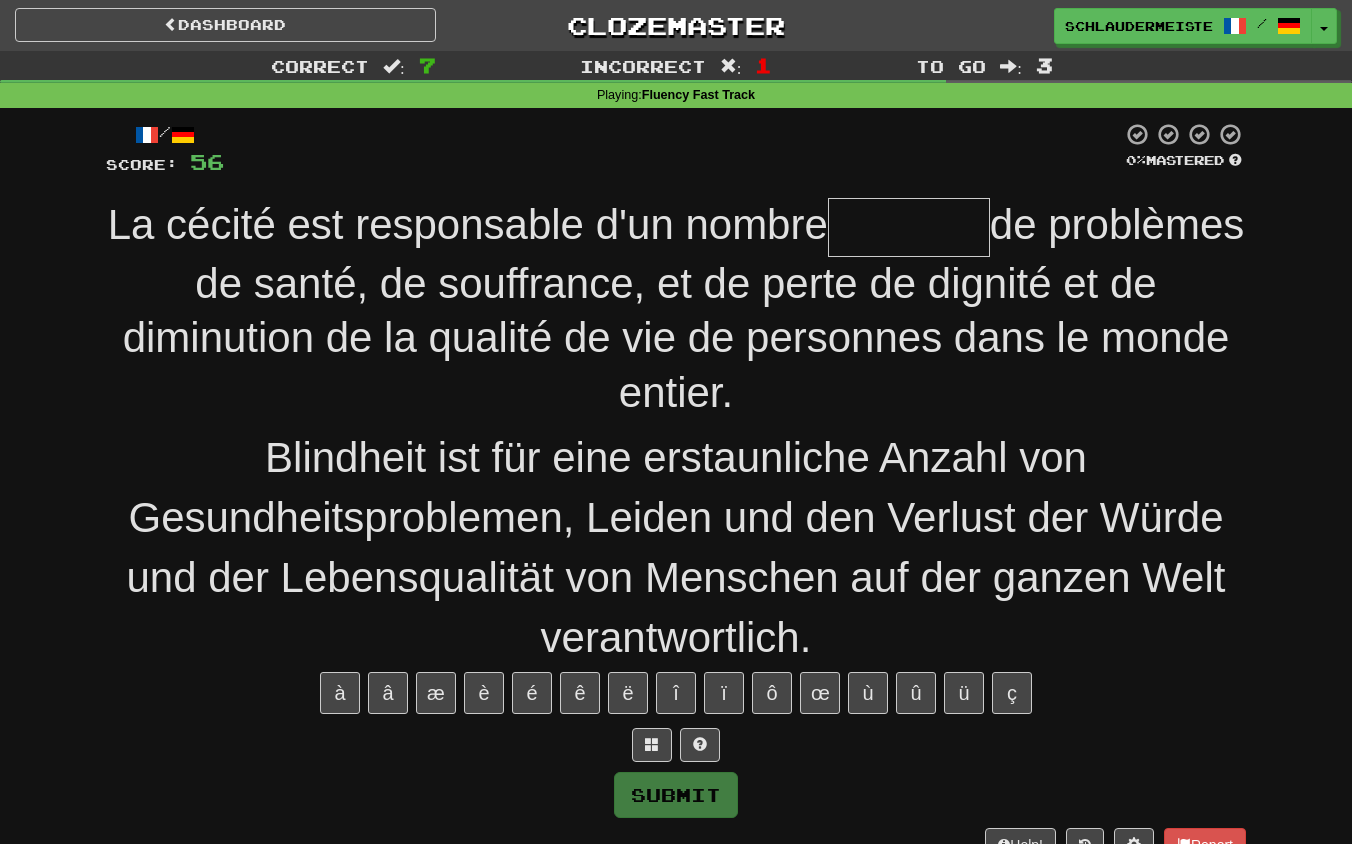 type on "********" 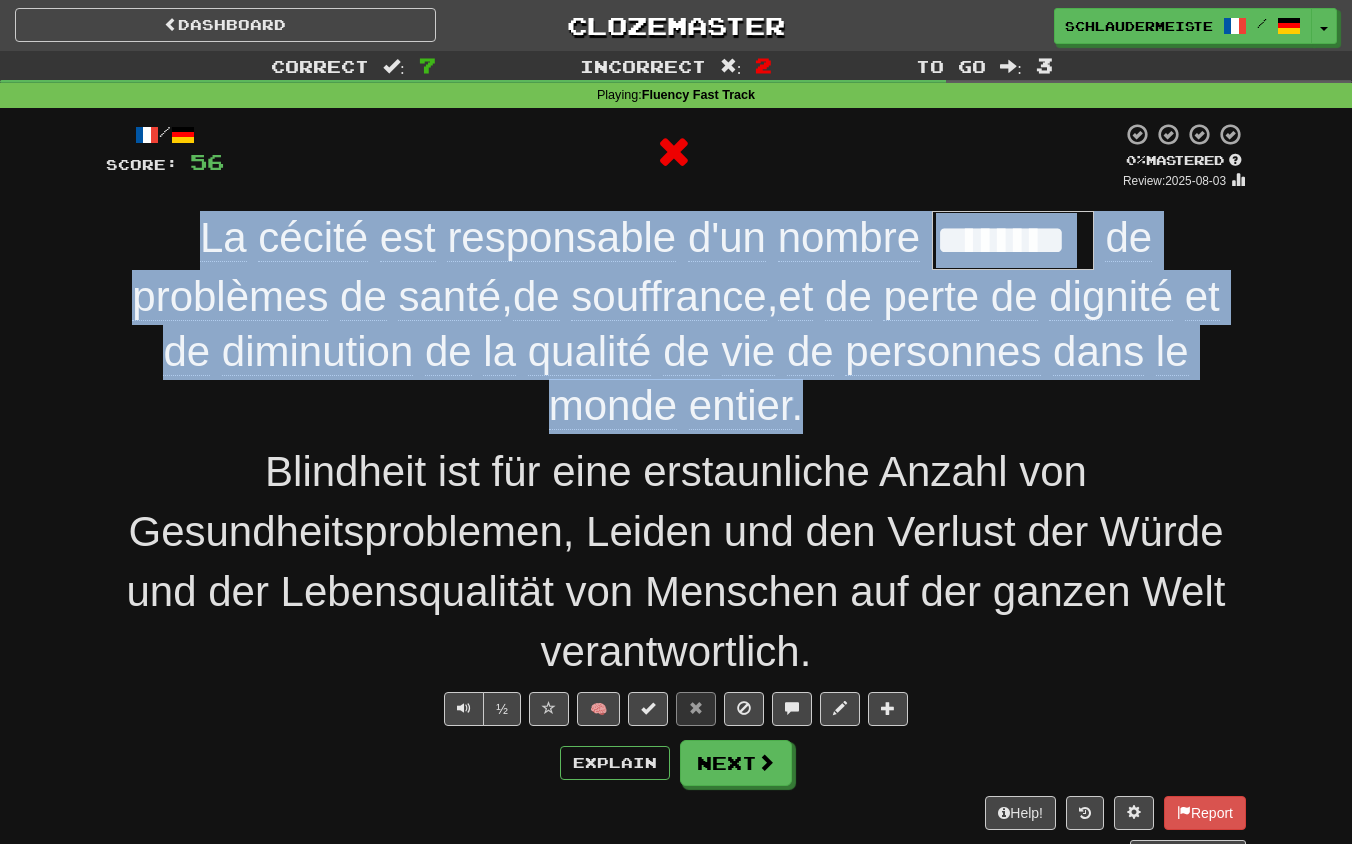 drag, startPoint x: 156, startPoint y: 218, endPoint x: 918, endPoint y: 398, distance: 782.97125 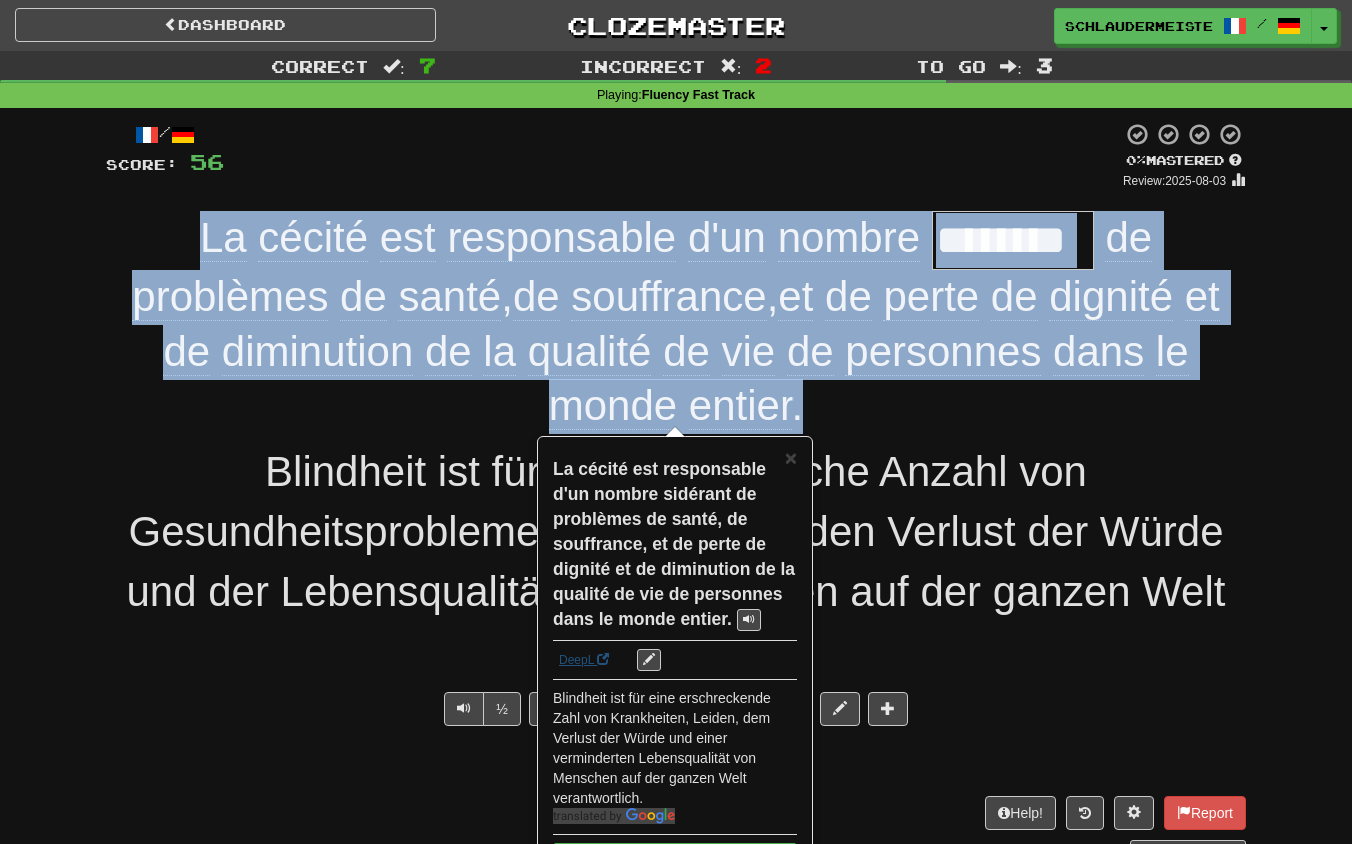 click on "DeepL" at bounding box center [584, 660] 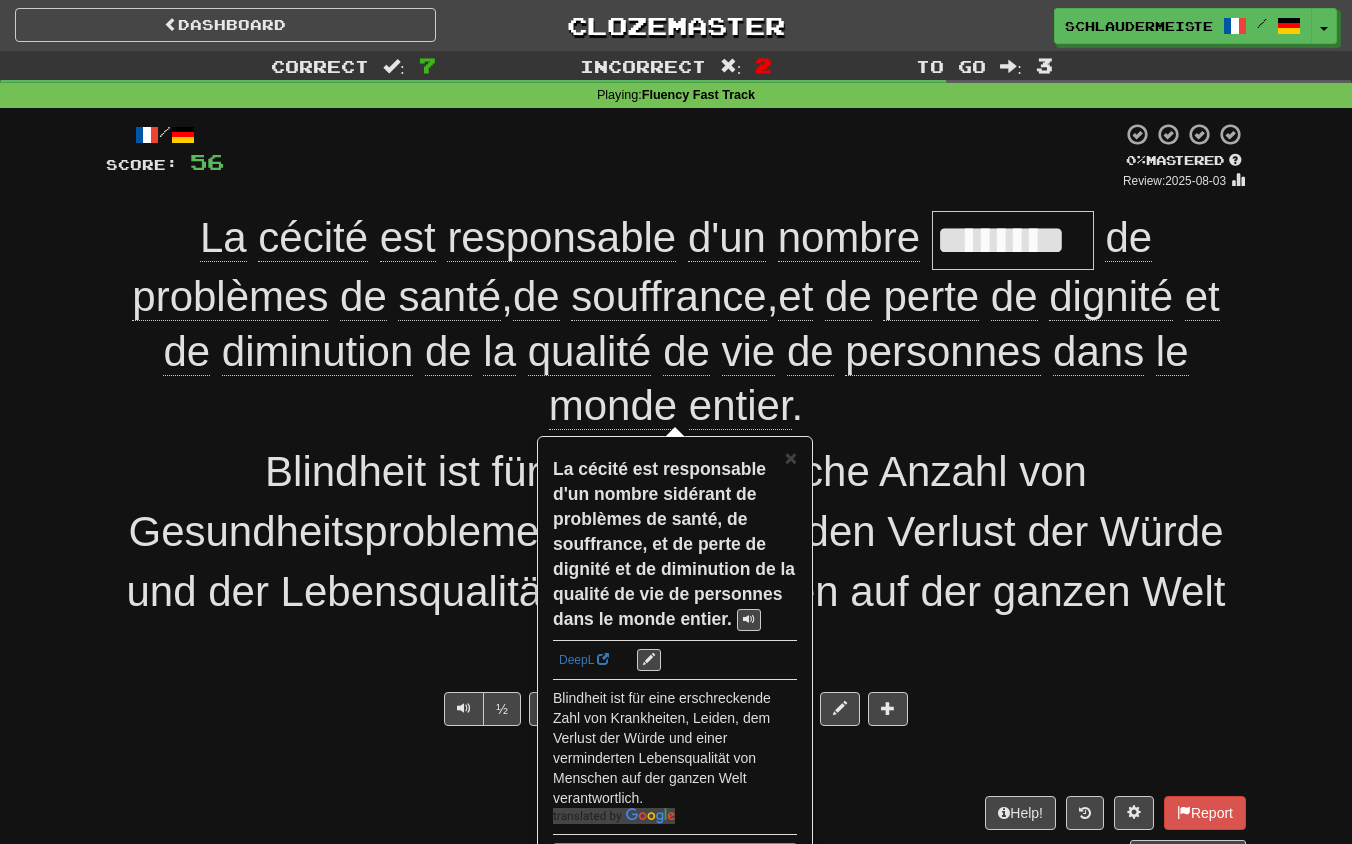 click on "/  Score:   56 0 %  Mastered Review:  2025-08-03 La   cécité   est   responsable   d'un   nombre   ********   de   problèmes   de   santé ,  de   souffrance ,  et   de   perte   de   dignité   et   de   diminution   de   la   qualité   de   vie   de   personnes   dans   le   monde   entier . Blindheit ist für eine erstaunliche Anzahl von Gesundheitsproblemen, Leiden und den Verlust der Würde und der Lebensqualität von Menschen auf der ganzen Welt verantwortlich. ½ 🧠 Explain Next  Help!  Report Sentence Source" at bounding box center [676, 492] 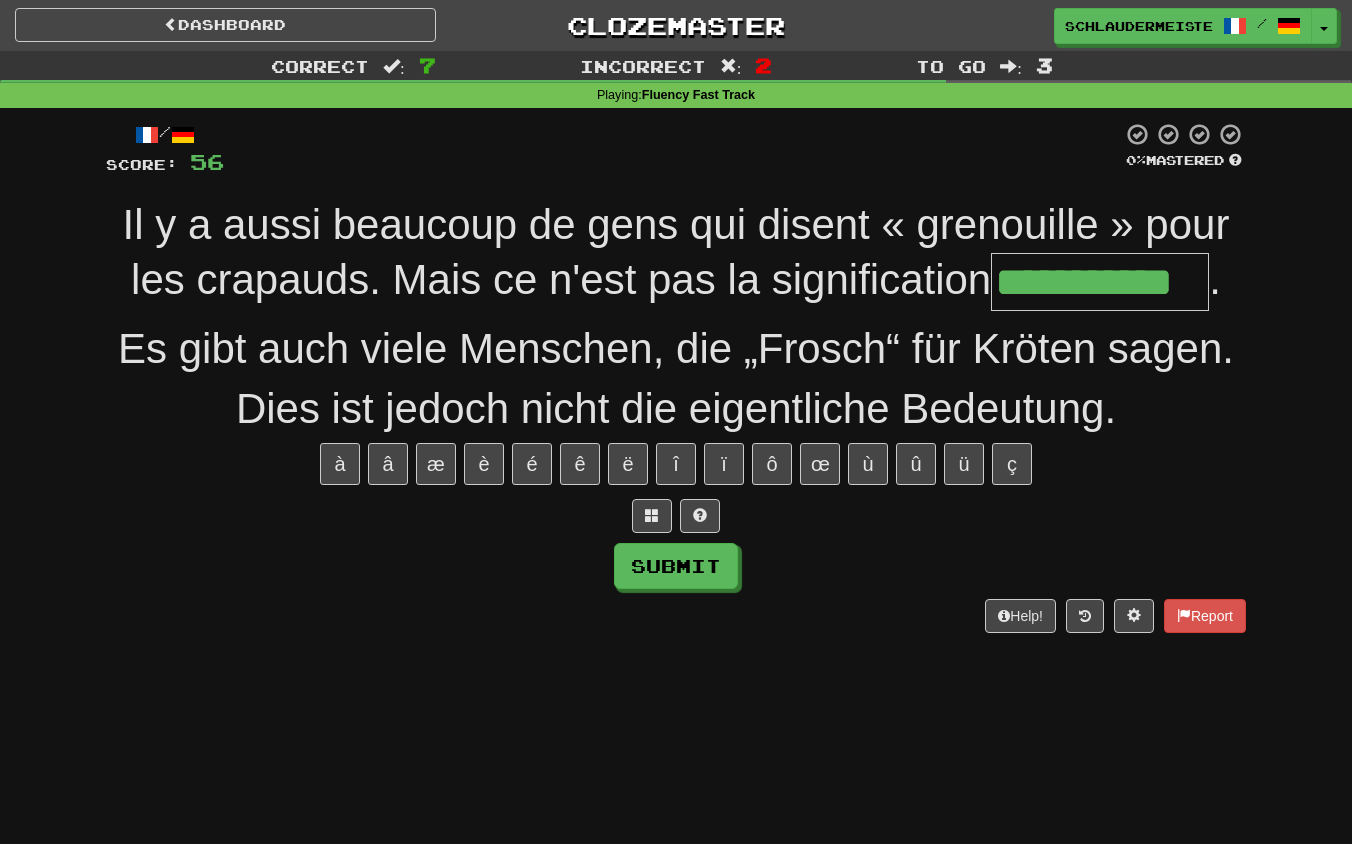 type on "**********" 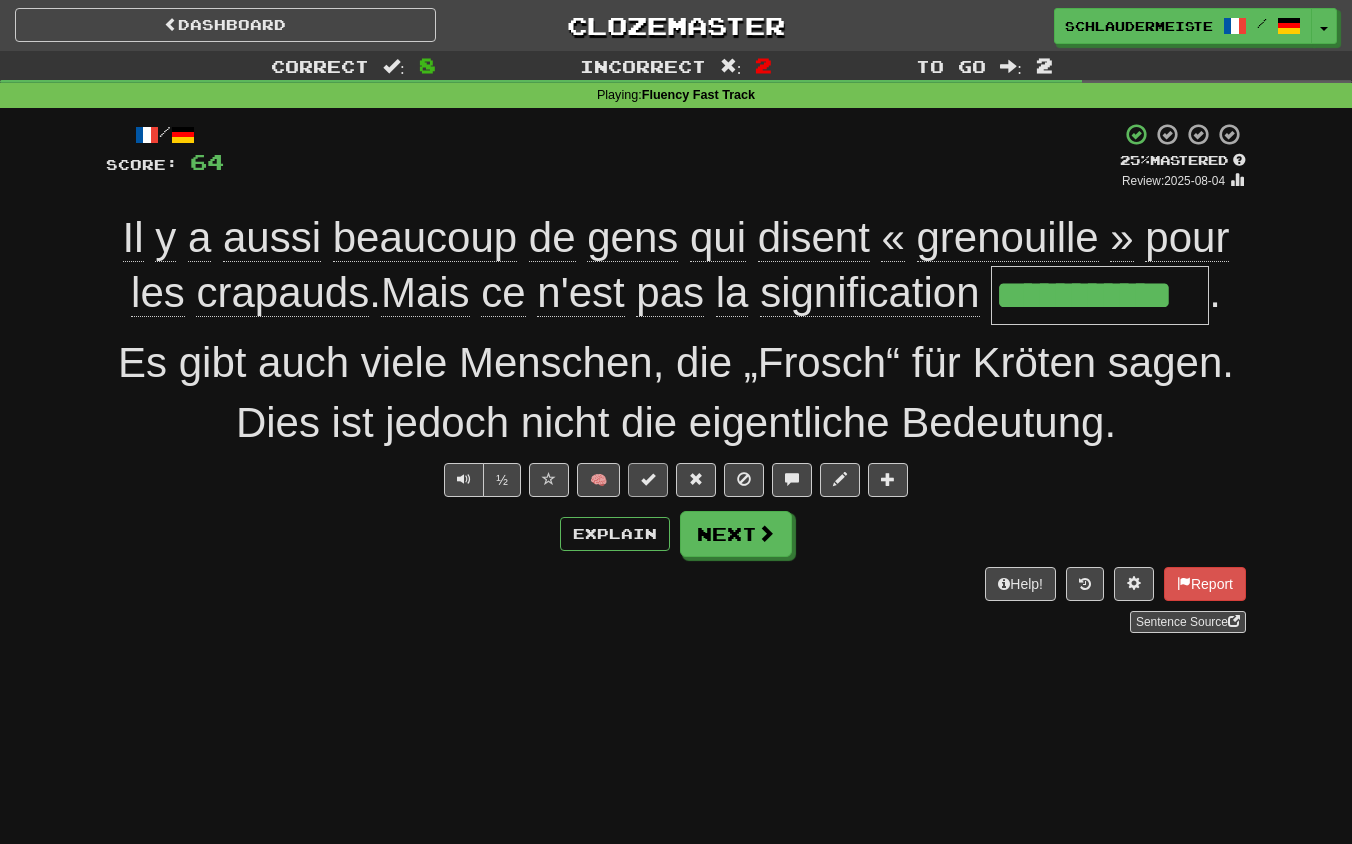 click at bounding box center (648, 479) 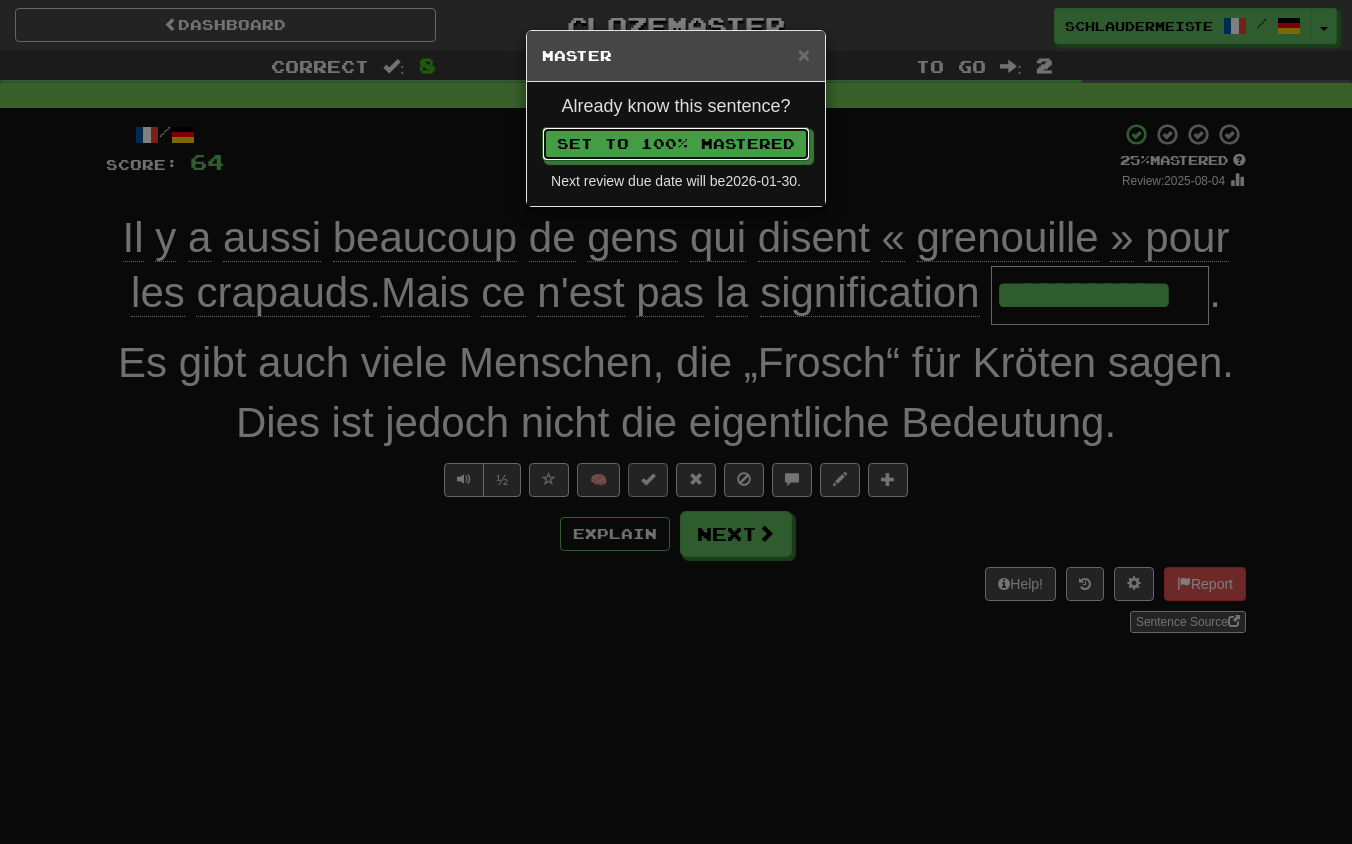 click on "Set to 100% Mastered" at bounding box center (676, 144) 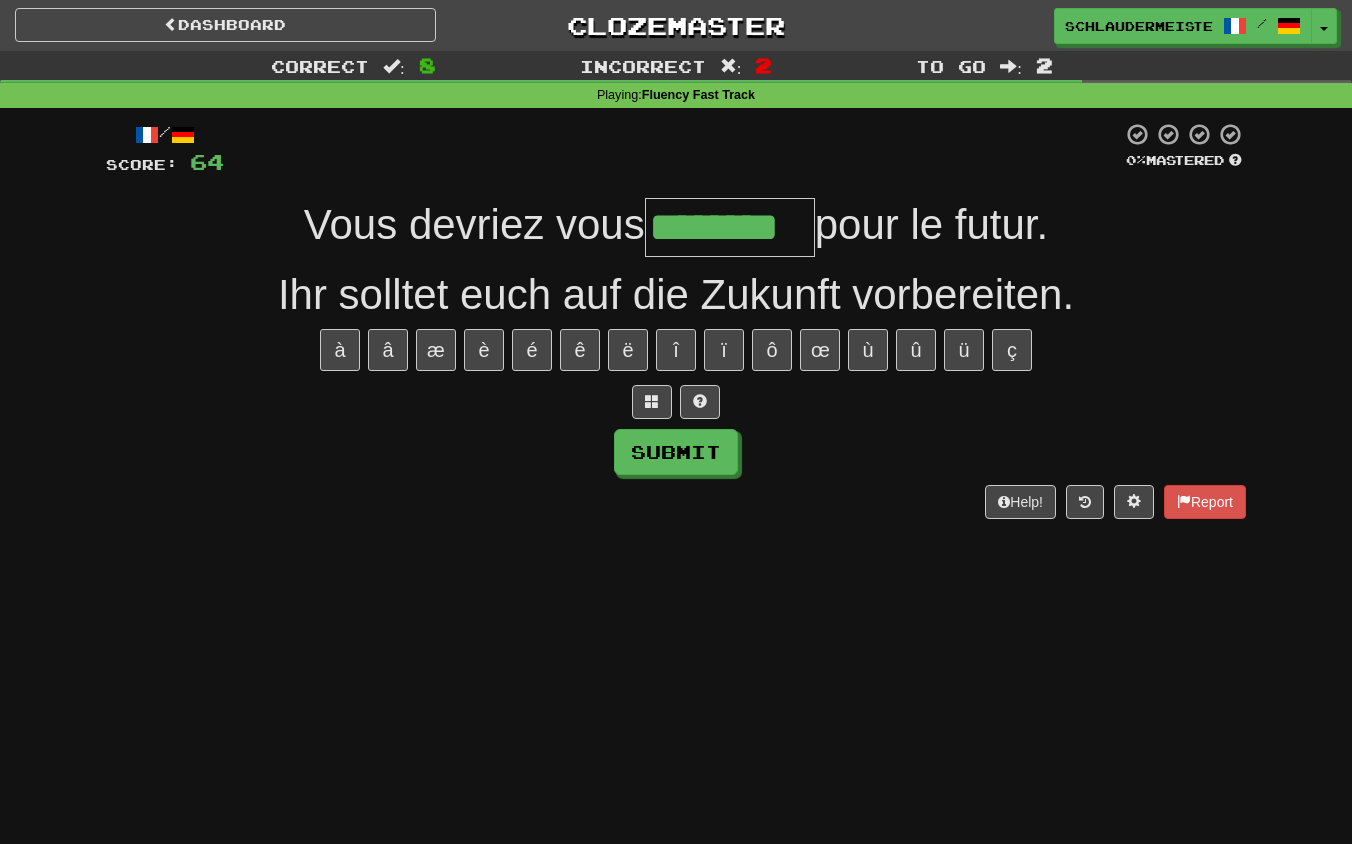 type on "********" 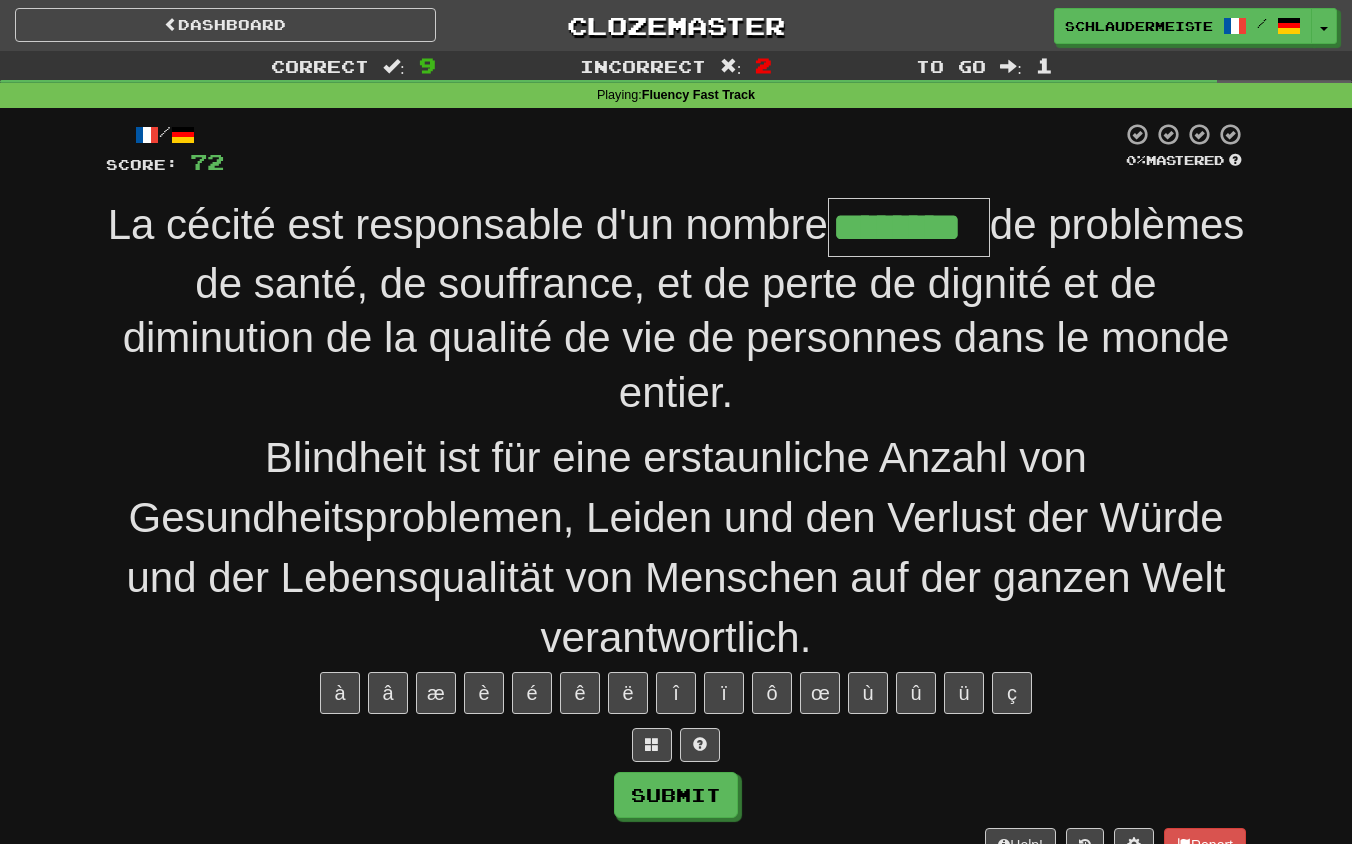 type on "********" 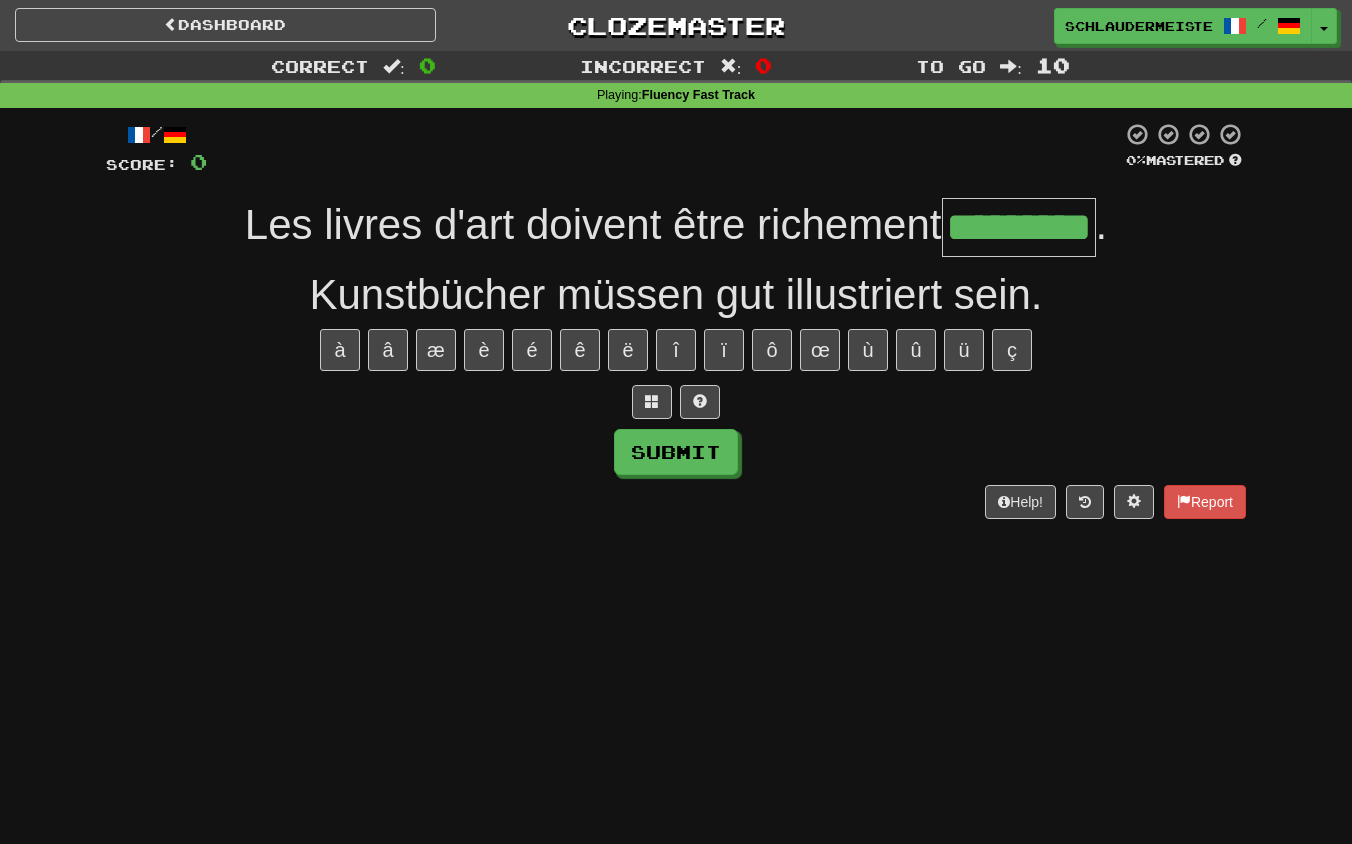type on "*********" 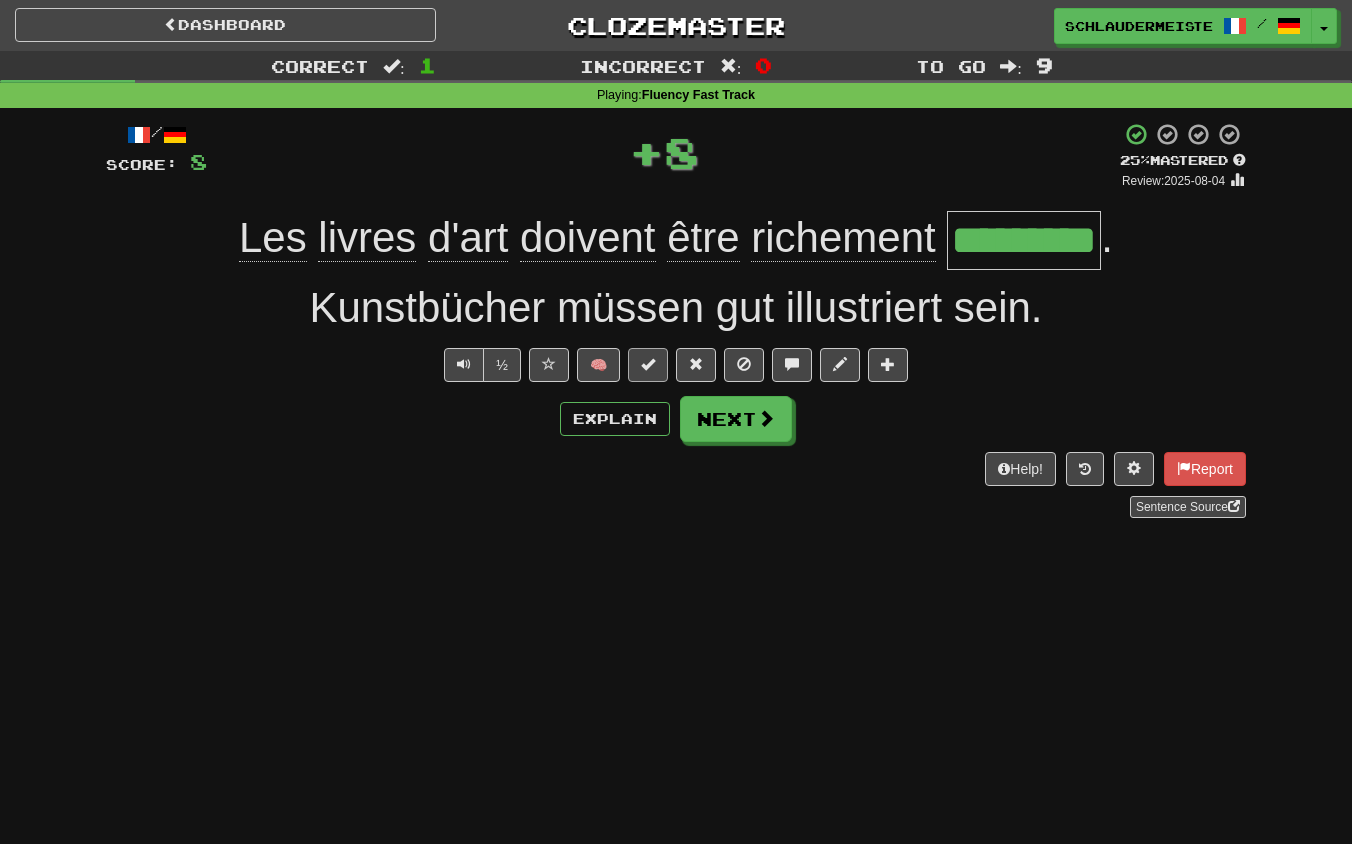 click at bounding box center [648, 364] 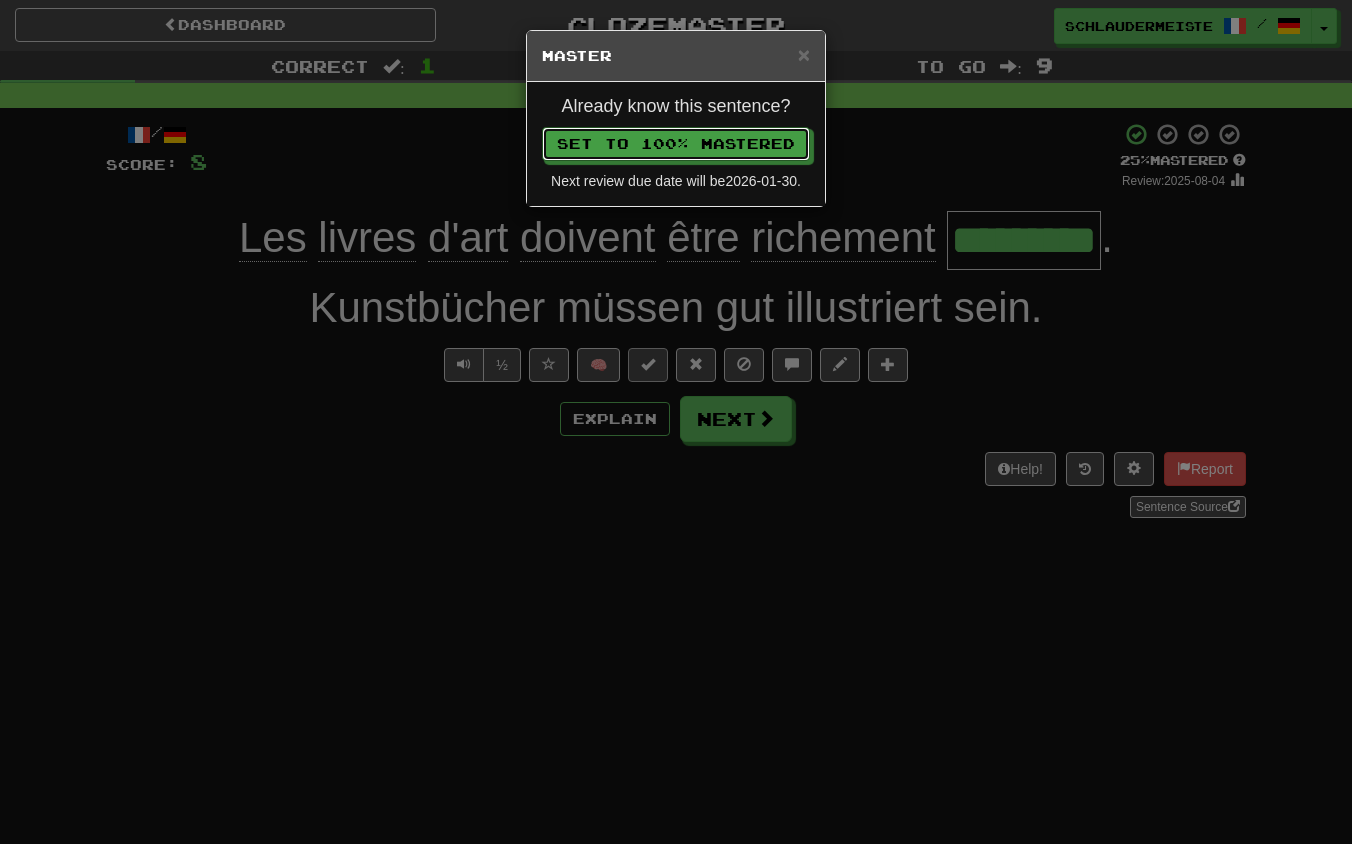 type 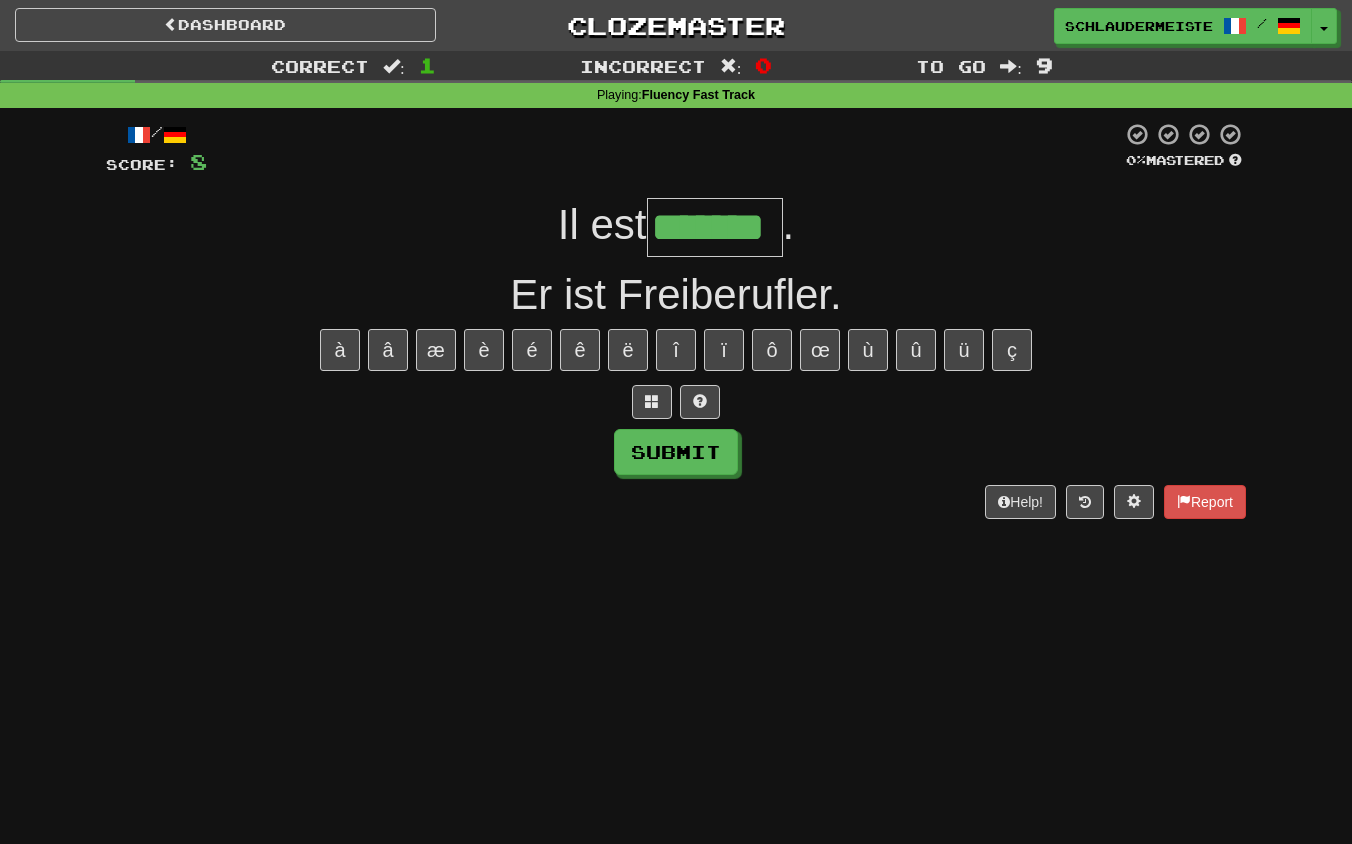 type on "*******" 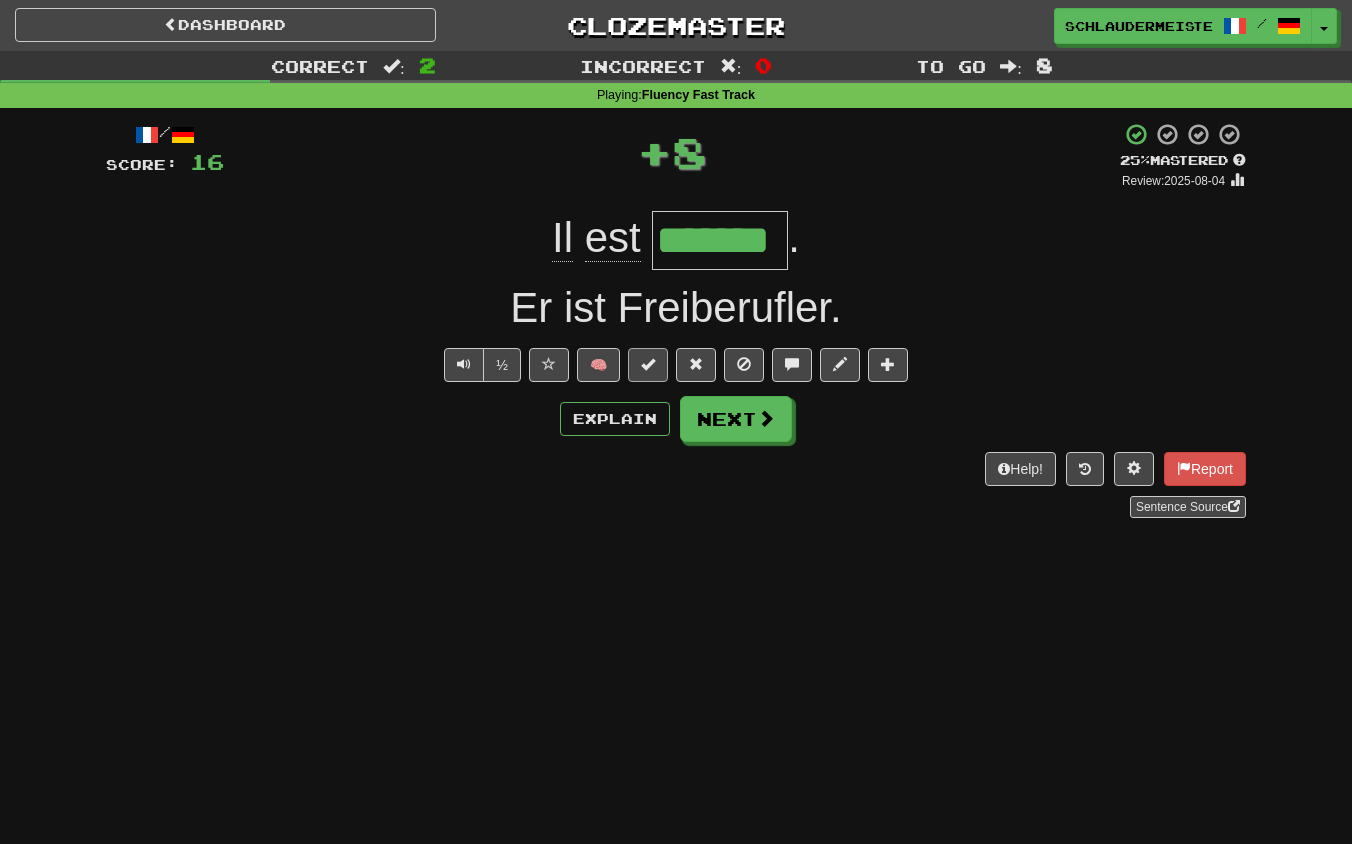click at bounding box center [648, 364] 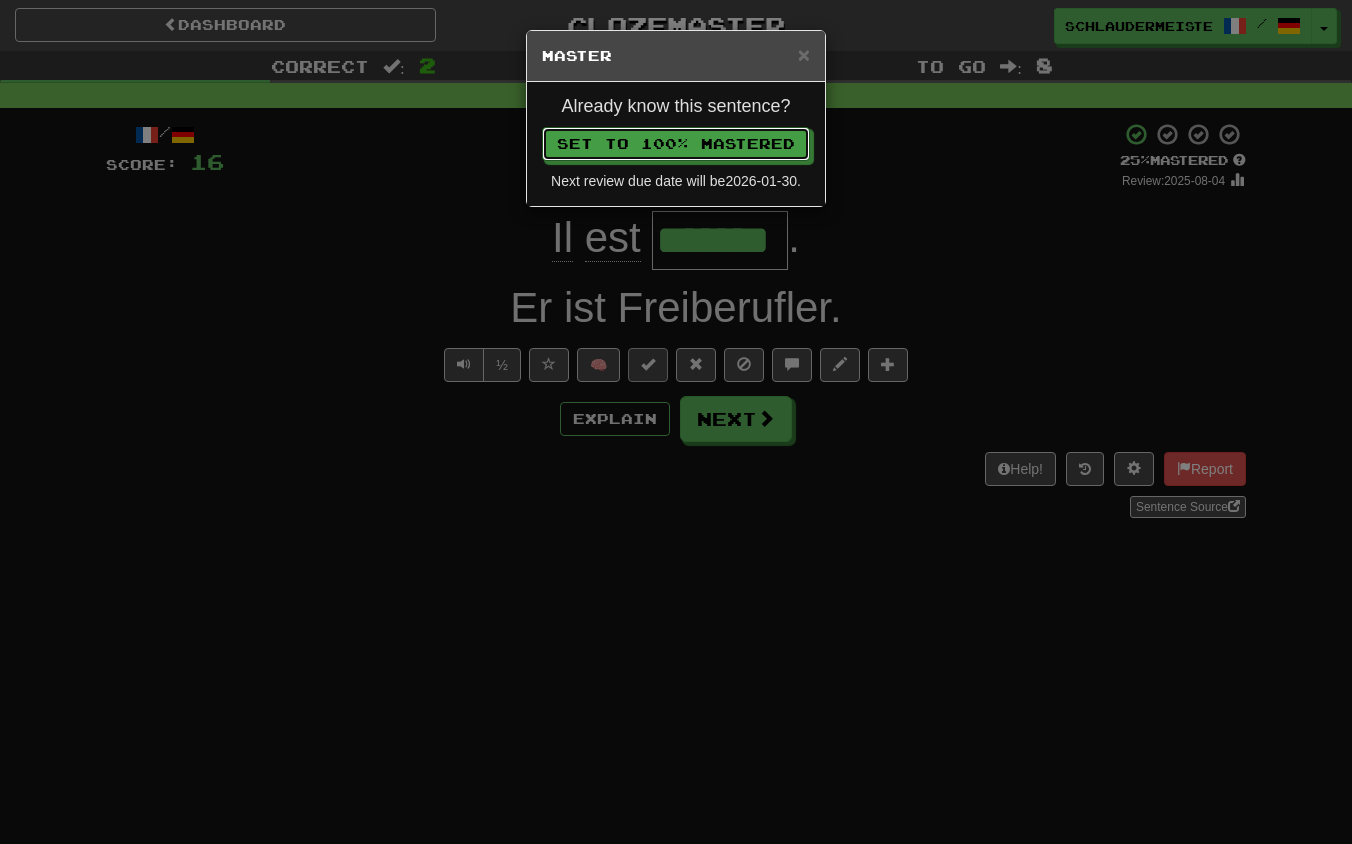 click on "Set to 100% Mastered" at bounding box center [676, 144] 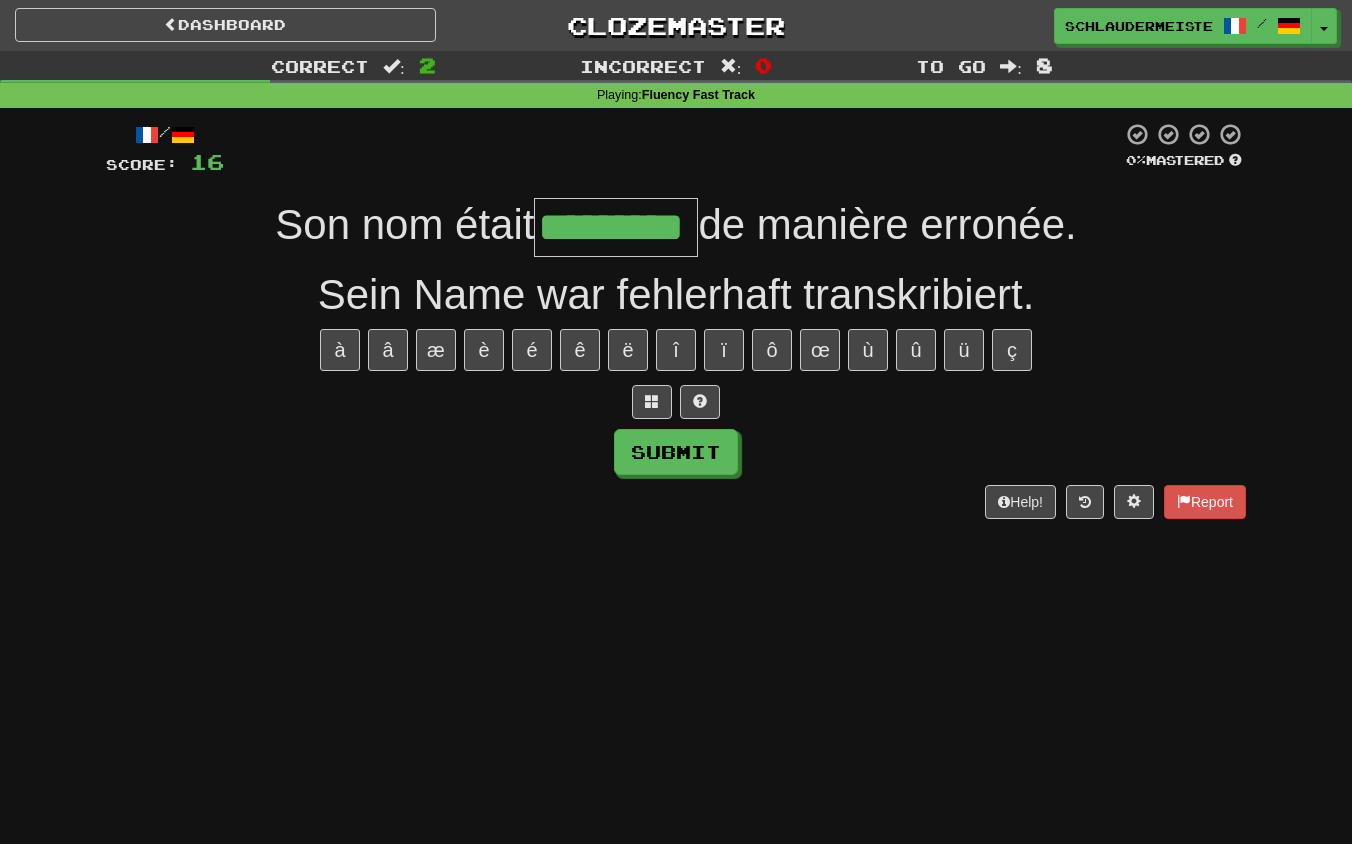 type on "*********" 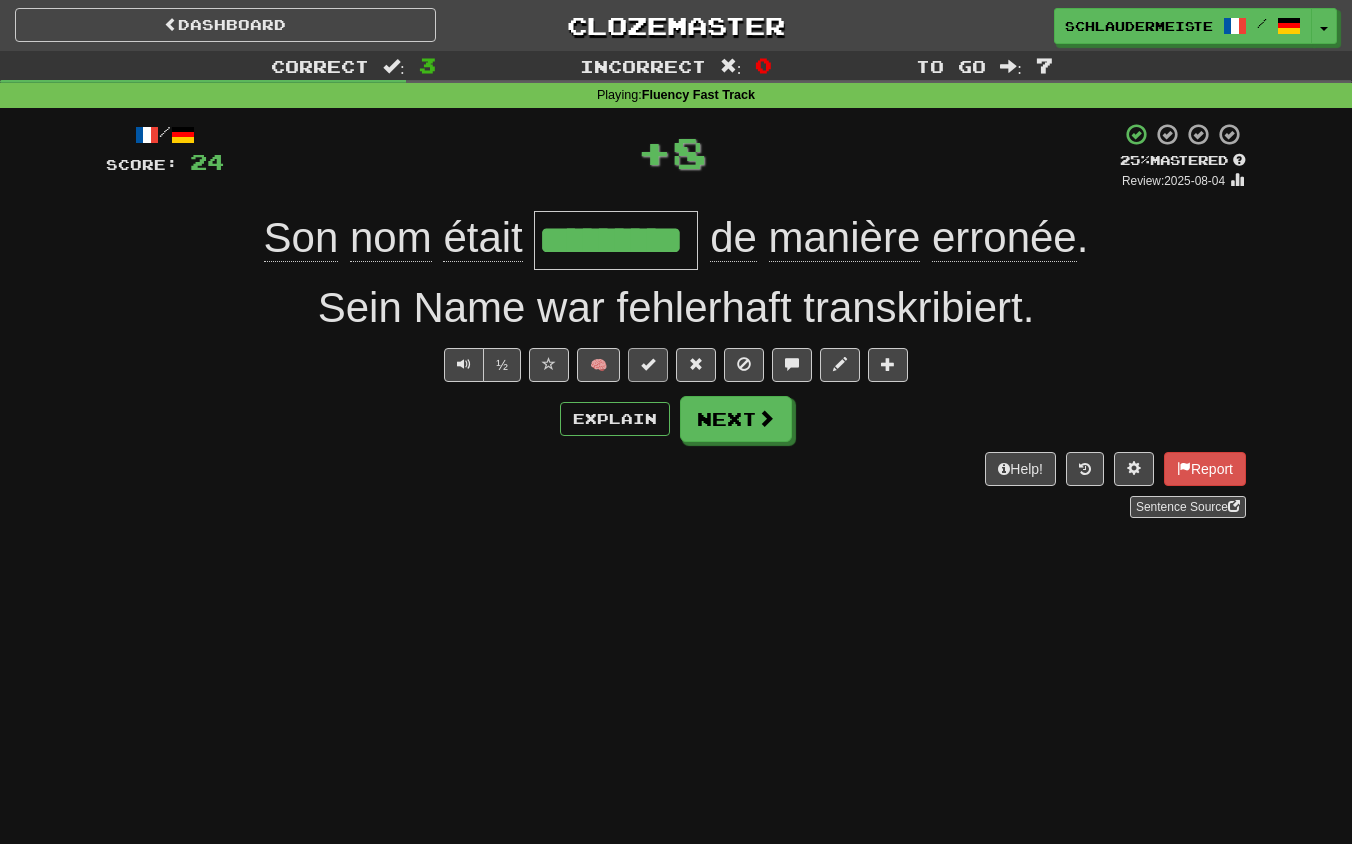 click at bounding box center [648, 364] 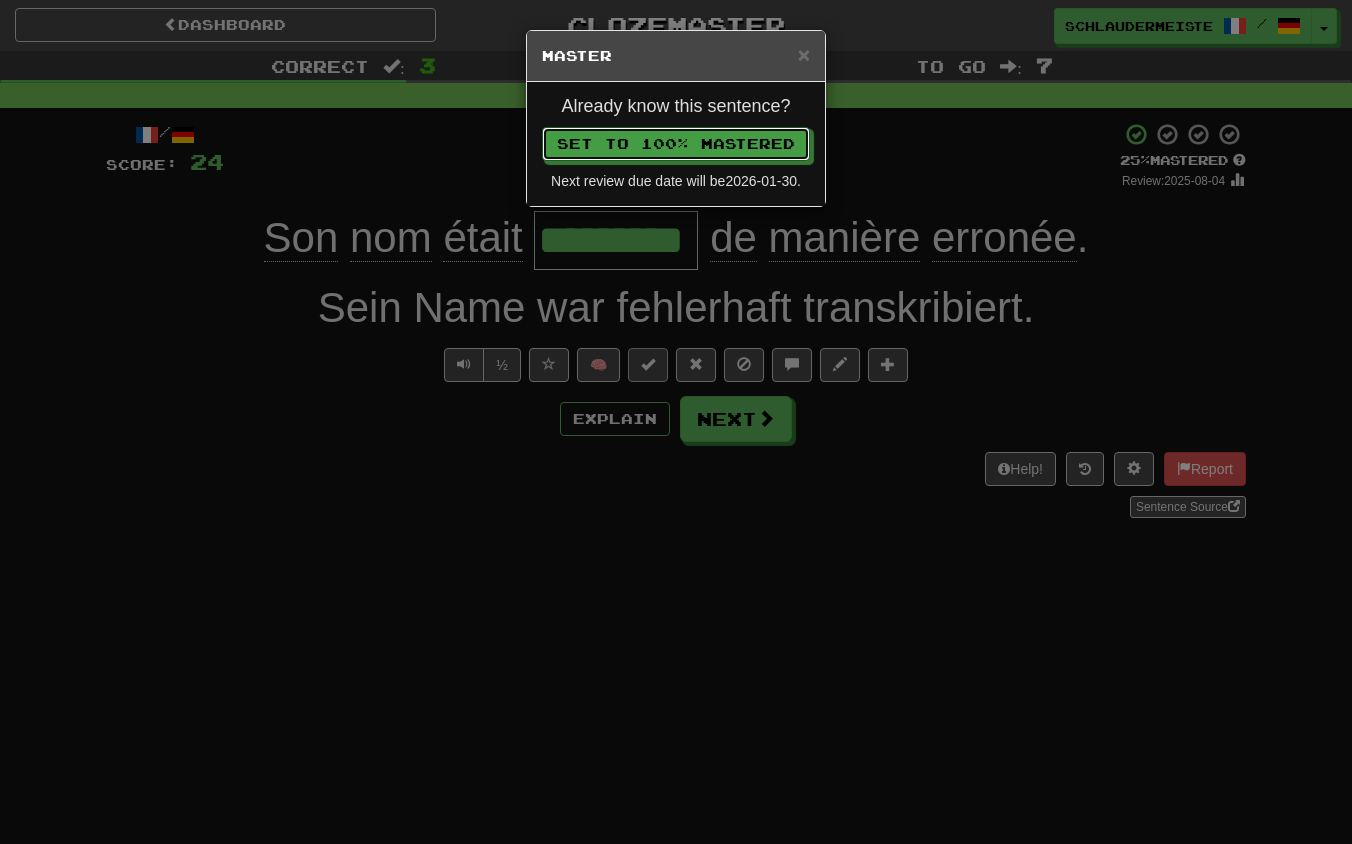 click on "Set to 100% Mastered" at bounding box center [676, 144] 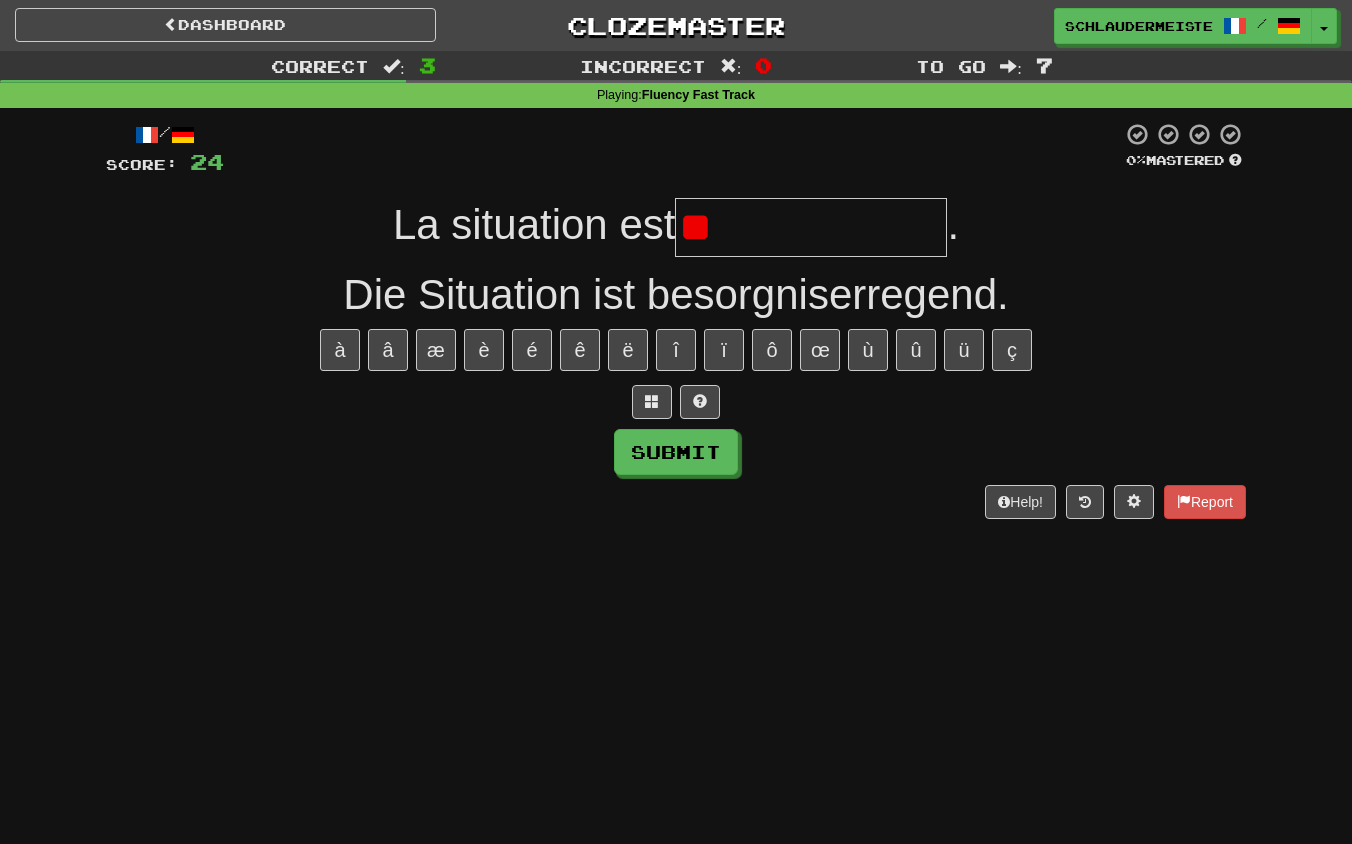 type on "*" 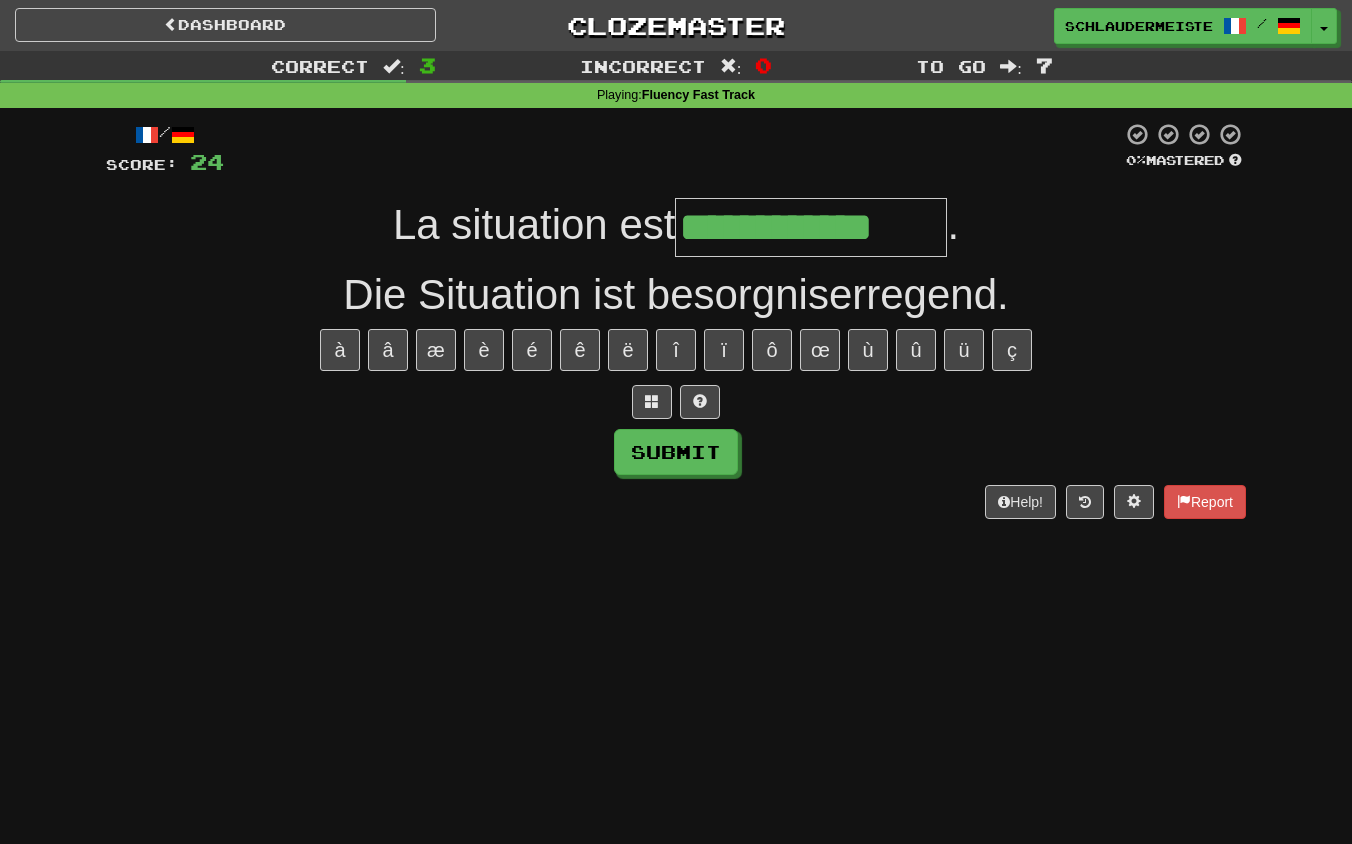 type on "**********" 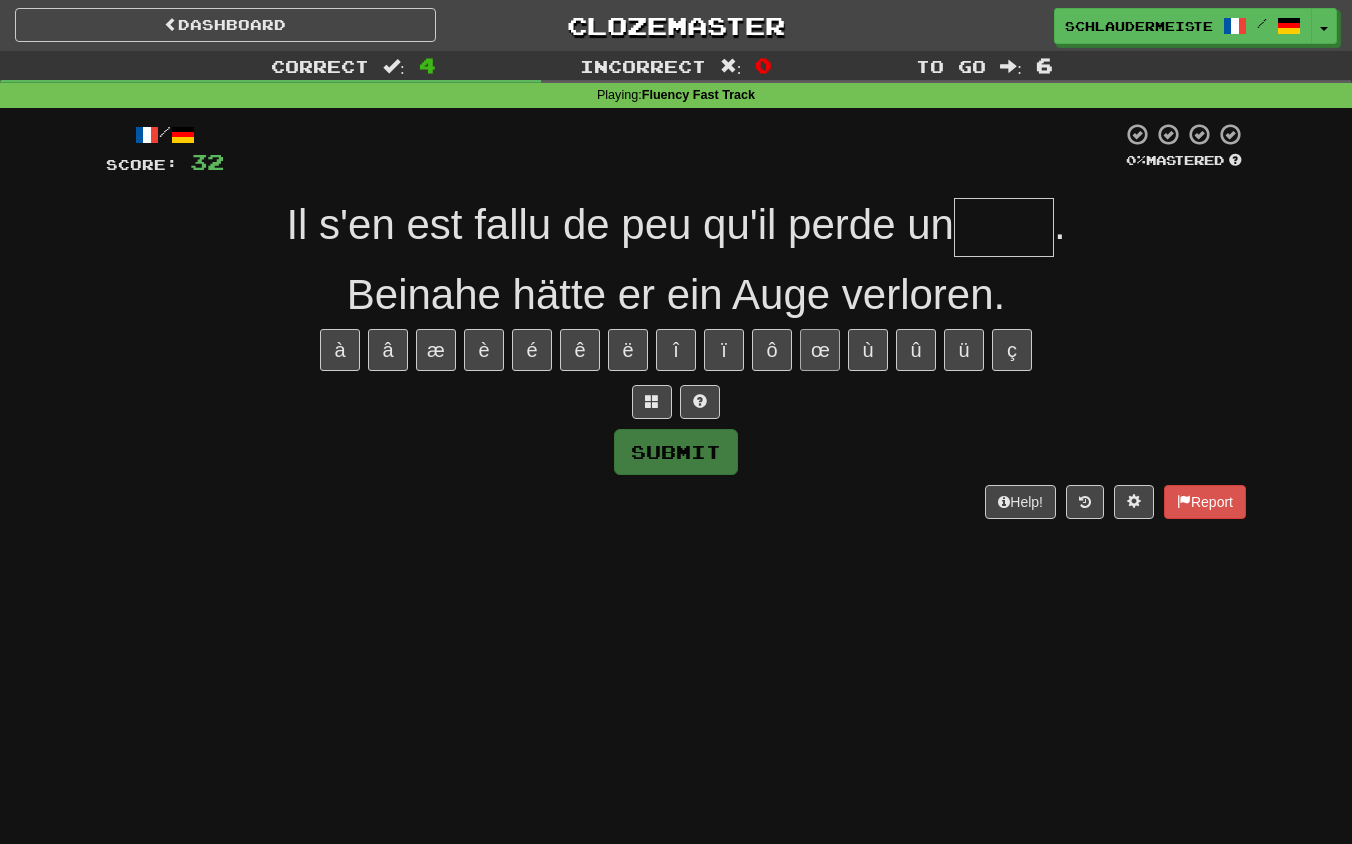 click on "œ" at bounding box center [820, 350] 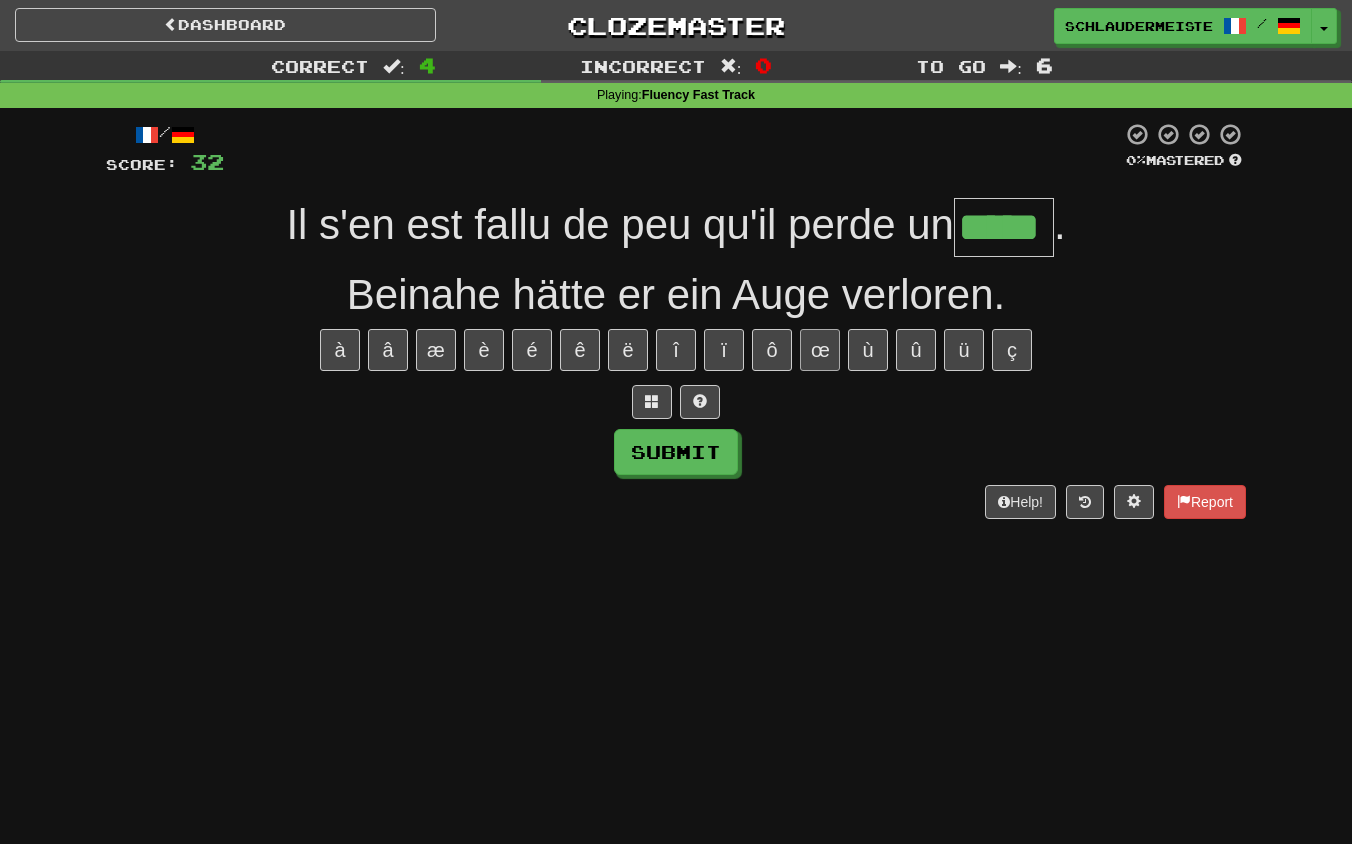 type on "*****" 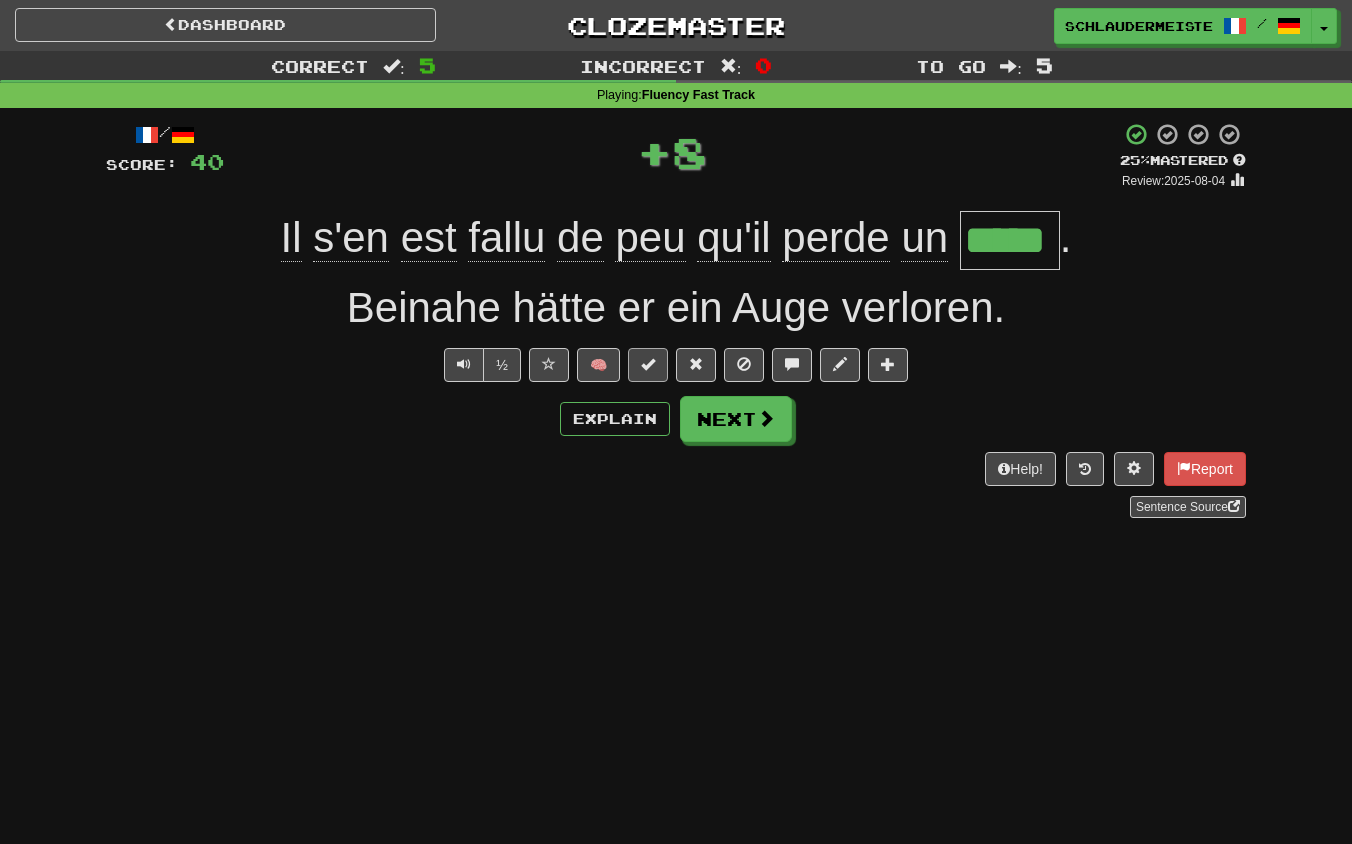 click at bounding box center [648, 364] 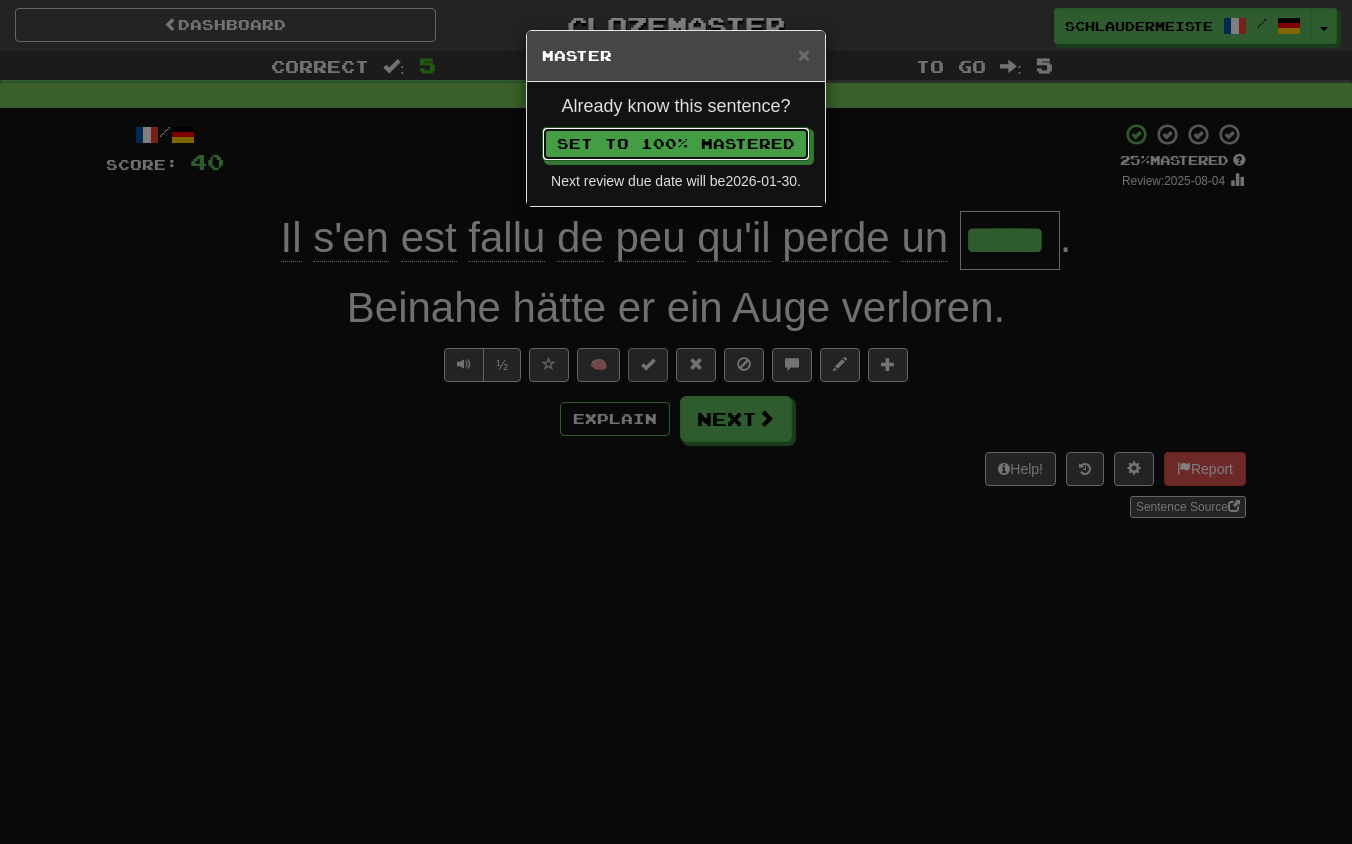 click on "Set to 100% Mastered" at bounding box center (676, 144) 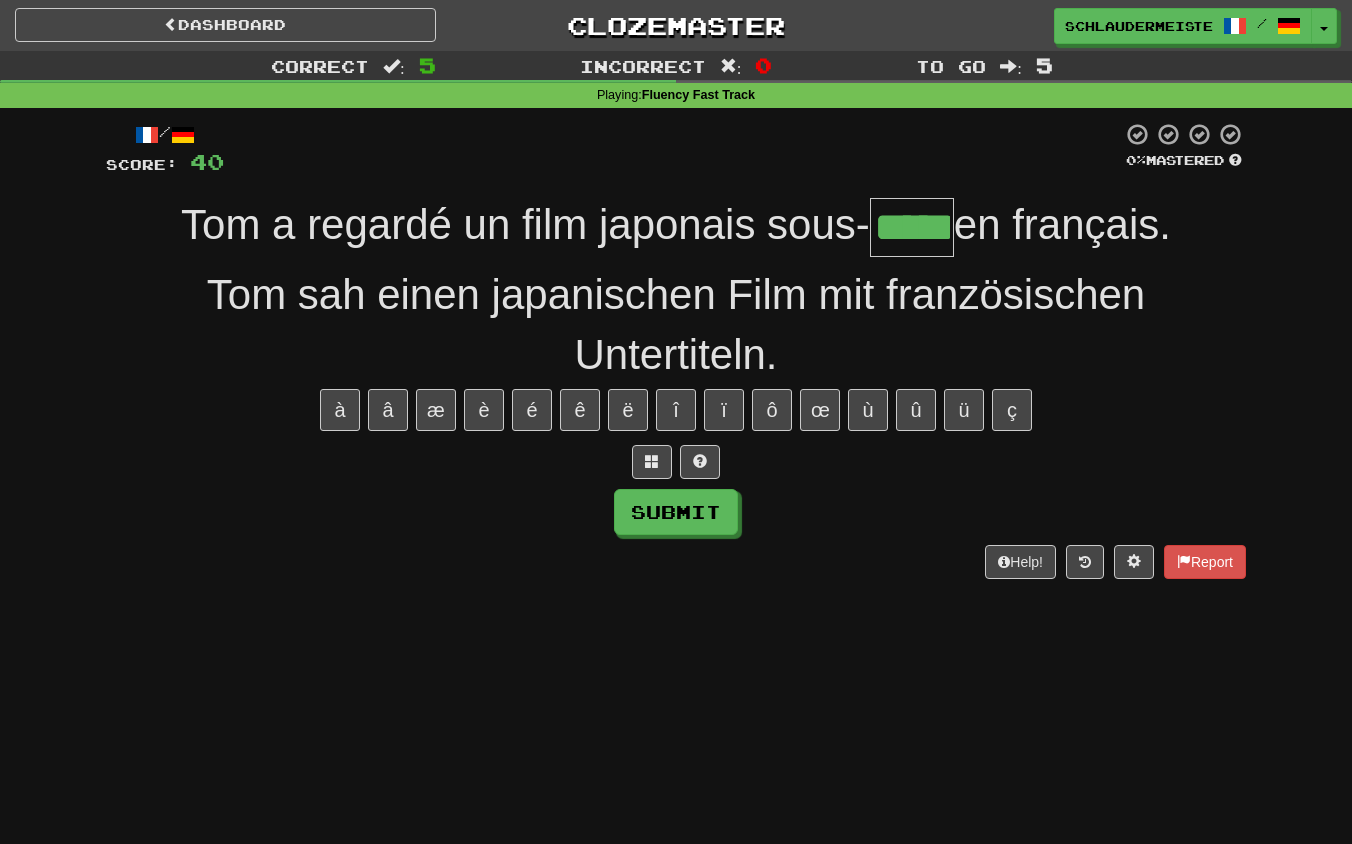 type on "*****" 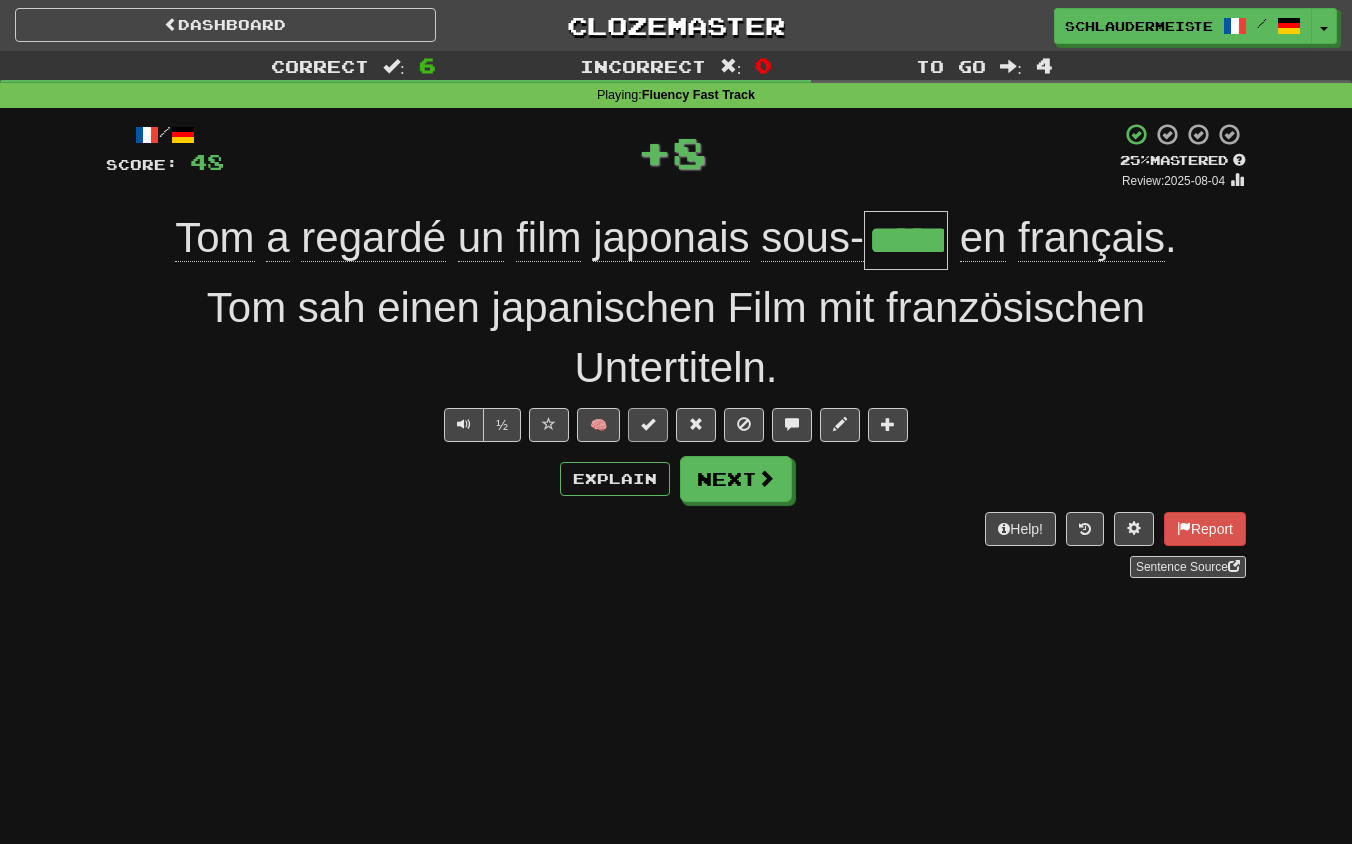 click at bounding box center [648, 425] 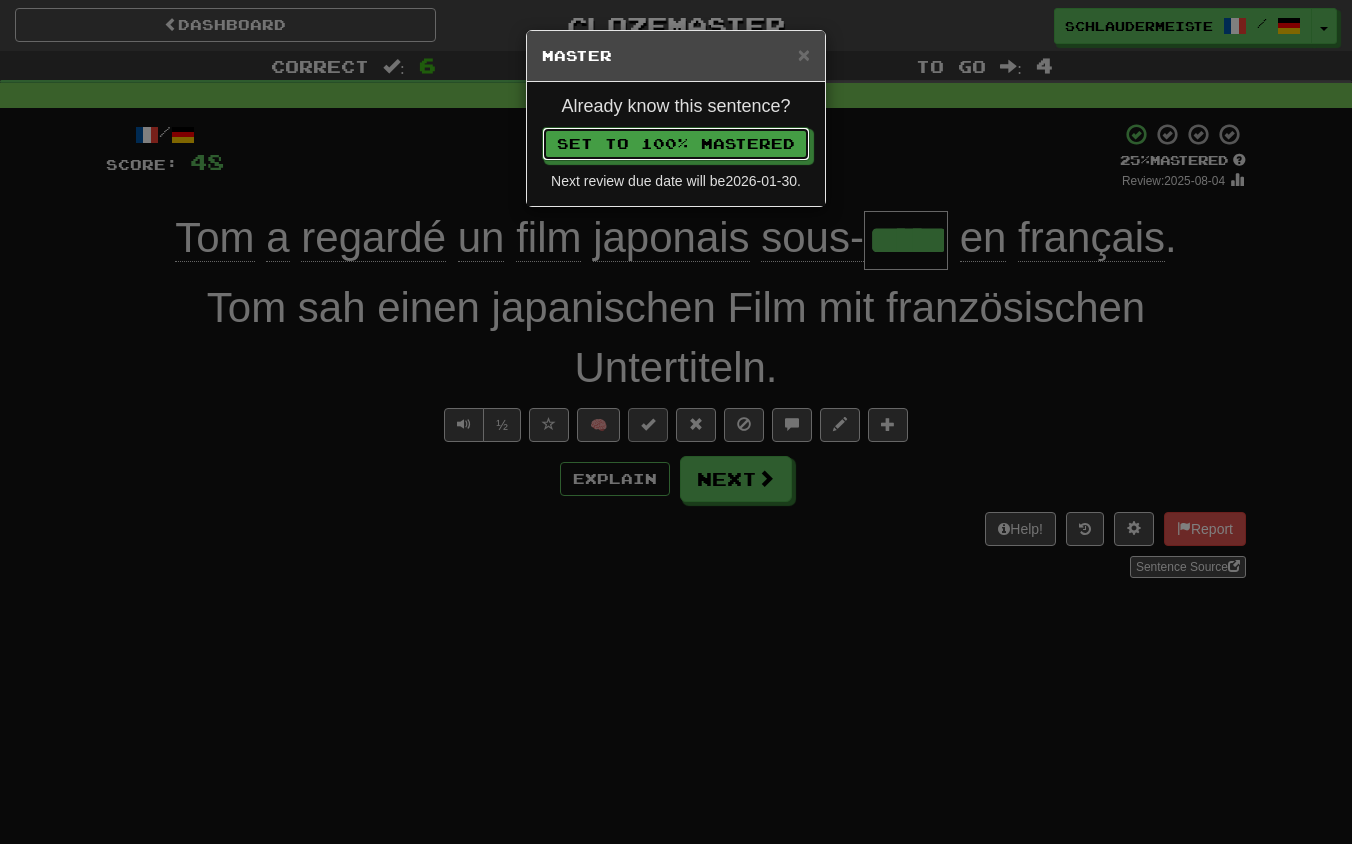 click on "Set to 100% Mastered" at bounding box center (676, 144) 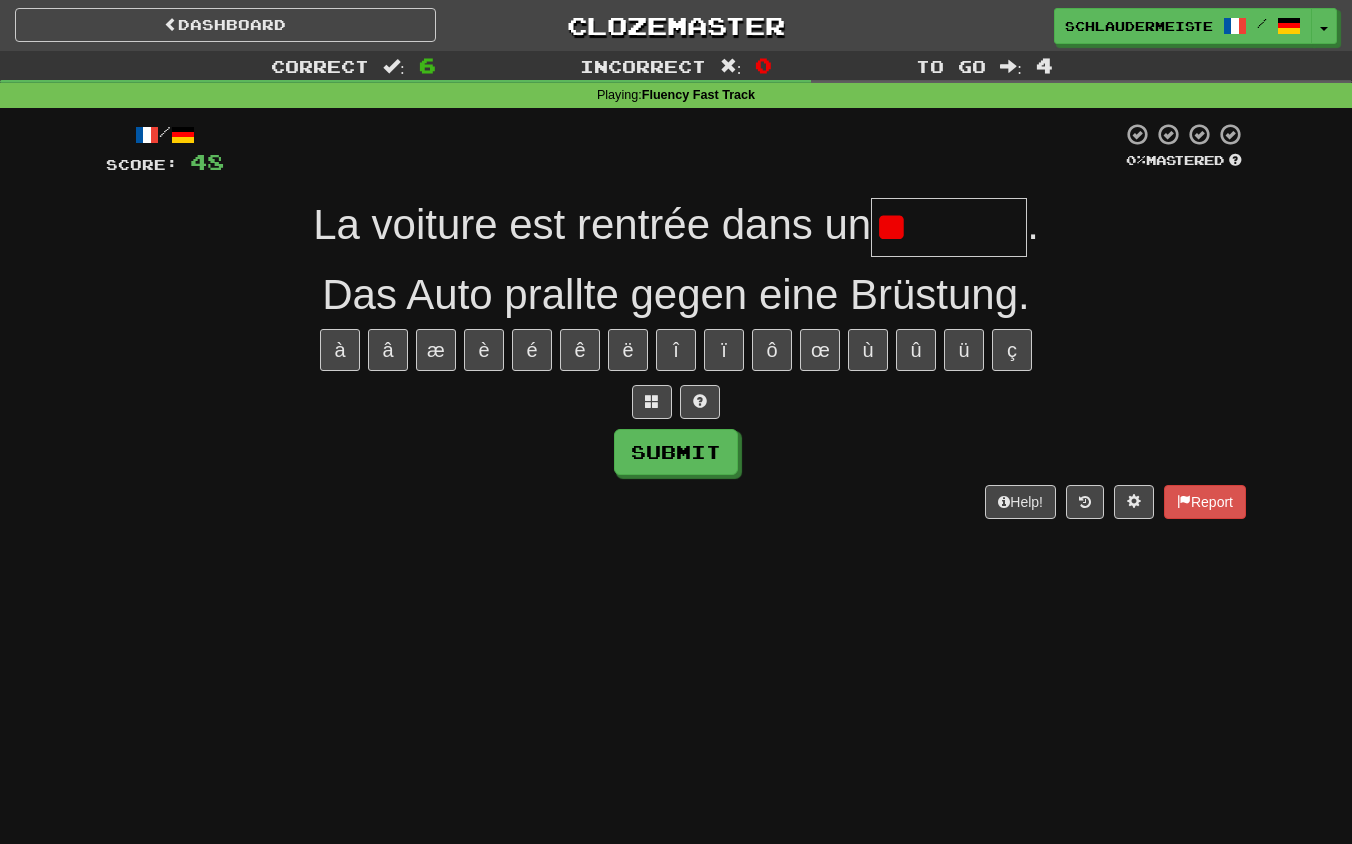 type on "*******" 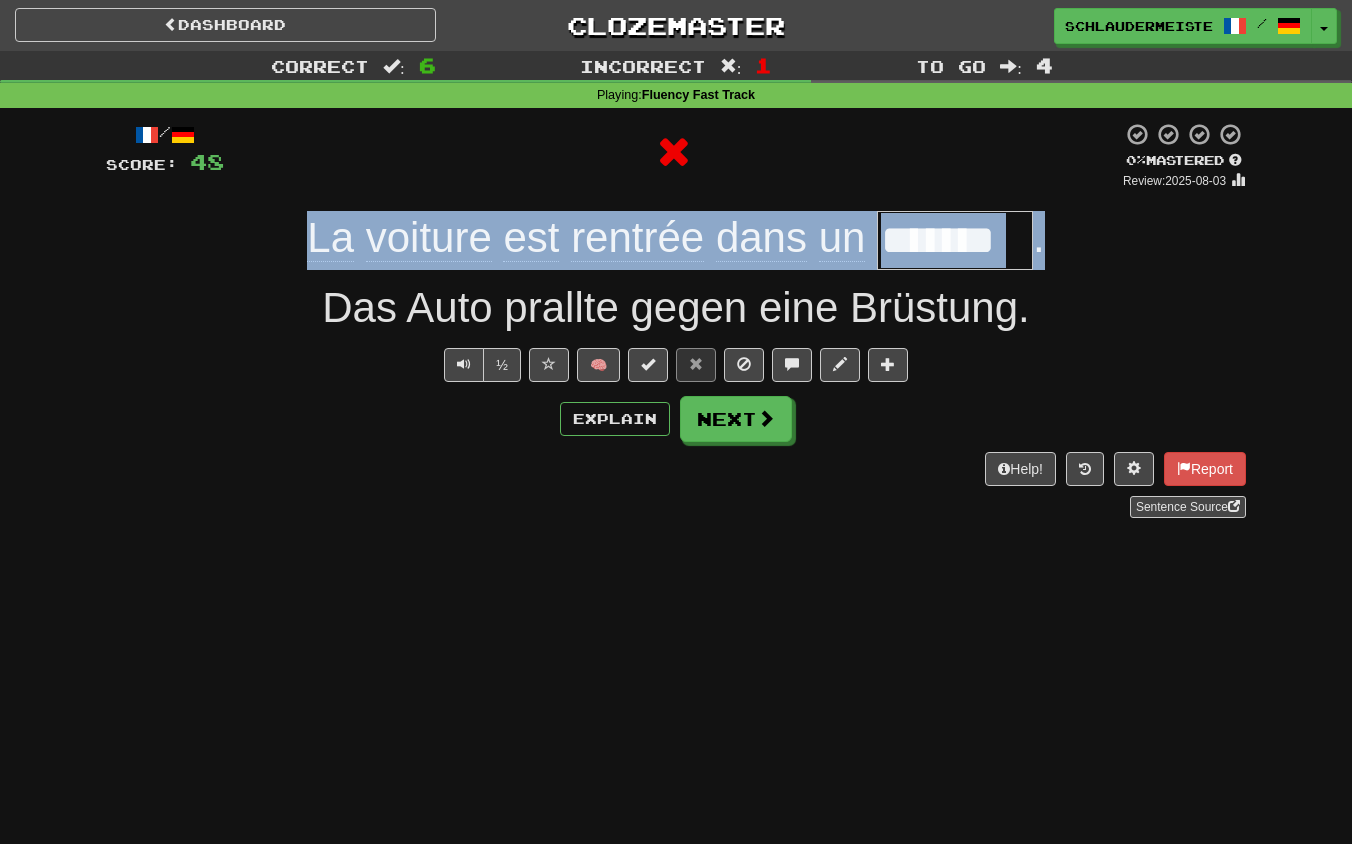 drag, startPoint x: 290, startPoint y: 228, endPoint x: 1185, endPoint y: 231, distance: 895.005 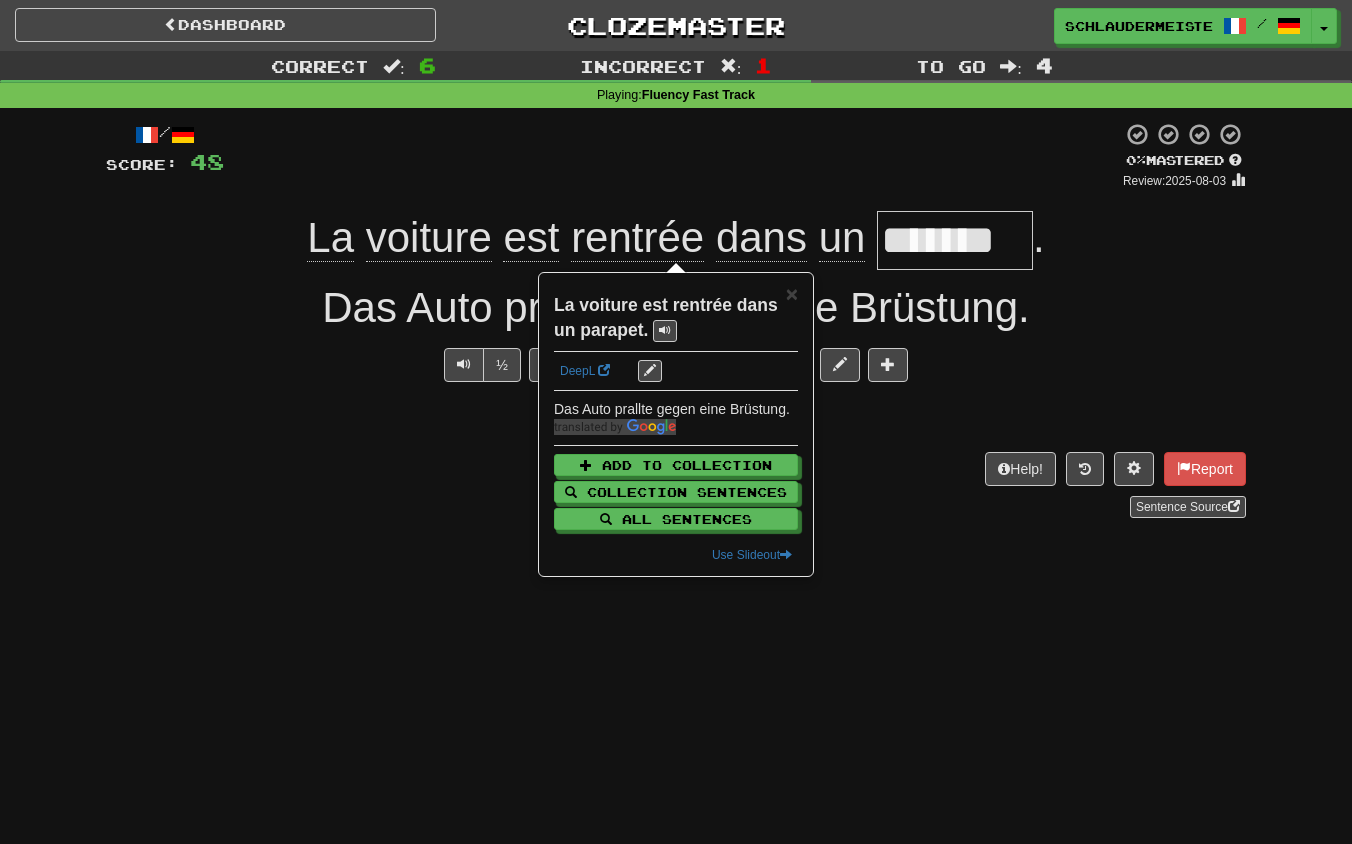 click on "Help!  Report Sentence Source" at bounding box center [676, 485] 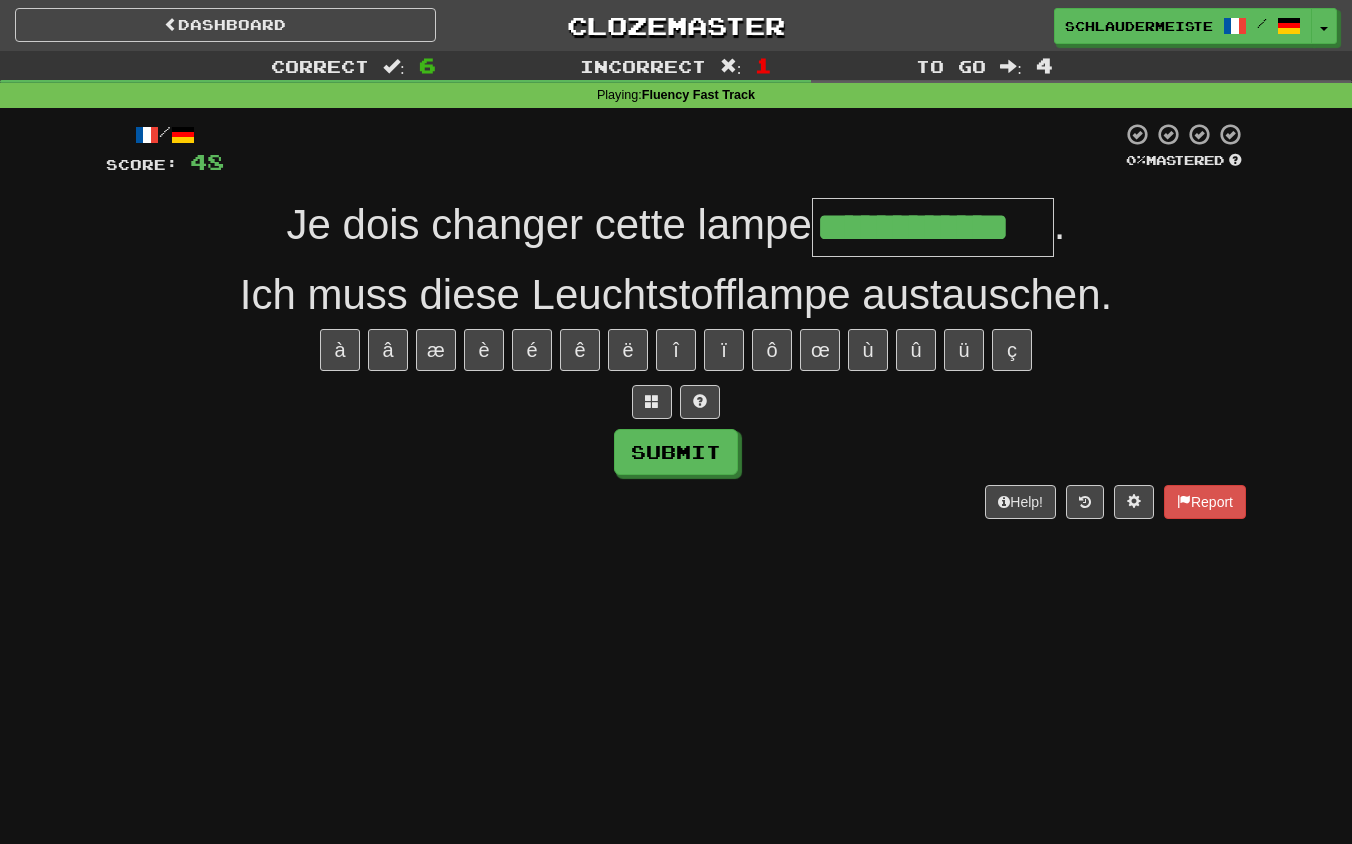 type on "**********" 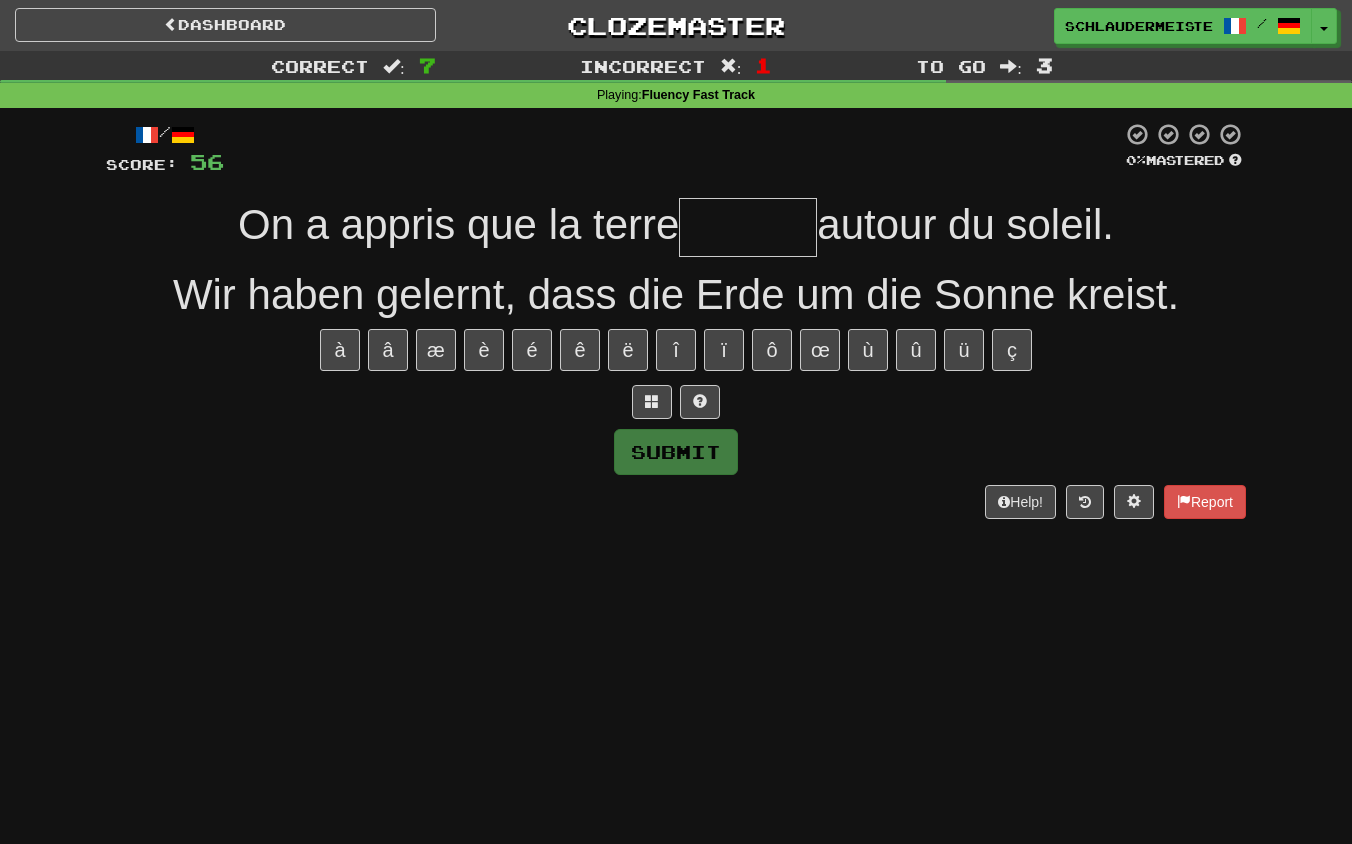 type on "*" 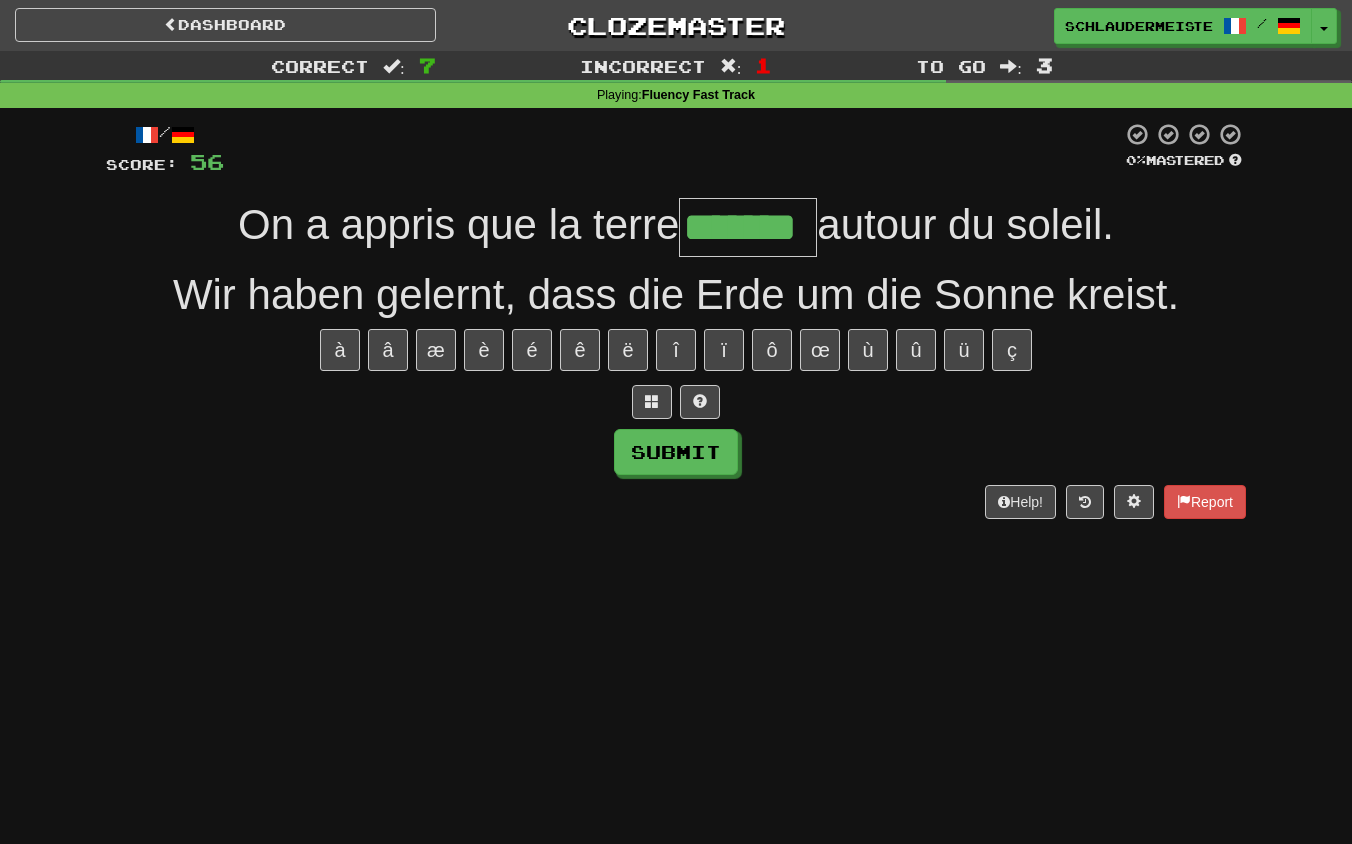 type on "*******" 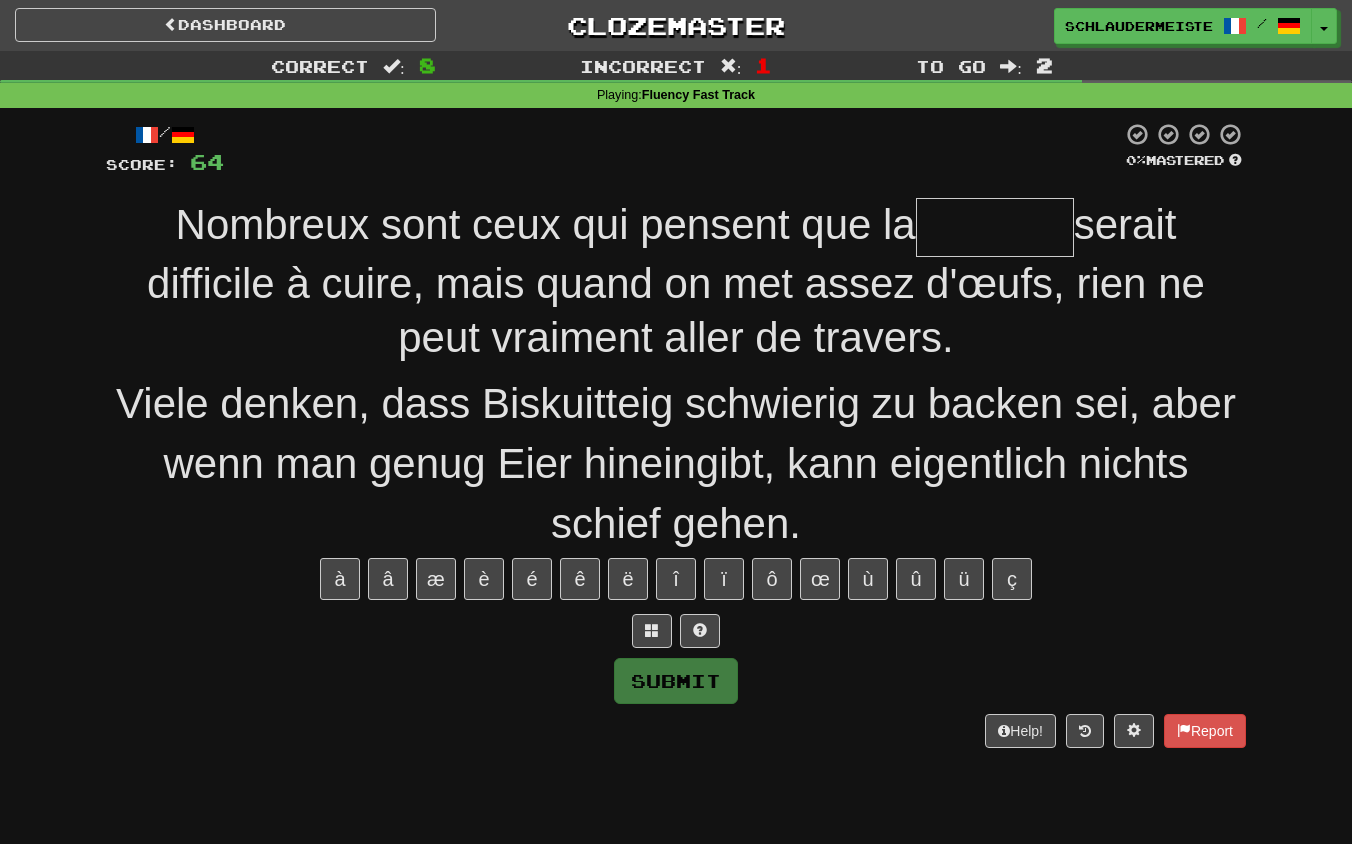 type on "*******" 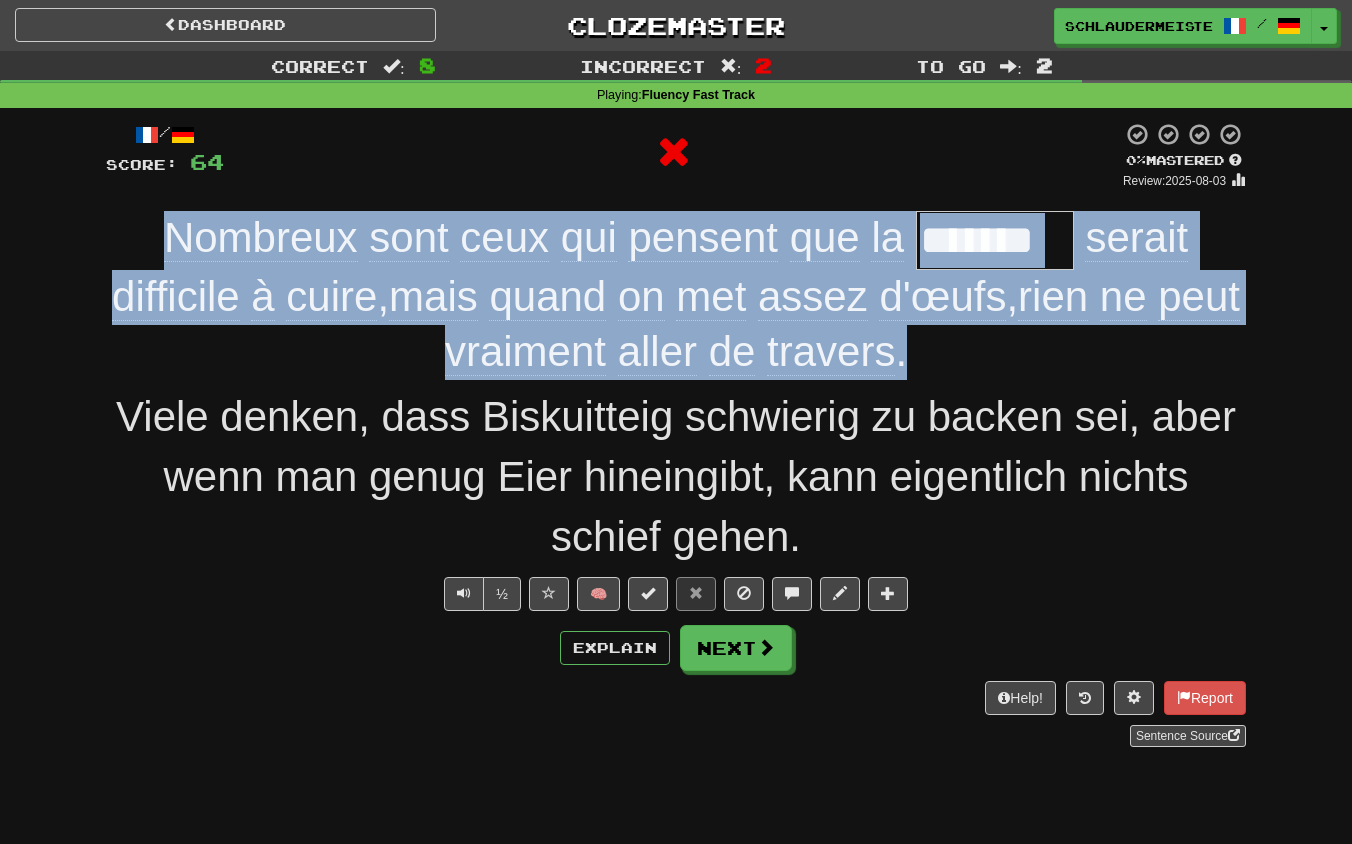 drag, startPoint x: 136, startPoint y: 212, endPoint x: 1145, endPoint y: 332, distance: 1016.1107 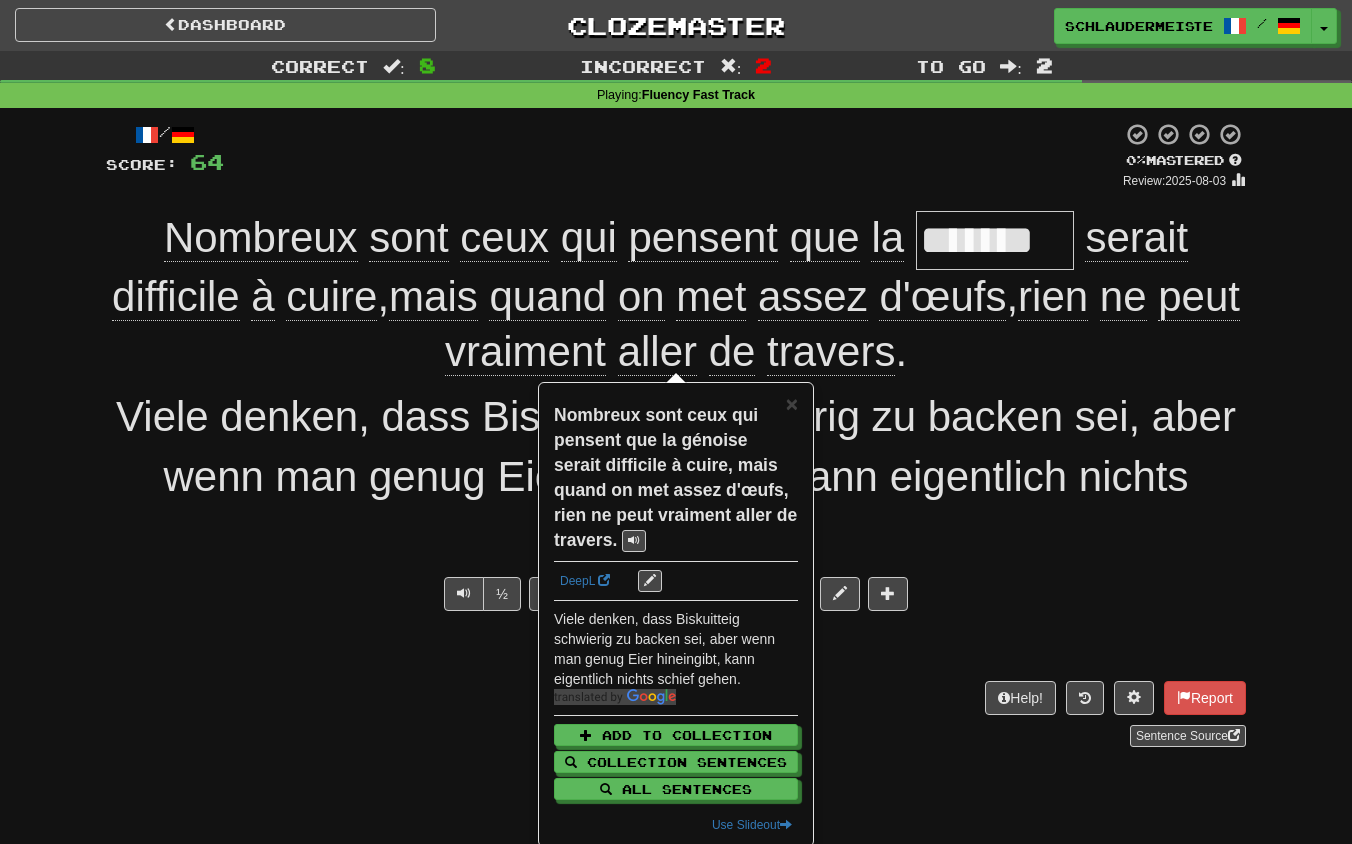click on "Help!  Report Sentence Source" at bounding box center [676, 714] 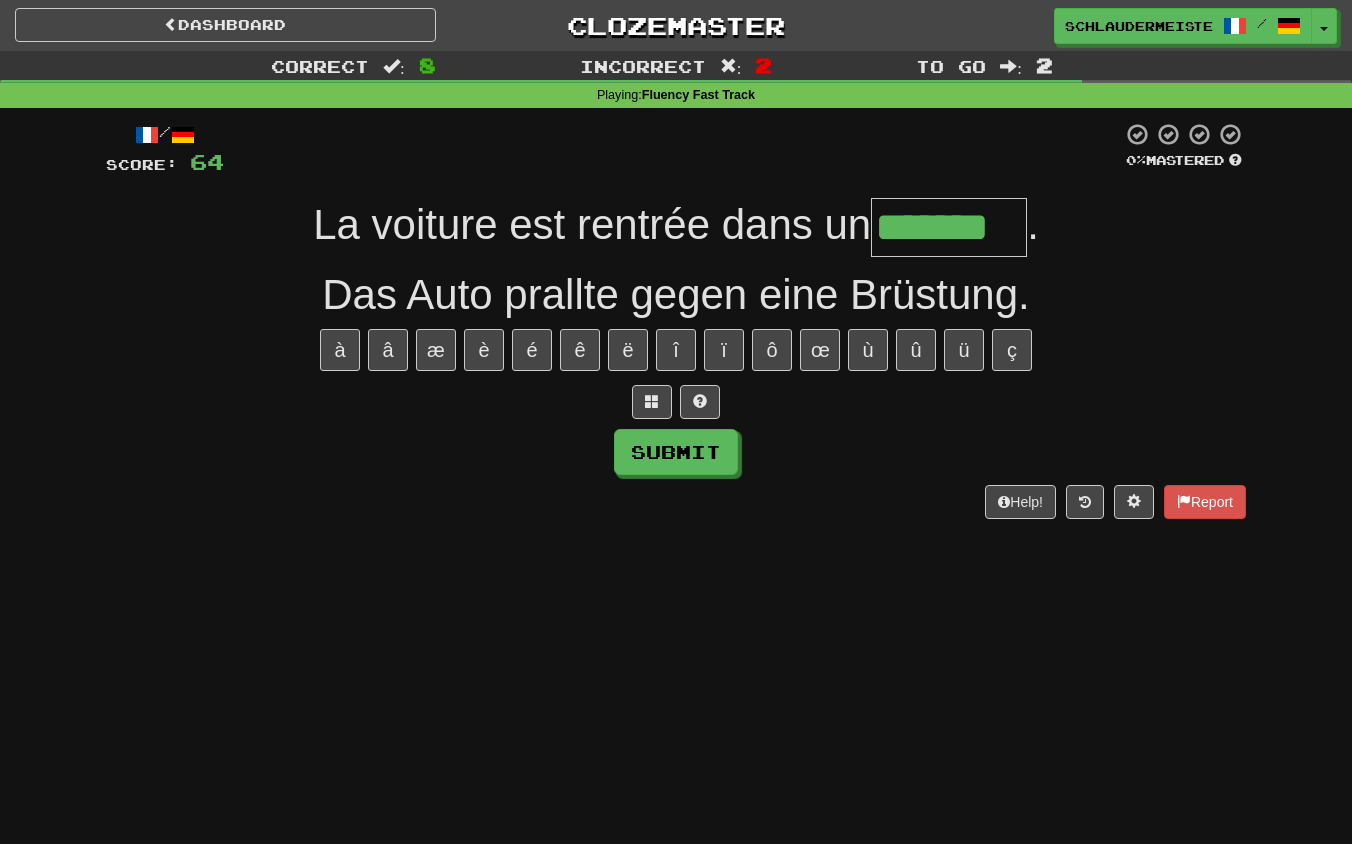 type on "*******" 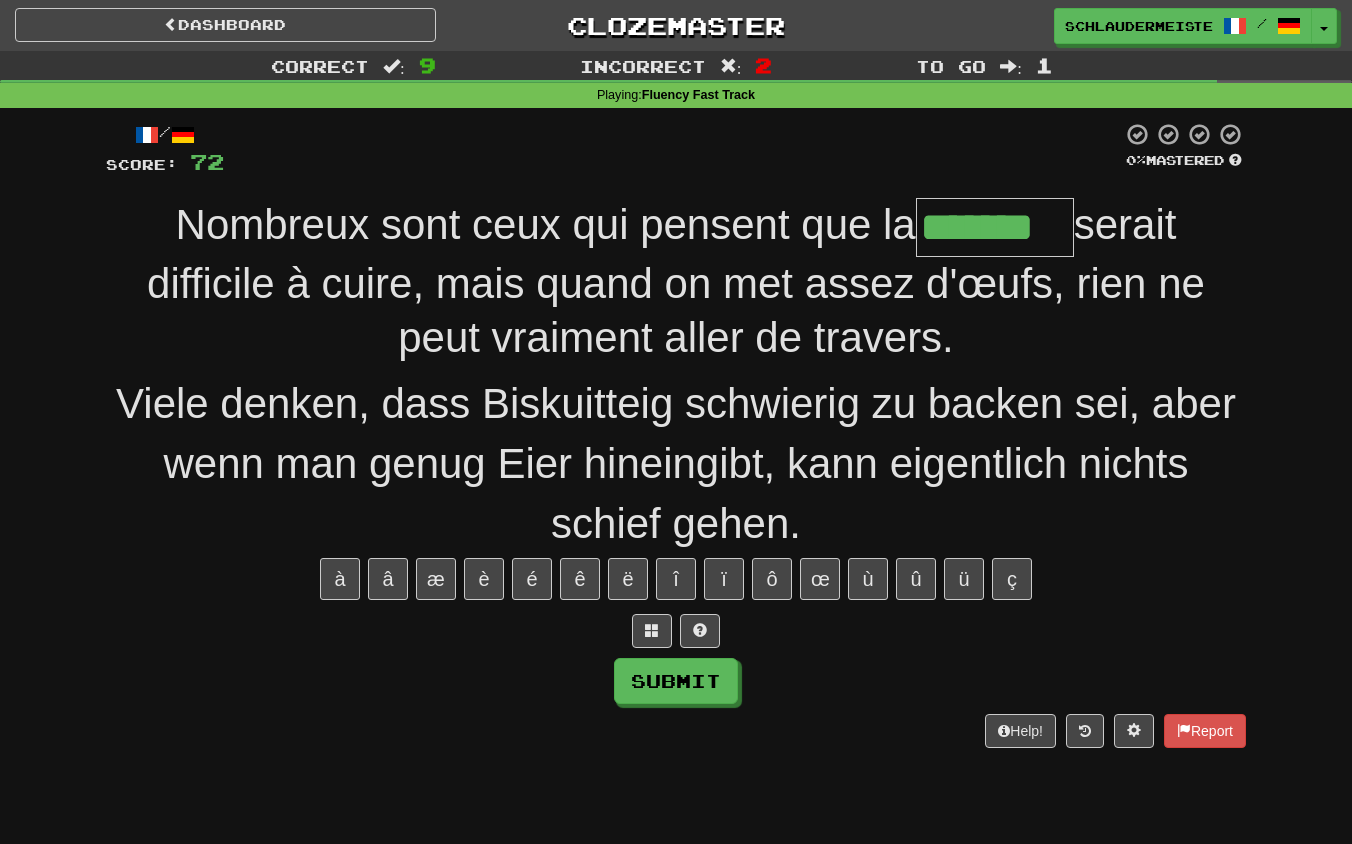 type on "*******" 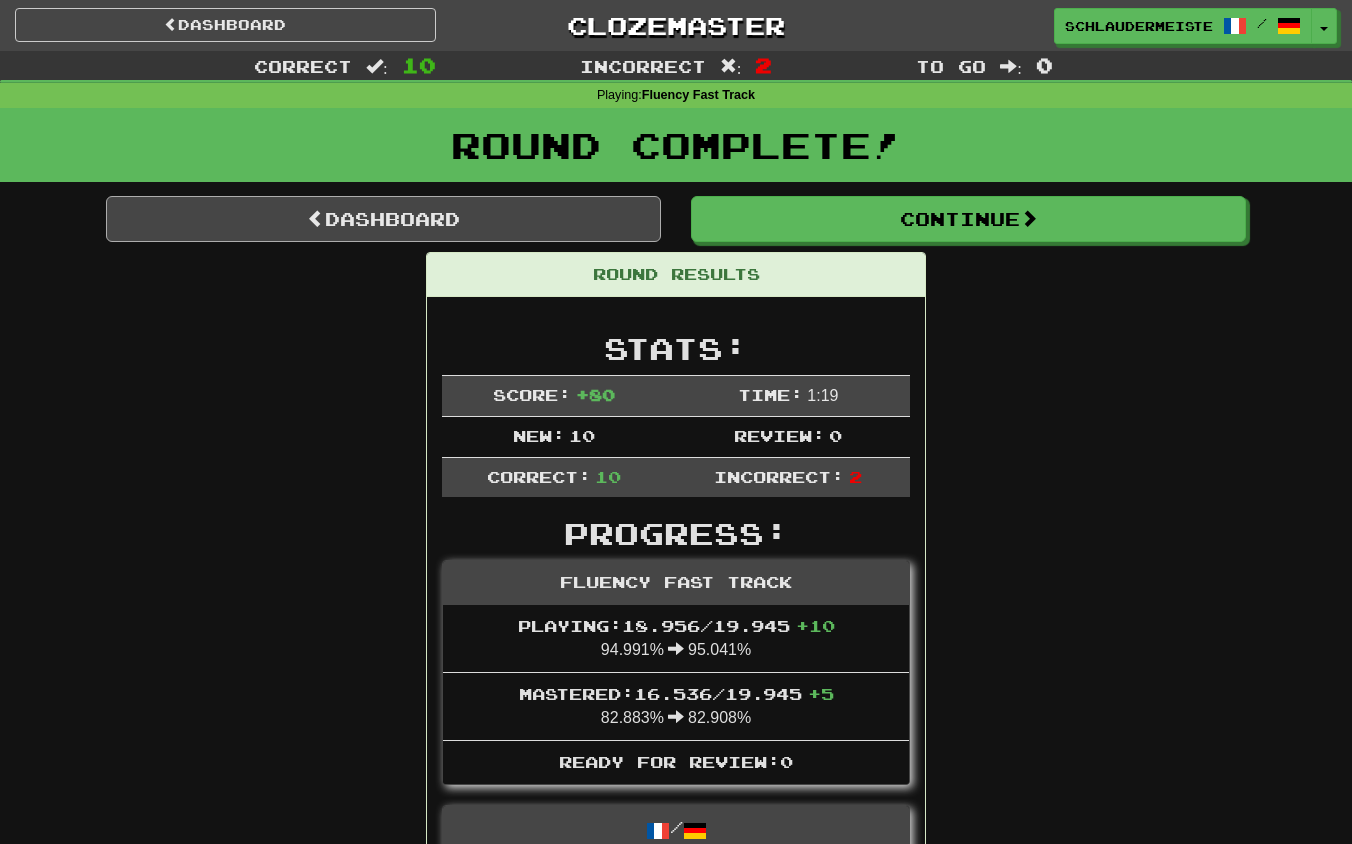 click on "Dashboard" at bounding box center (383, 219) 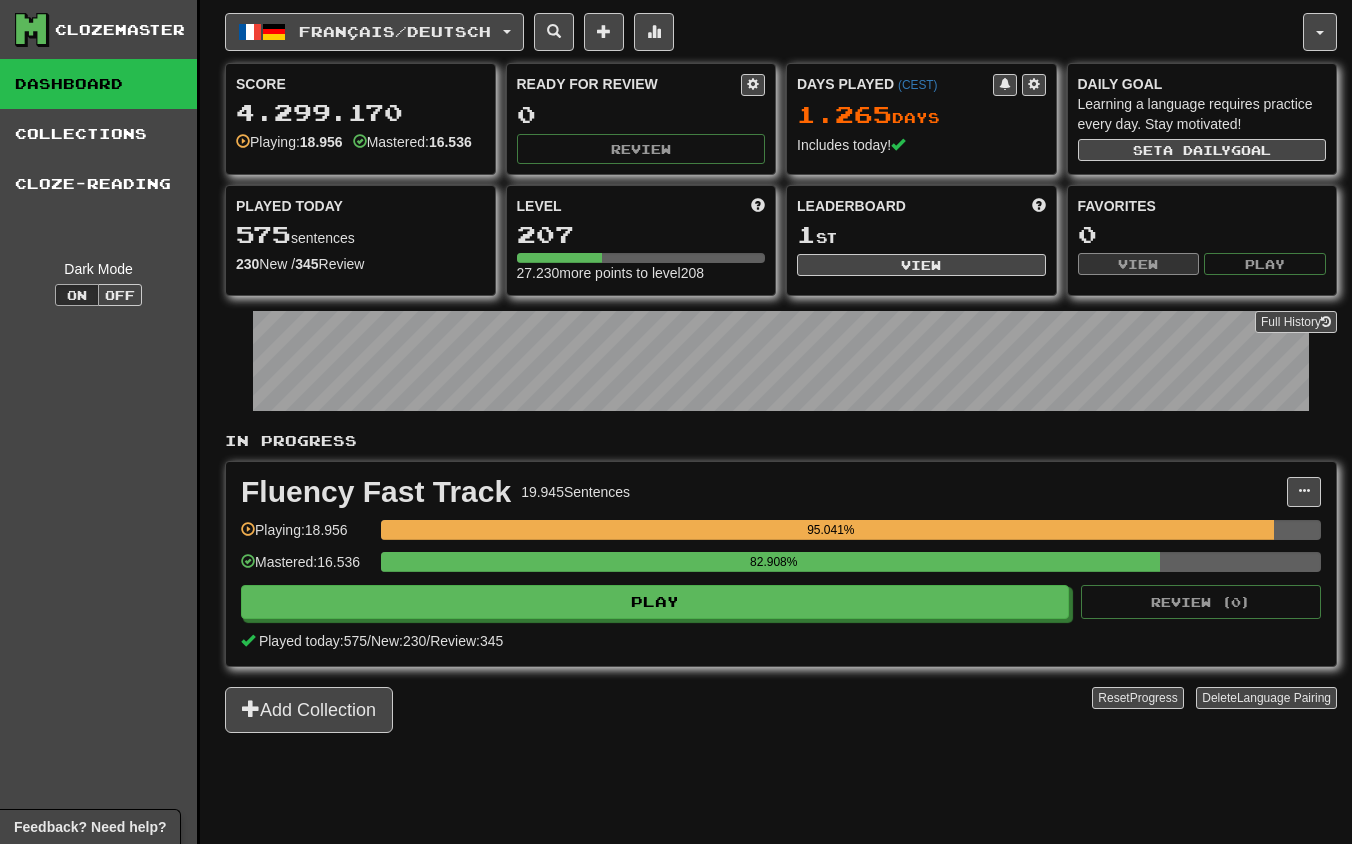 scroll, scrollTop: 0, scrollLeft: 0, axis: both 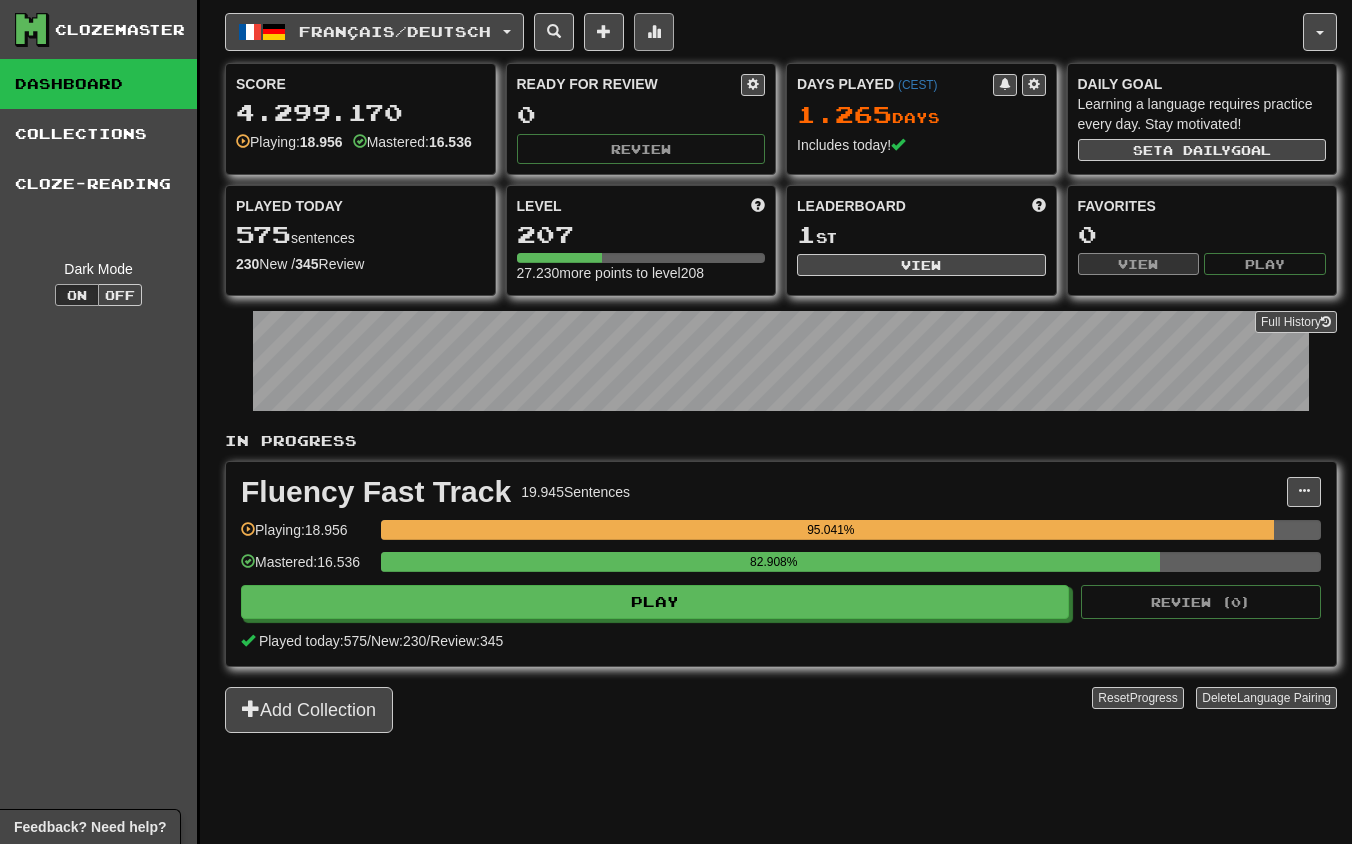 click at bounding box center (654, 31) 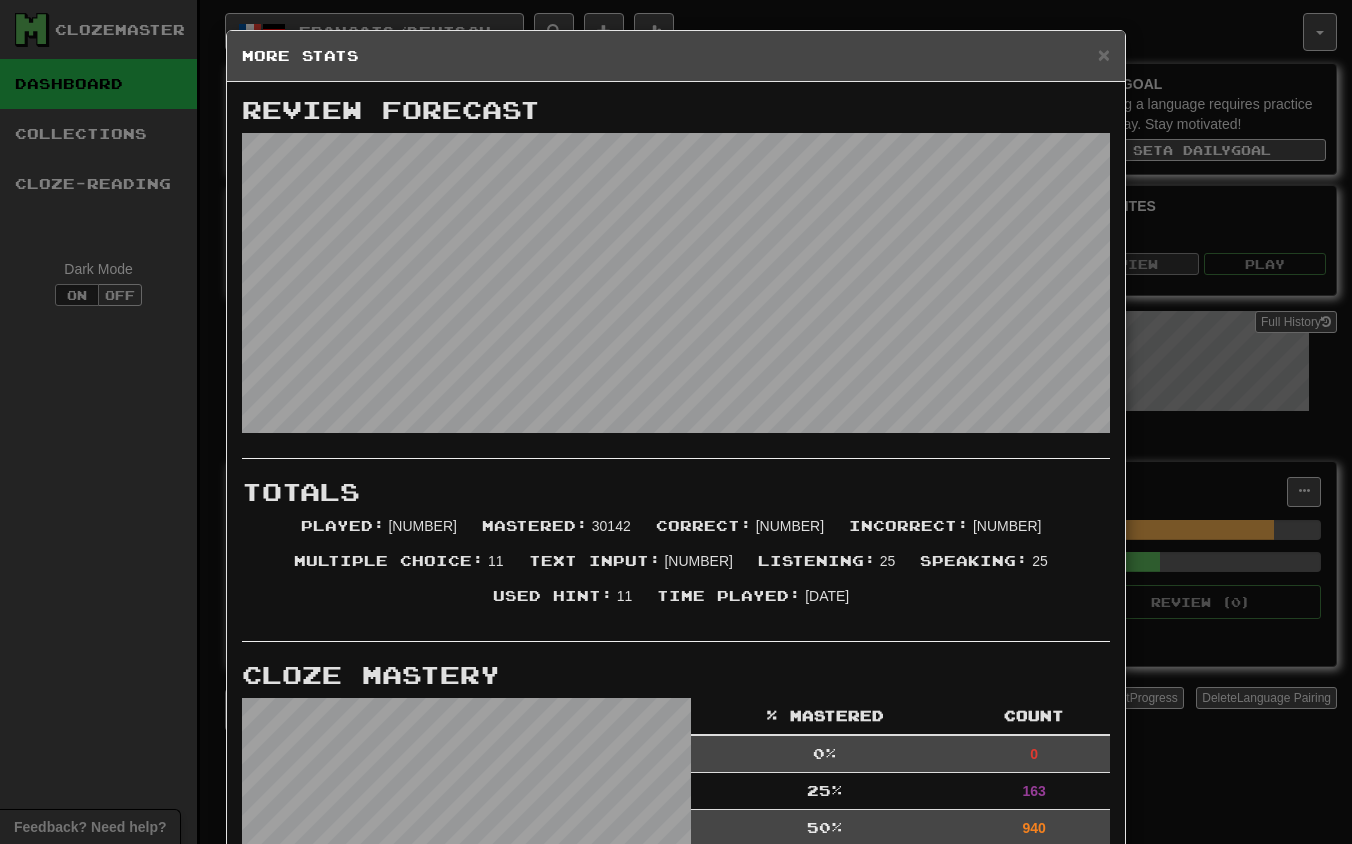 scroll, scrollTop: 0, scrollLeft: 0, axis: both 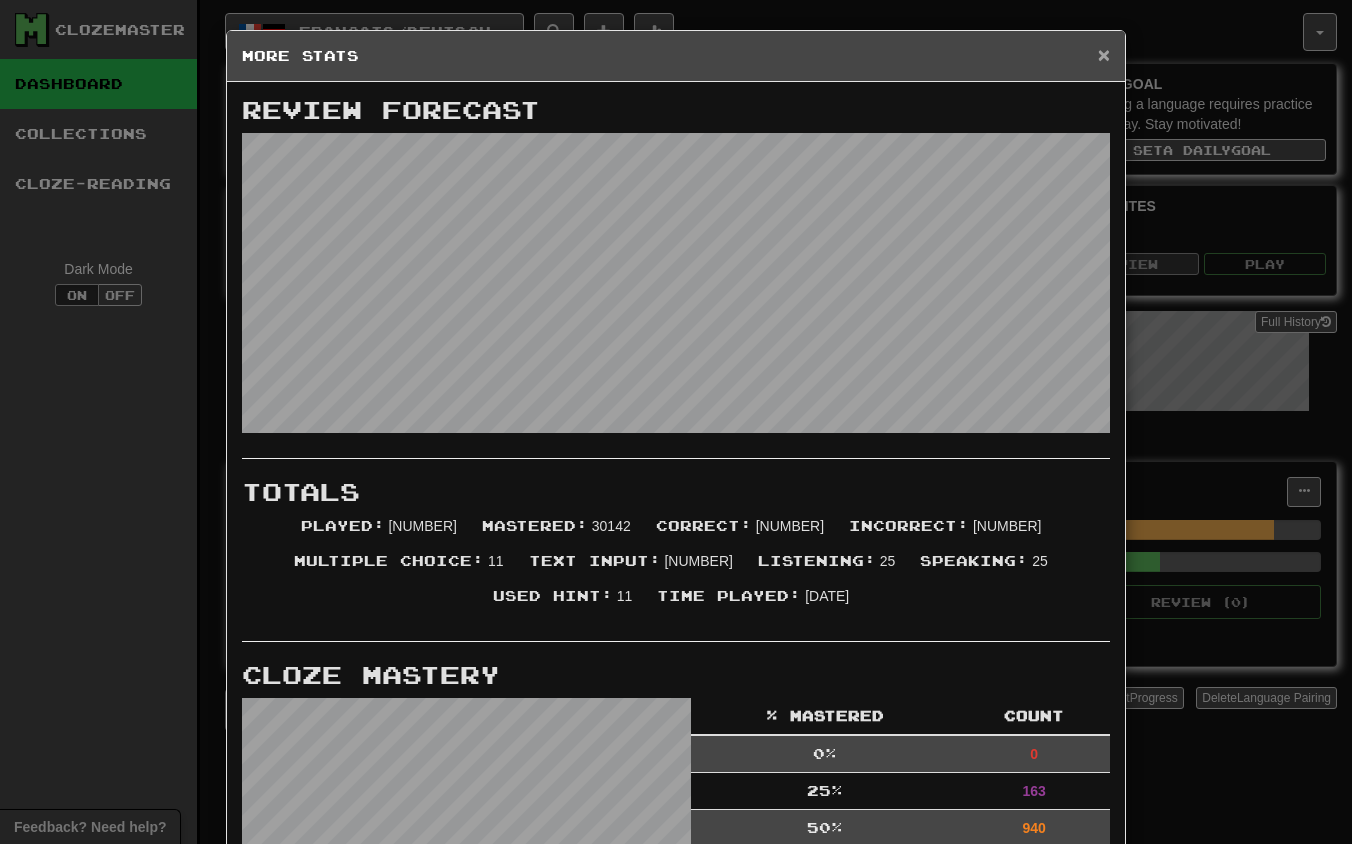 click on "×" at bounding box center (1104, 54) 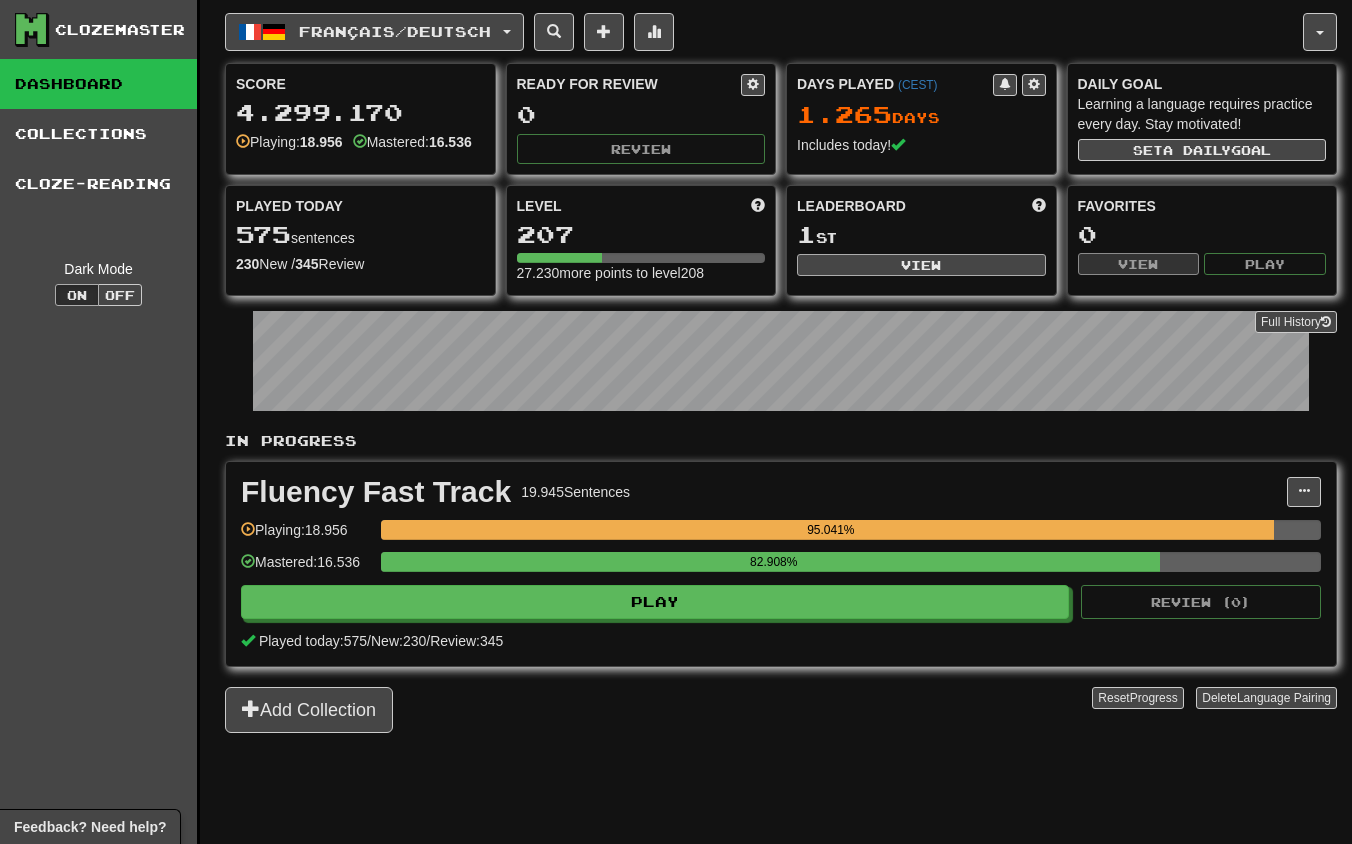 click on "View" at bounding box center (921, 265) 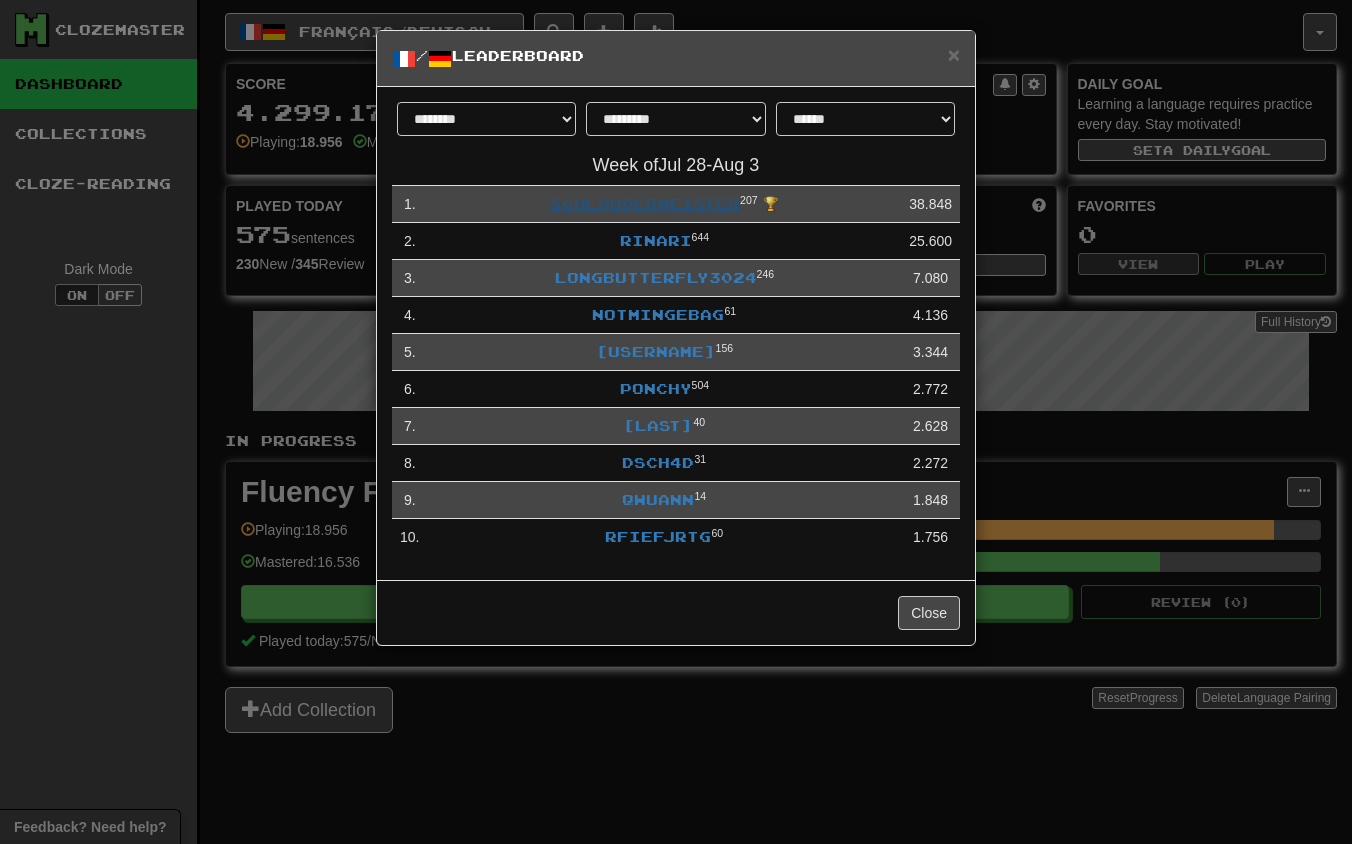 click on "schlaudermeister" at bounding box center (645, 203) 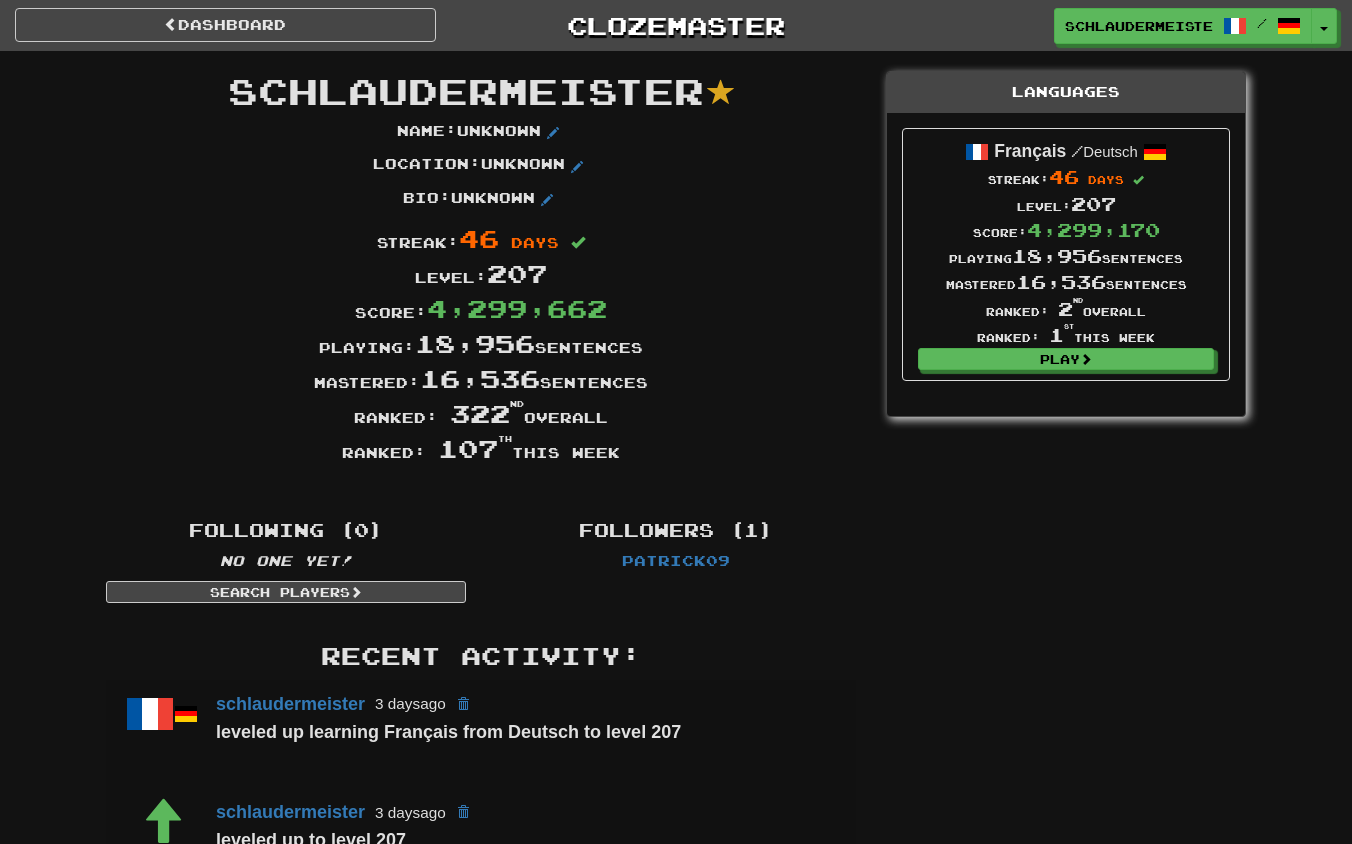 scroll, scrollTop: 0, scrollLeft: 0, axis: both 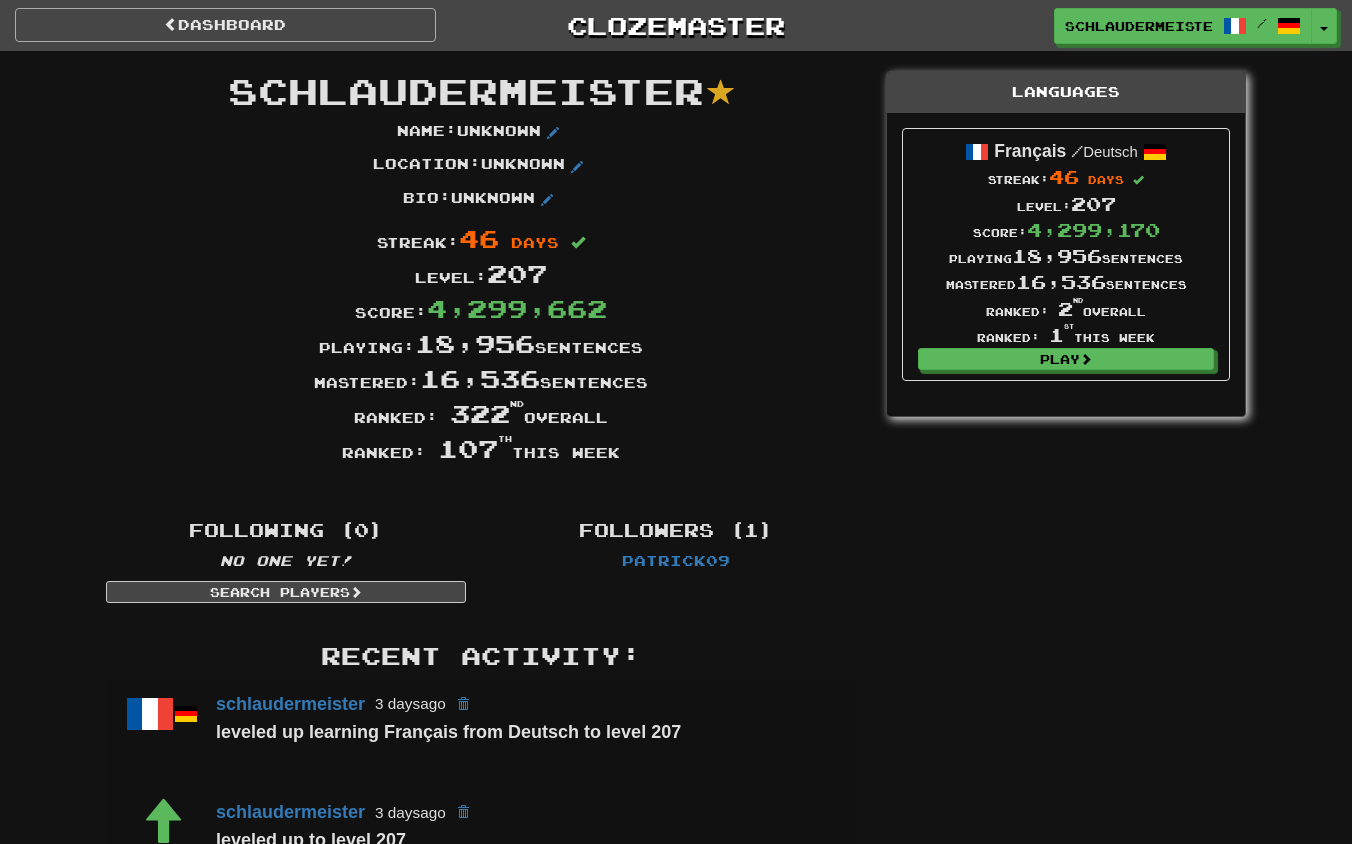 click on "Dashboard" at bounding box center [225, 25] 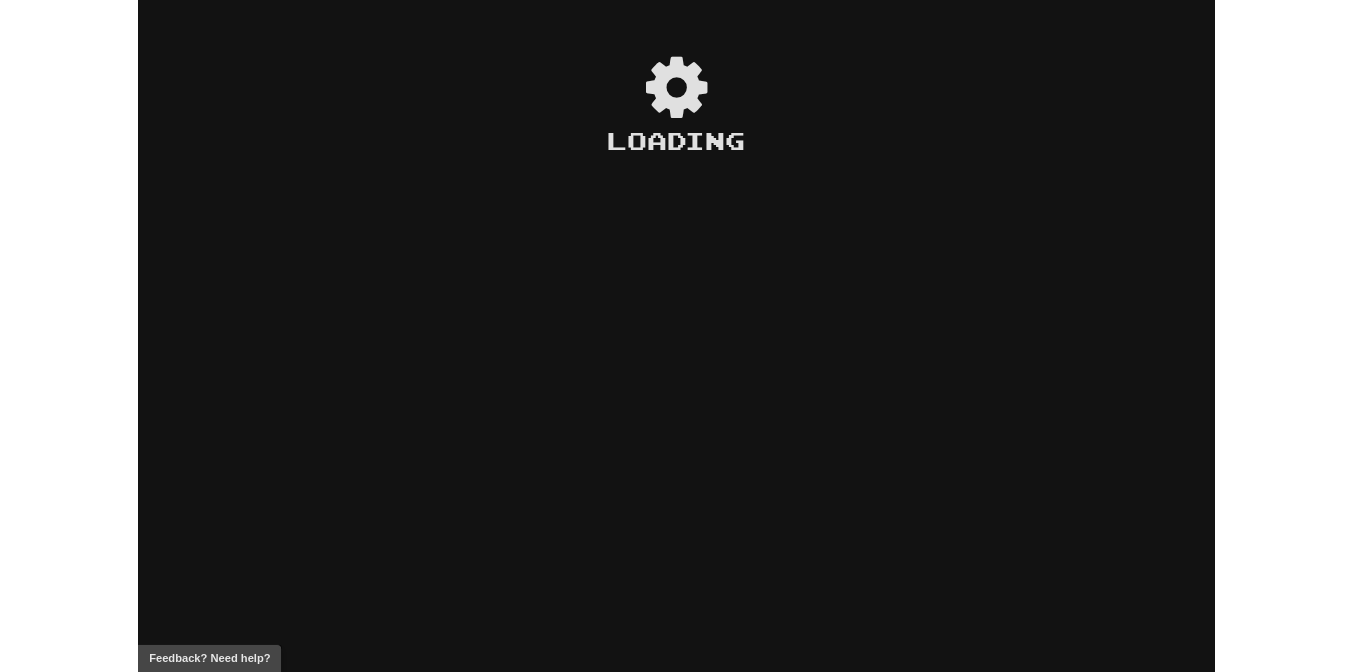scroll, scrollTop: 0, scrollLeft: 0, axis: both 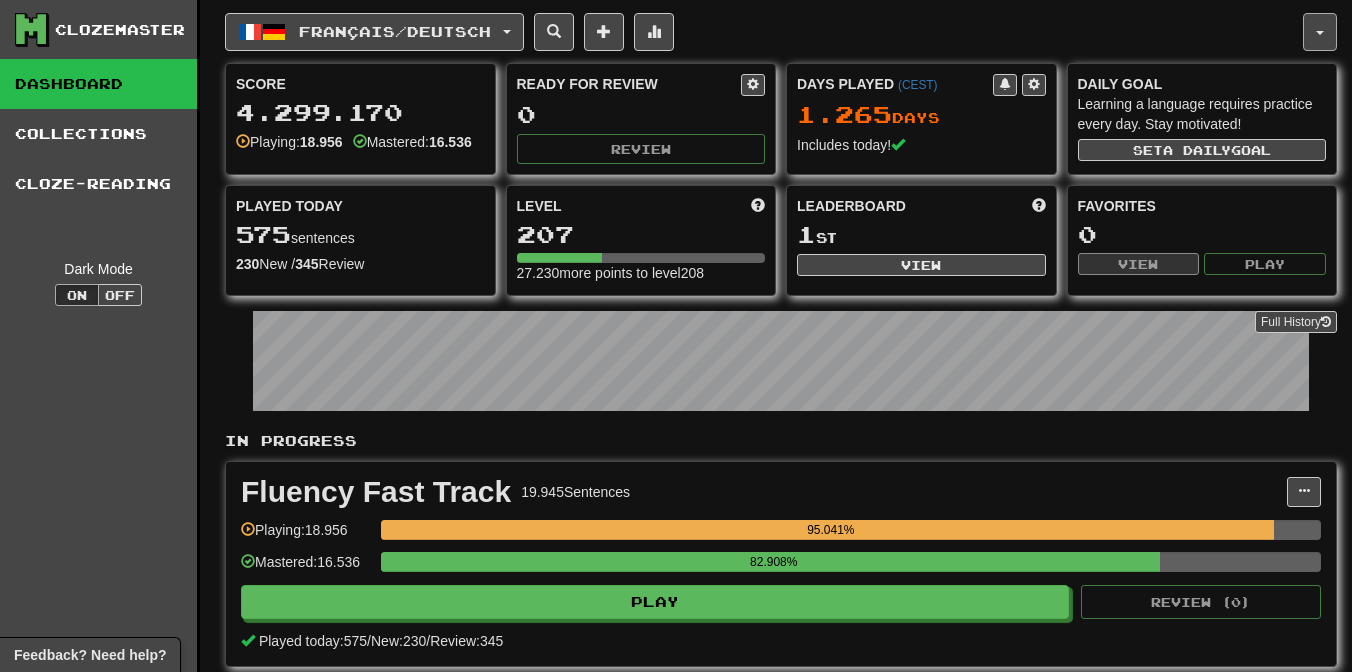 click at bounding box center (1320, 32) 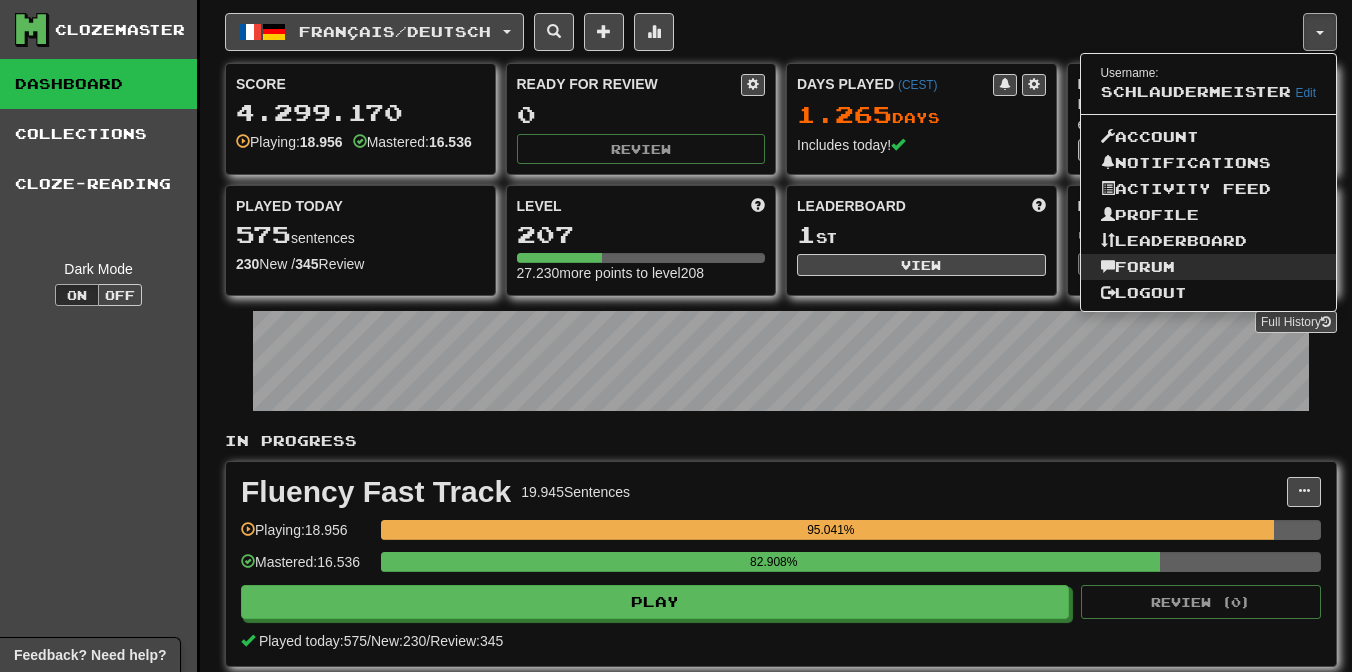 click on "Forum" at bounding box center [1209, 267] 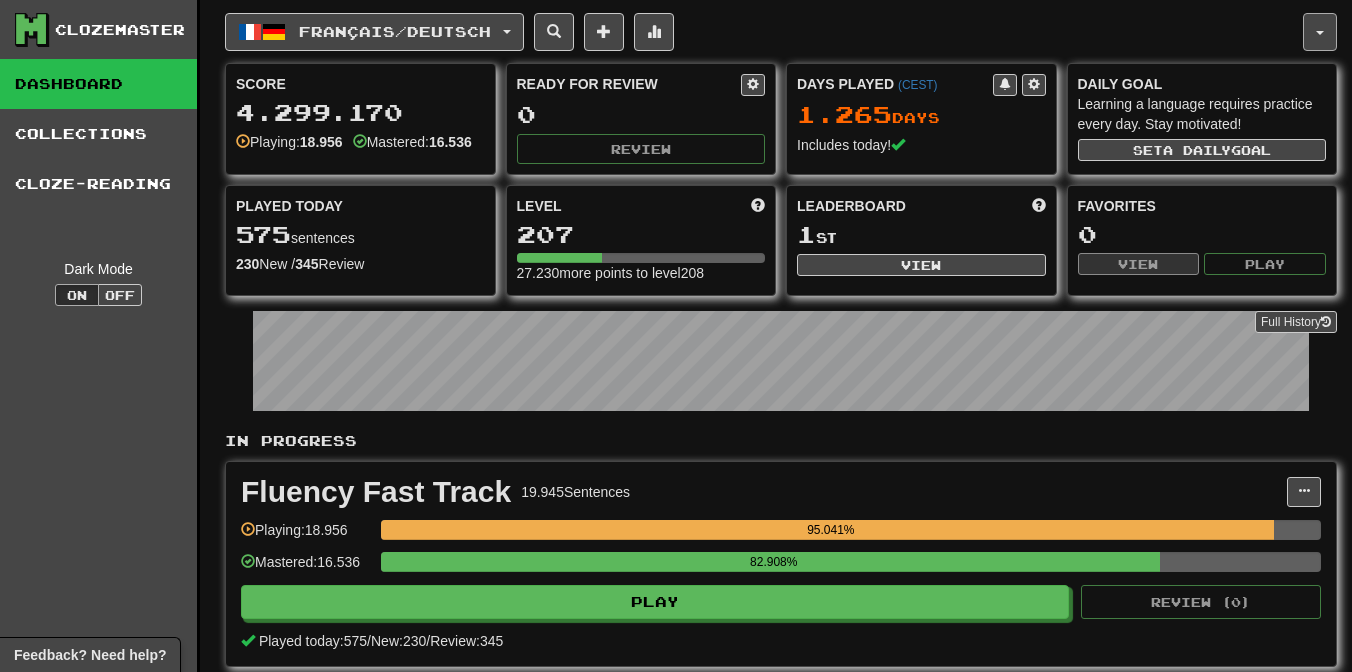 click at bounding box center (1320, 33) 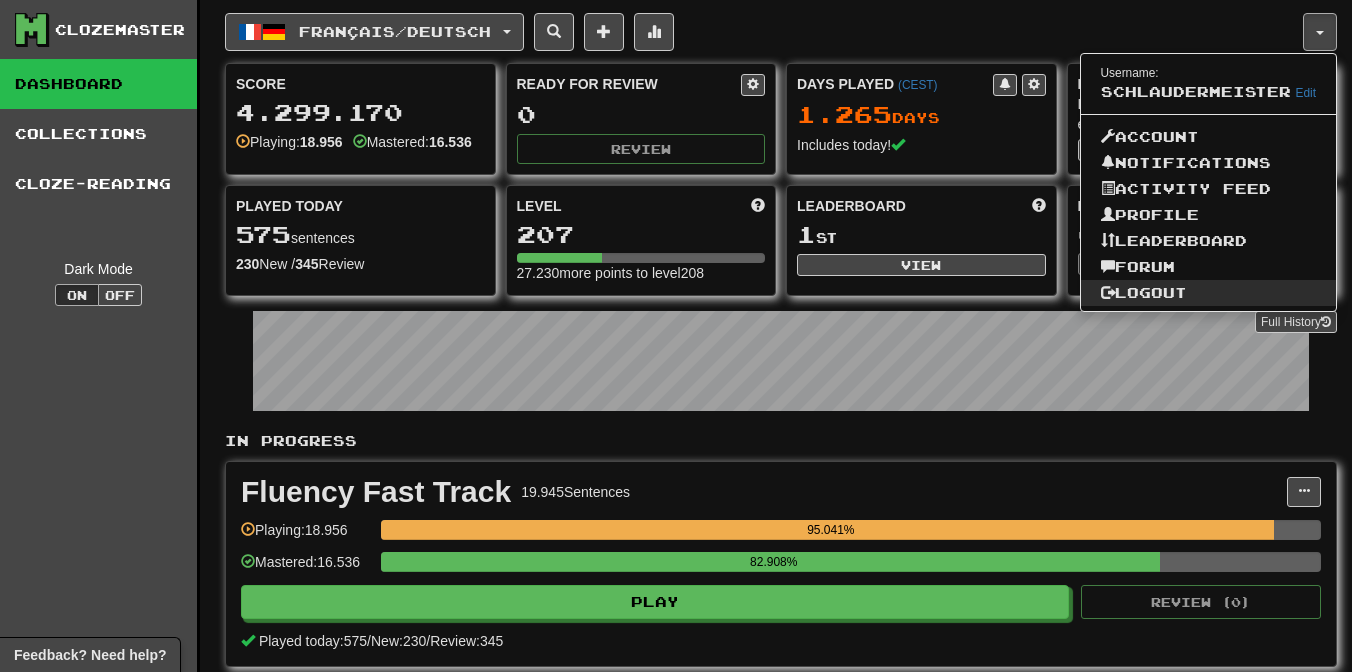 click on "Logout" at bounding box center (1209, 293) 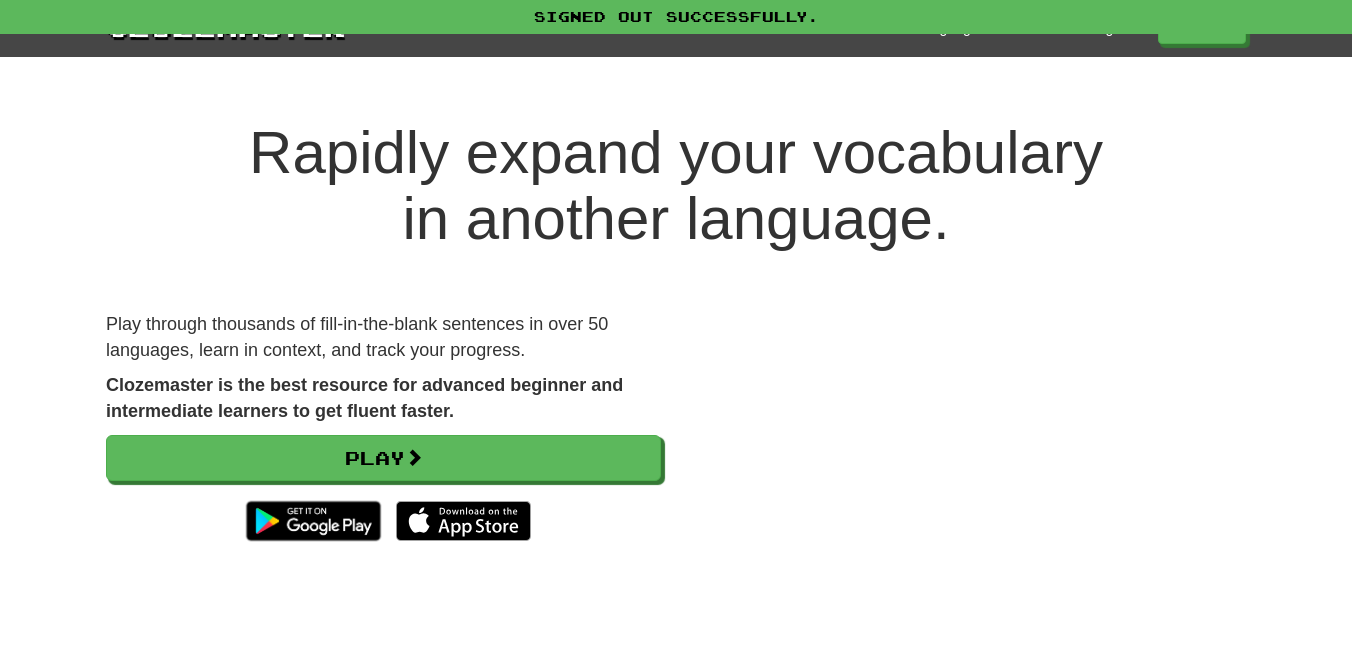 scroll, scrollTop: 0, scrollLeft: 0, axis: both 